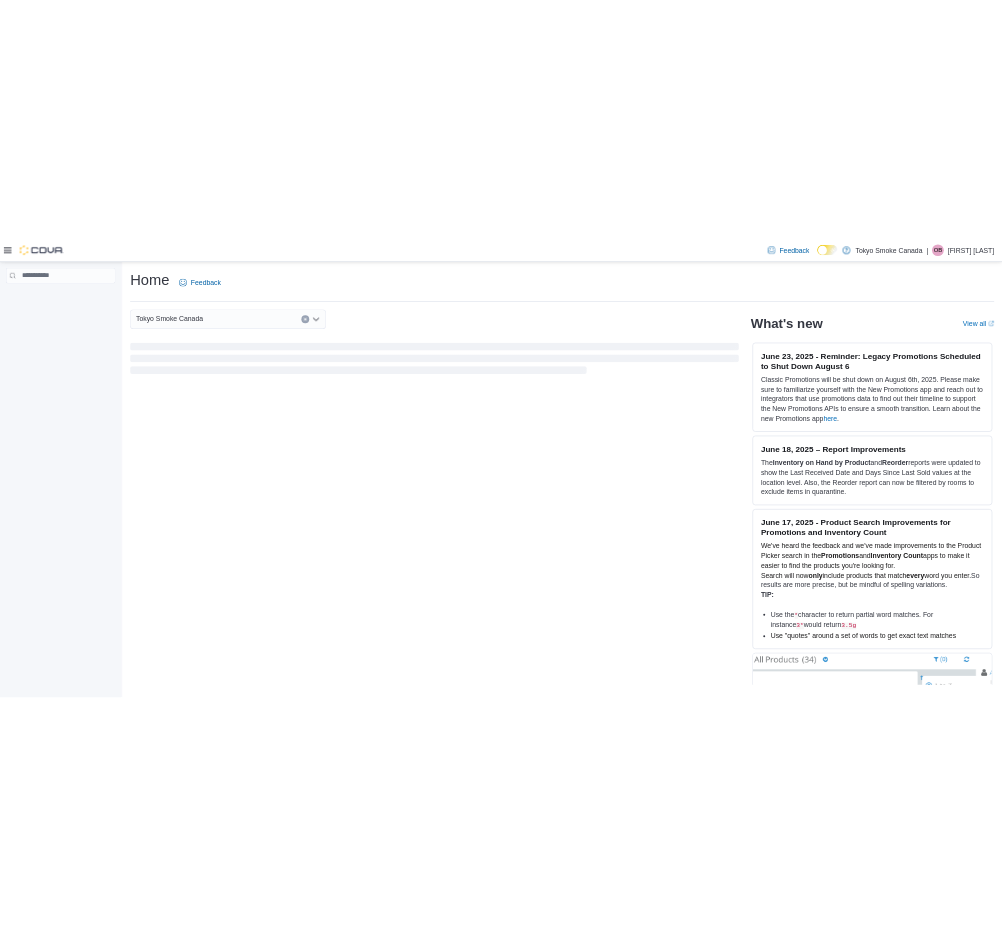 scroll, scrollTop: 0, scrollLeft: 0, axis: both 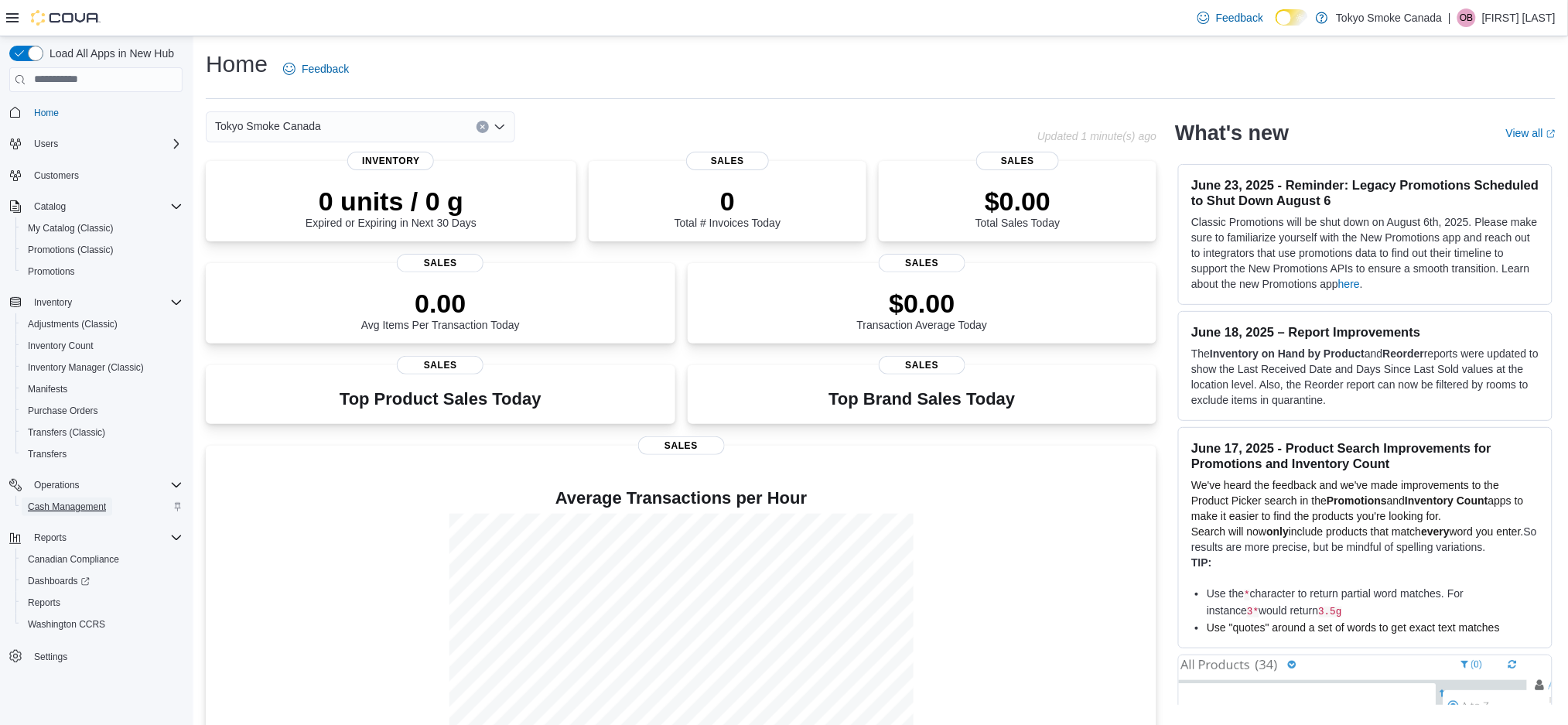 click on "Cash Management" at bounding box center [67, 507] 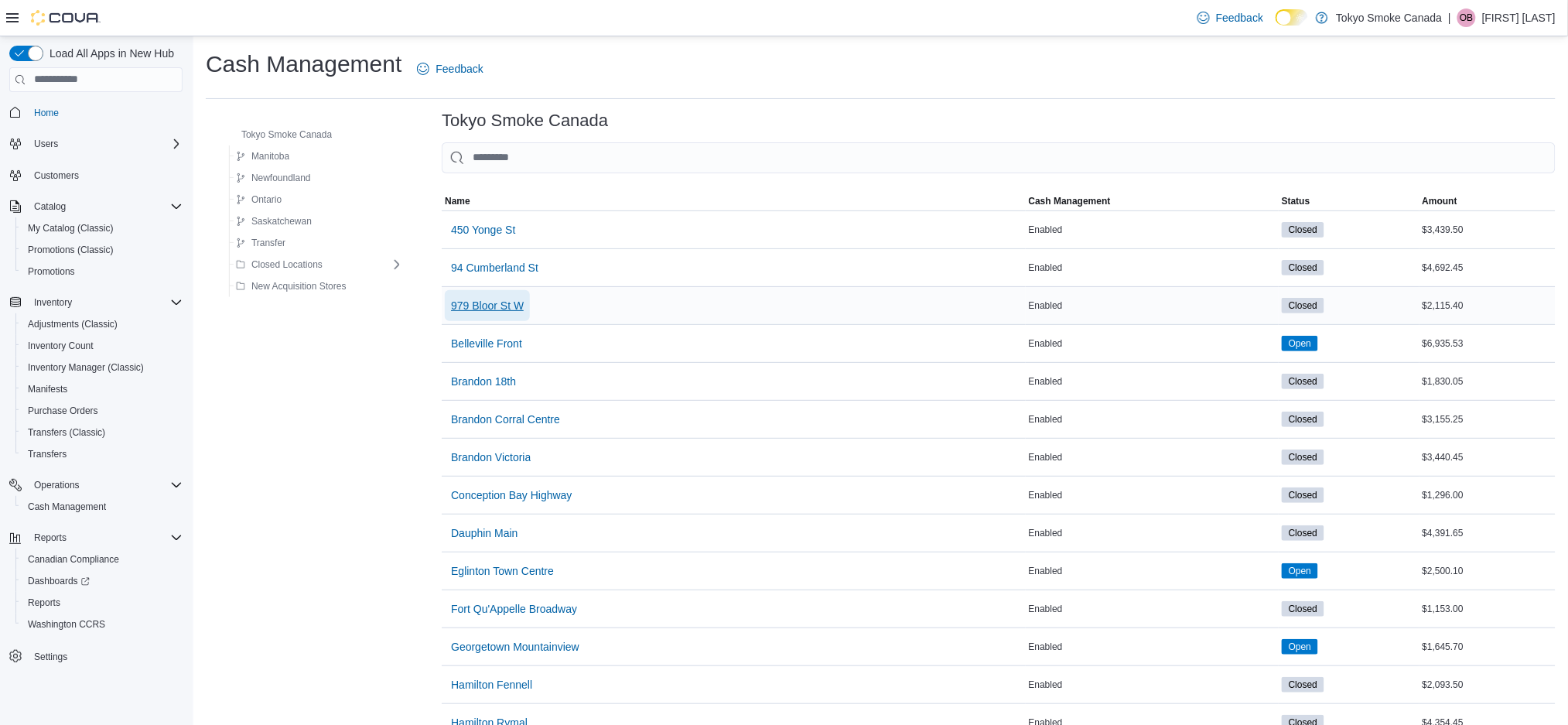 click on "979 Bloor St W" at bounding box center (487, 306) 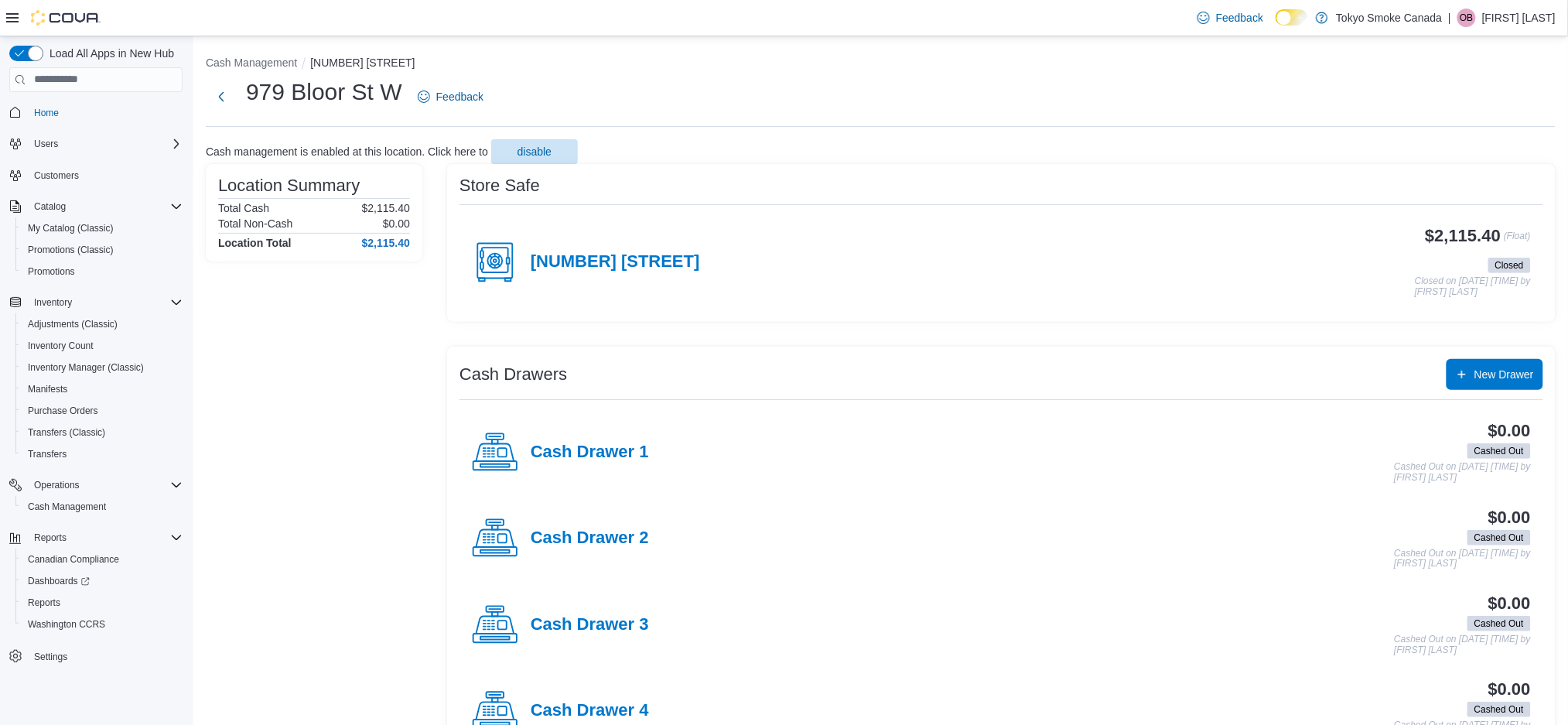 click on "Cash Drawer 1" at bounding box center [560, 453] 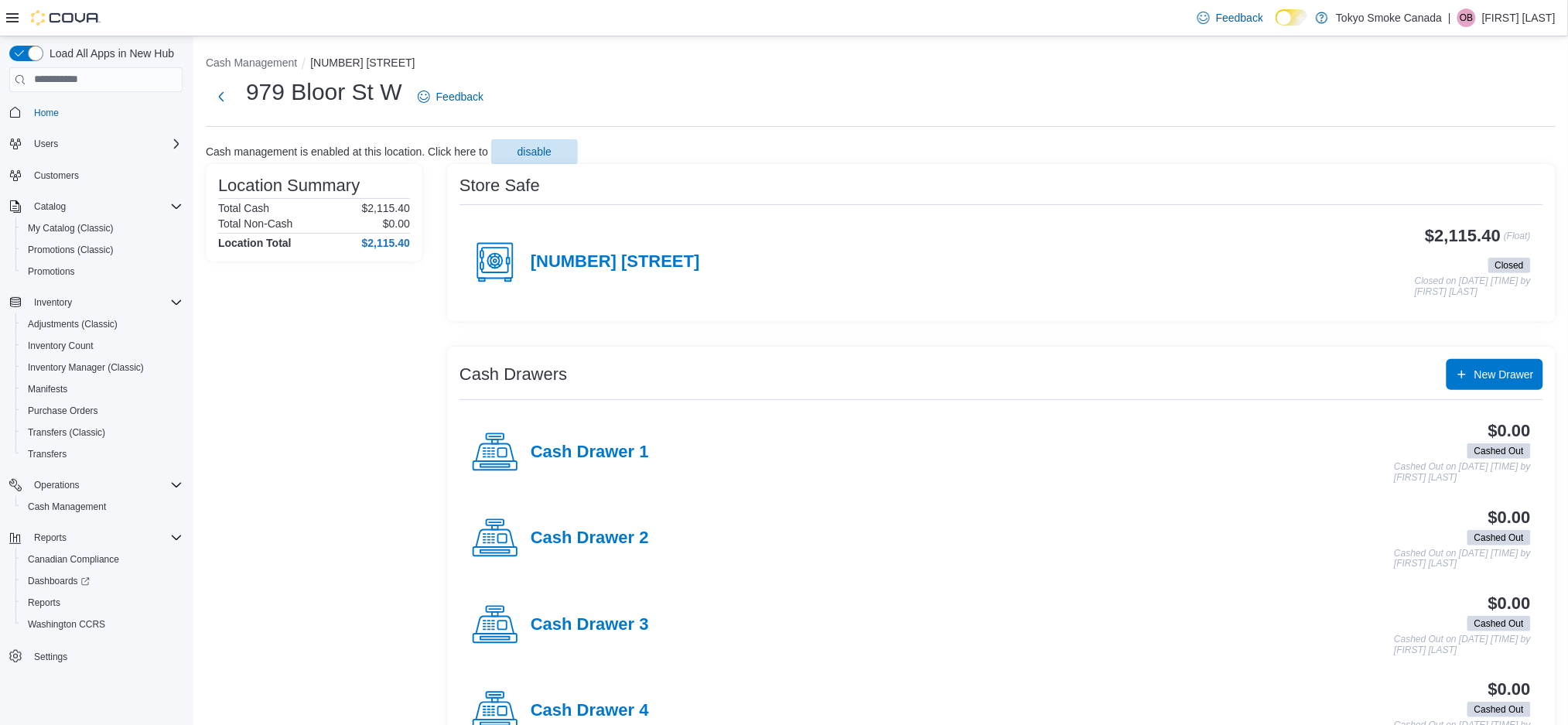 click on "979 Bloor" at bounding box center [586, 262] 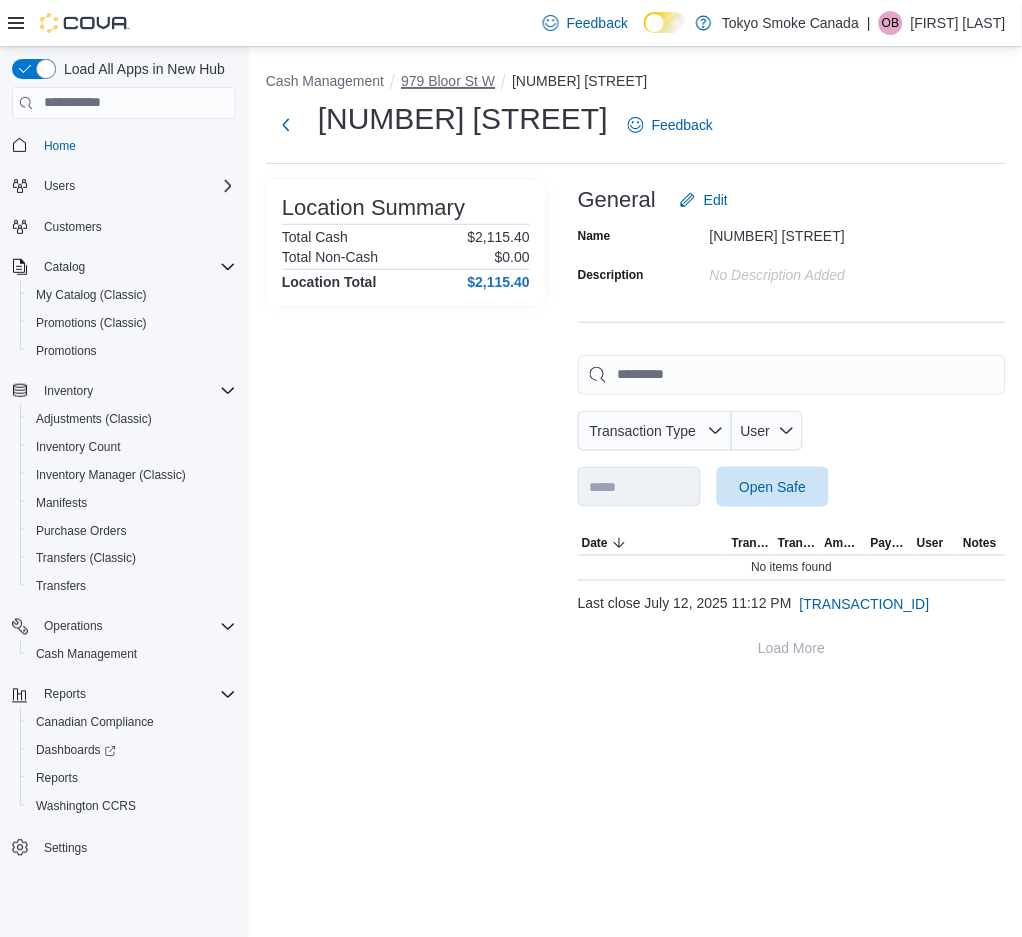 click on "979 Bloor St W" at bounding box center (448, 81) 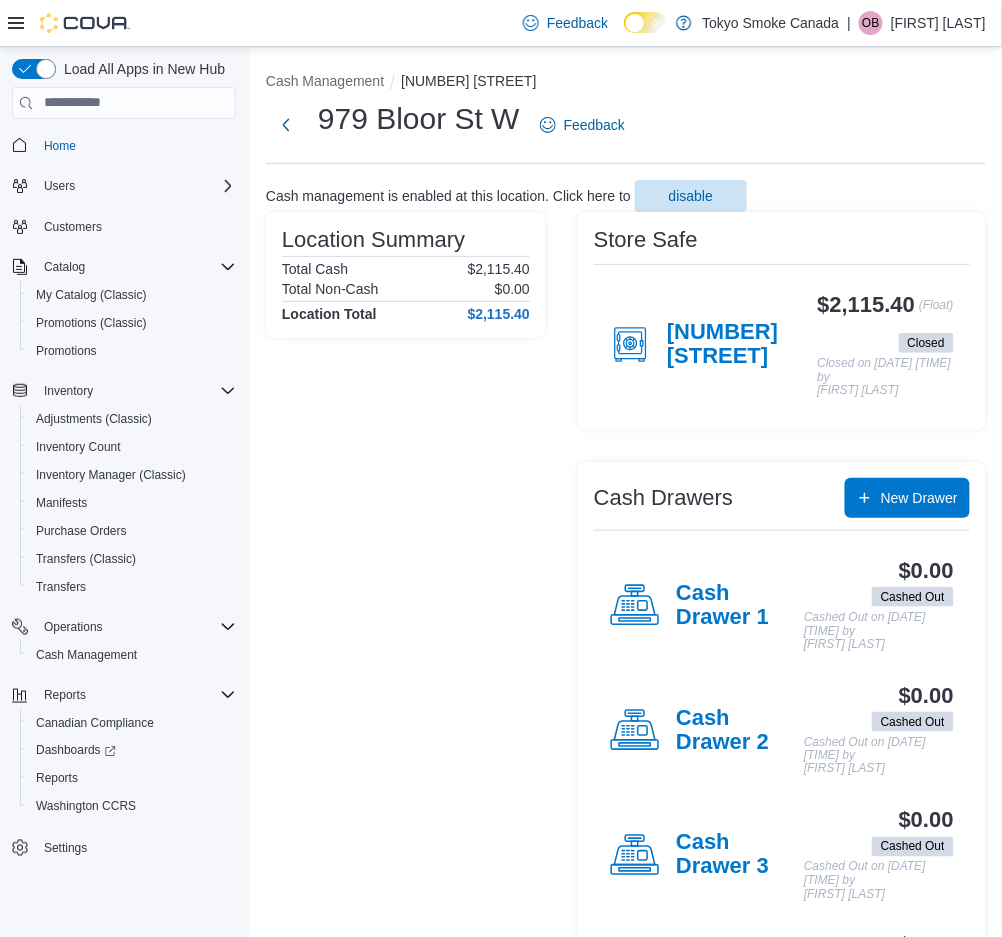 click on "979 Bloor" at bounding box center [714, 345] 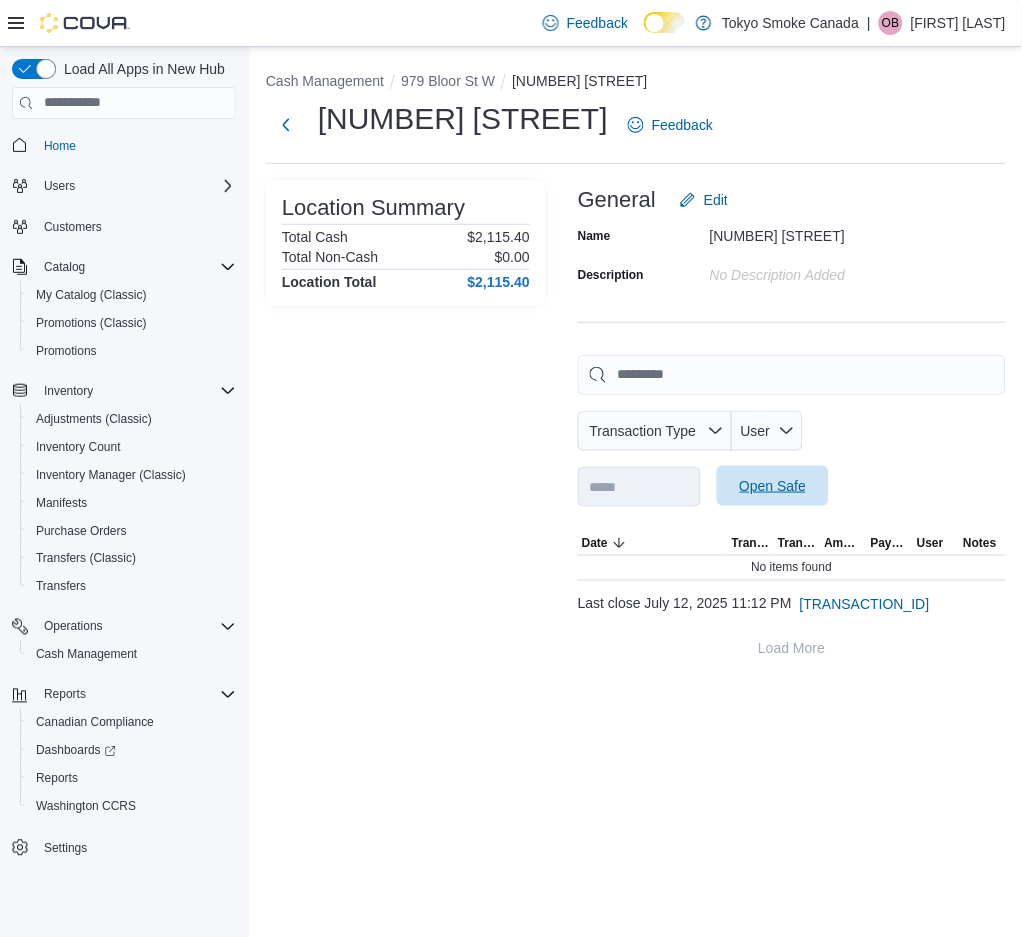 click on "Open Safe" at bounding box center [773, 486] 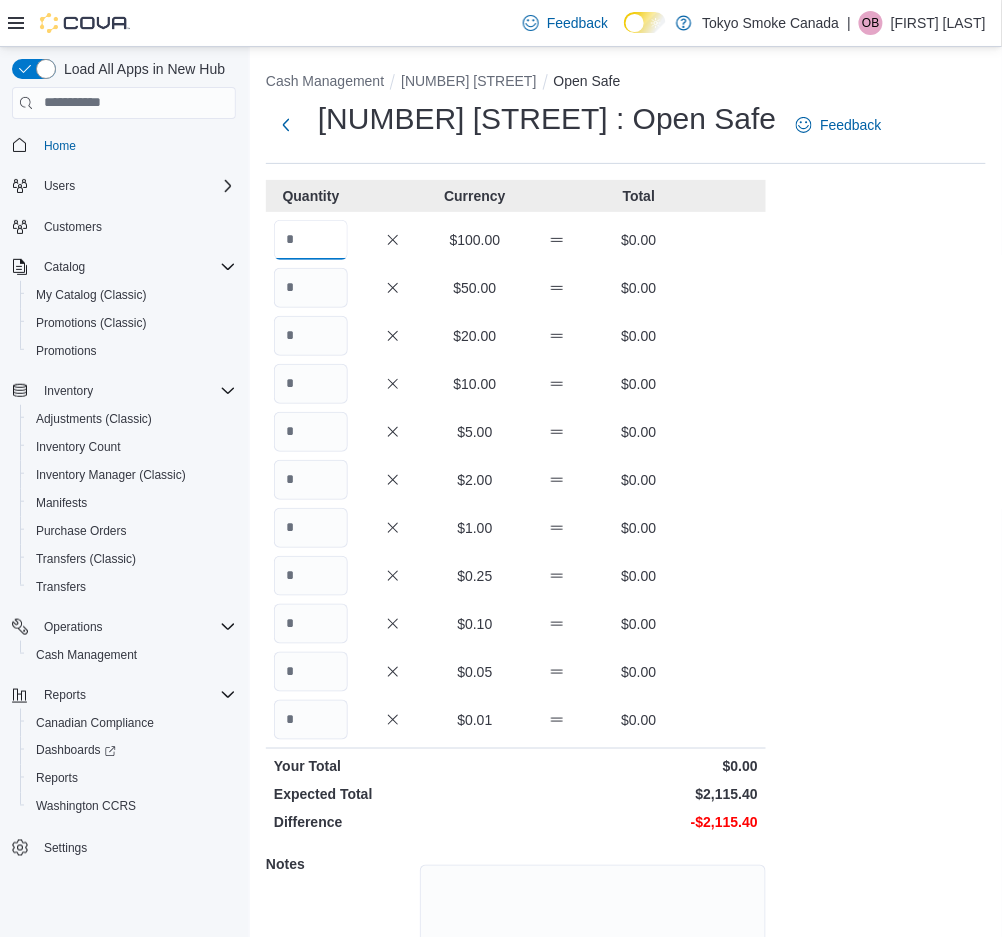 click at bounding box center (311, 240) 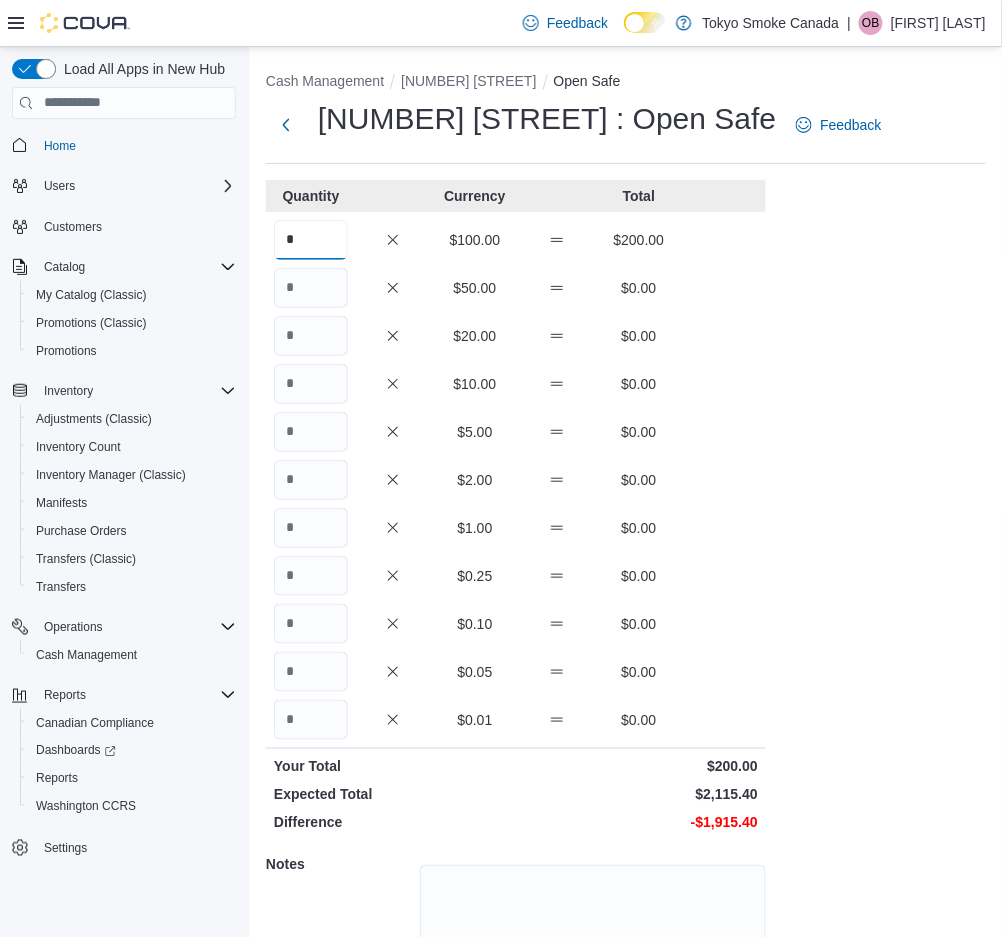 type on "*" 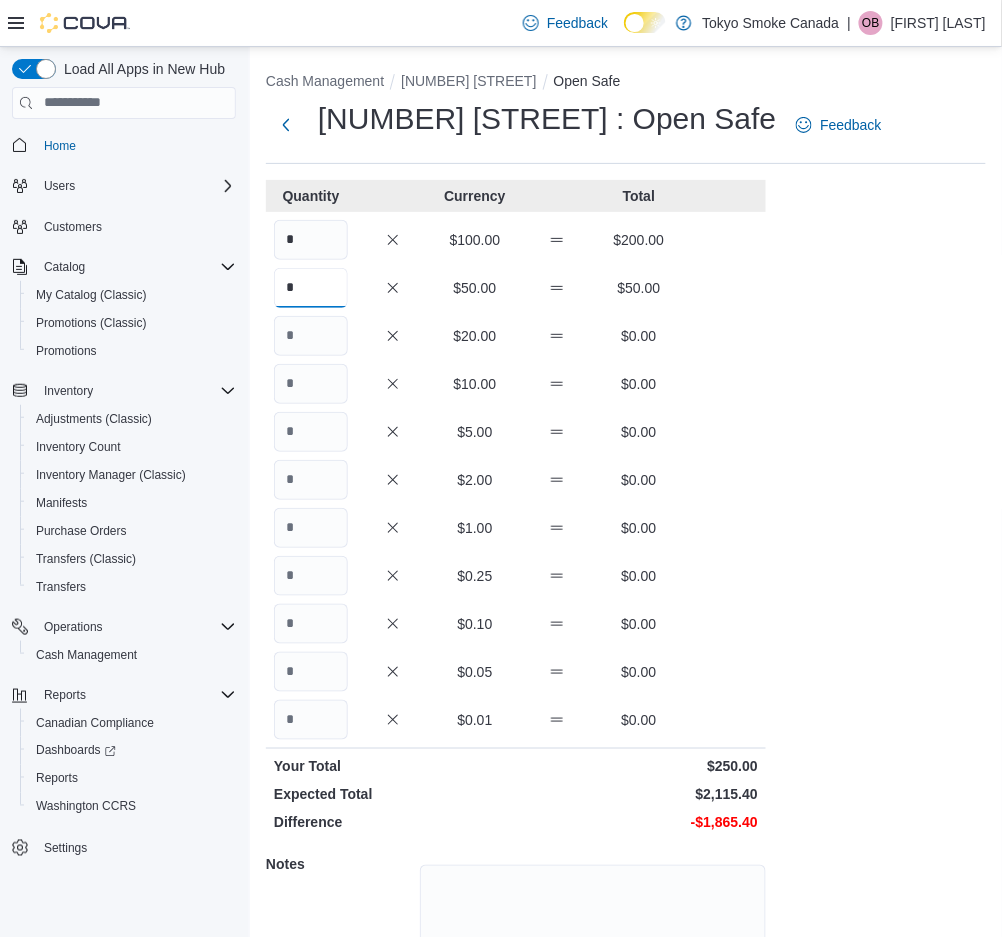 type on "*" 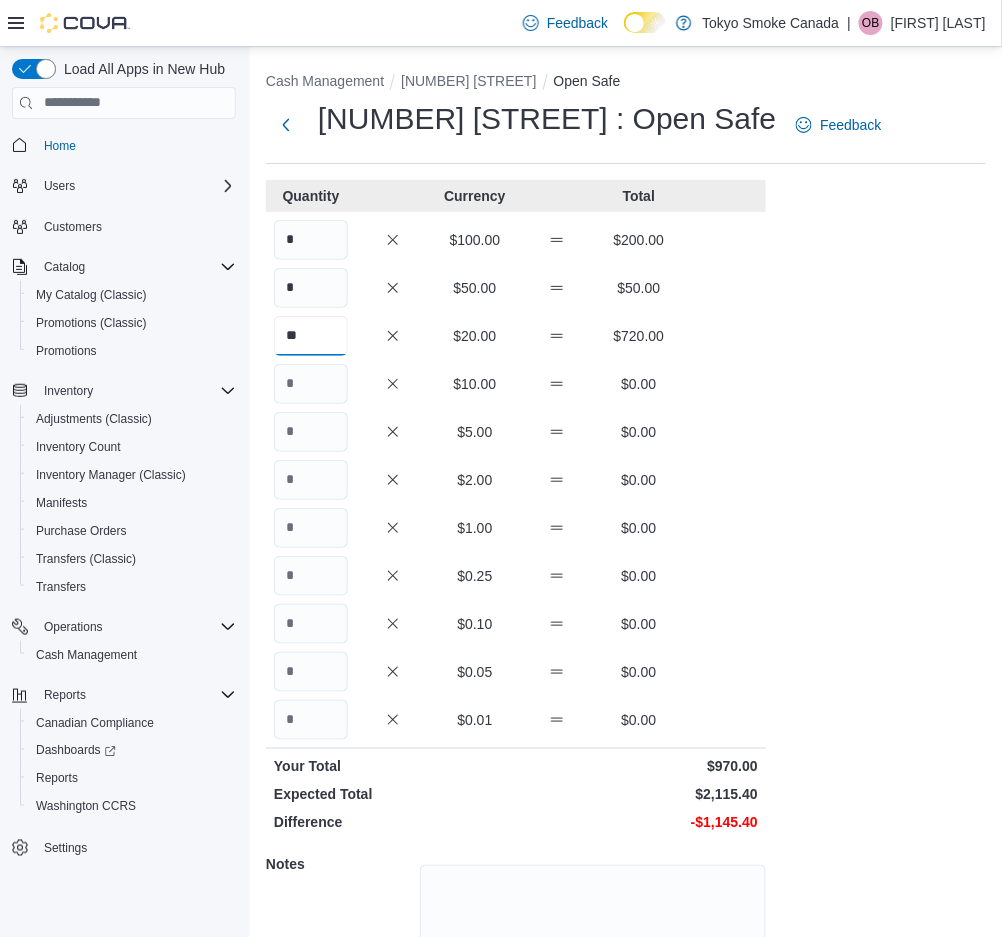 type on "**" 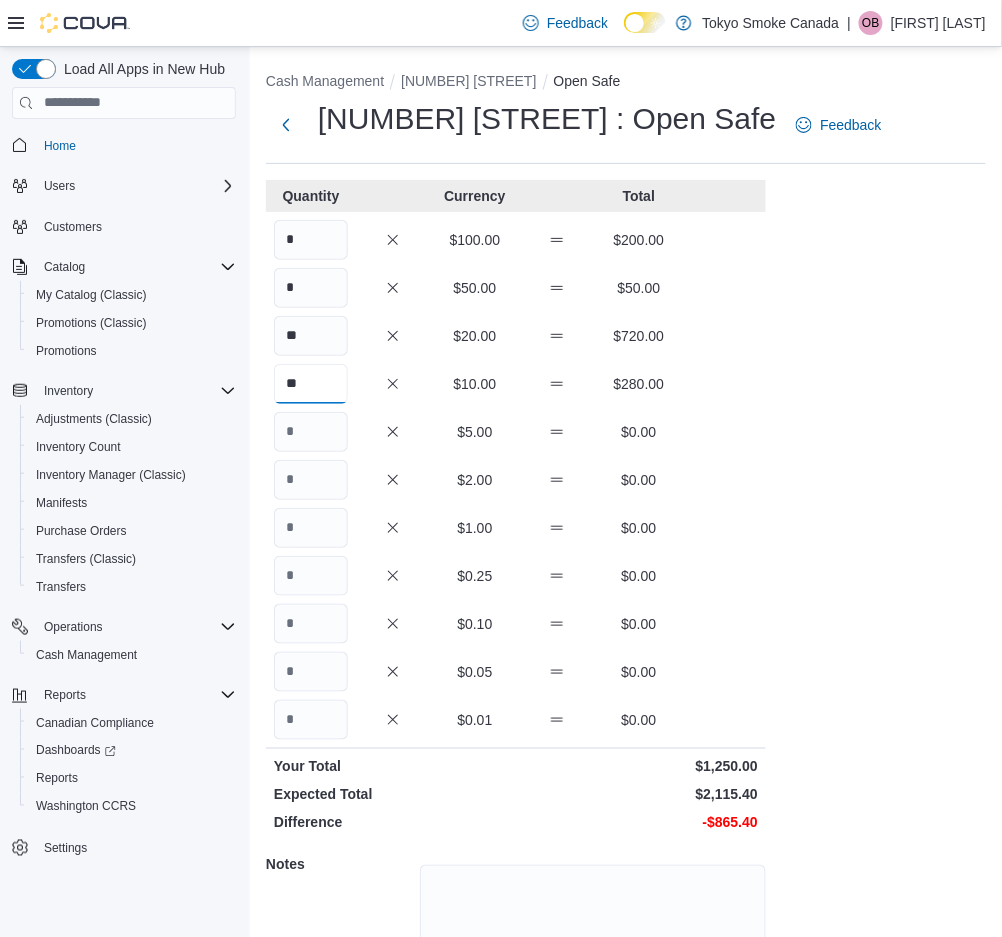 type on "**" 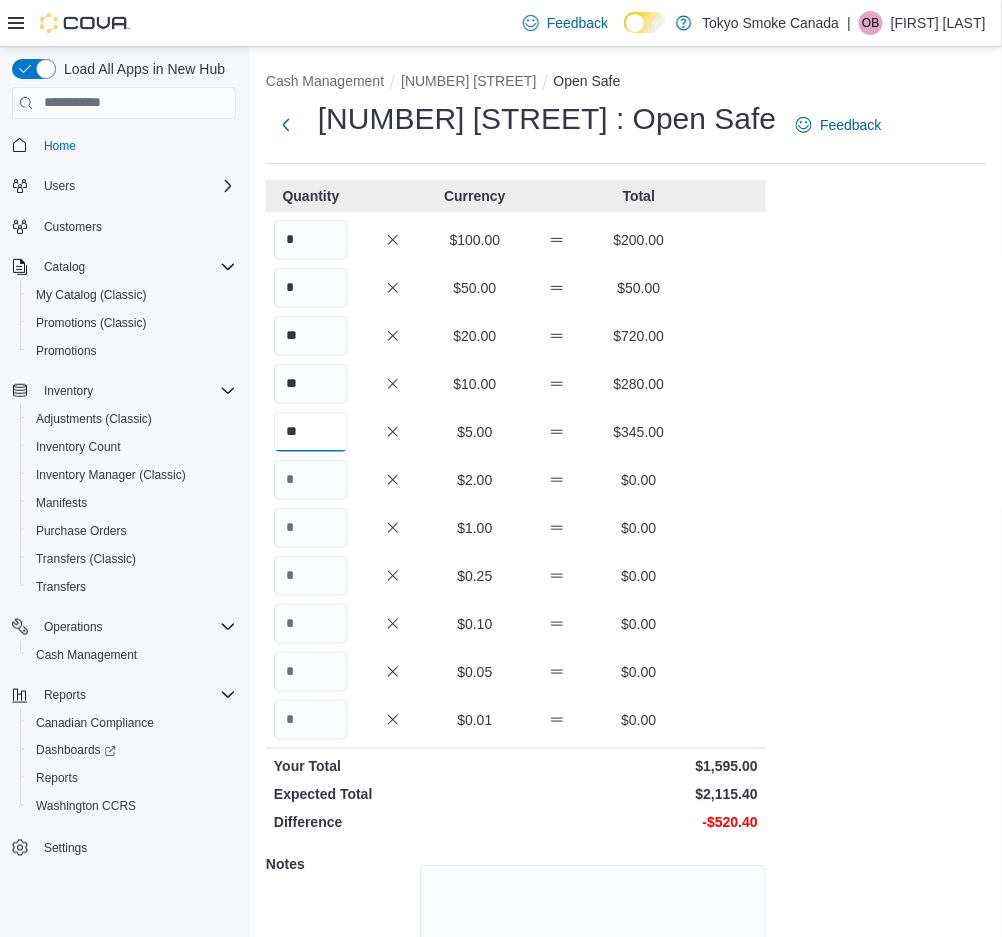type on "**" 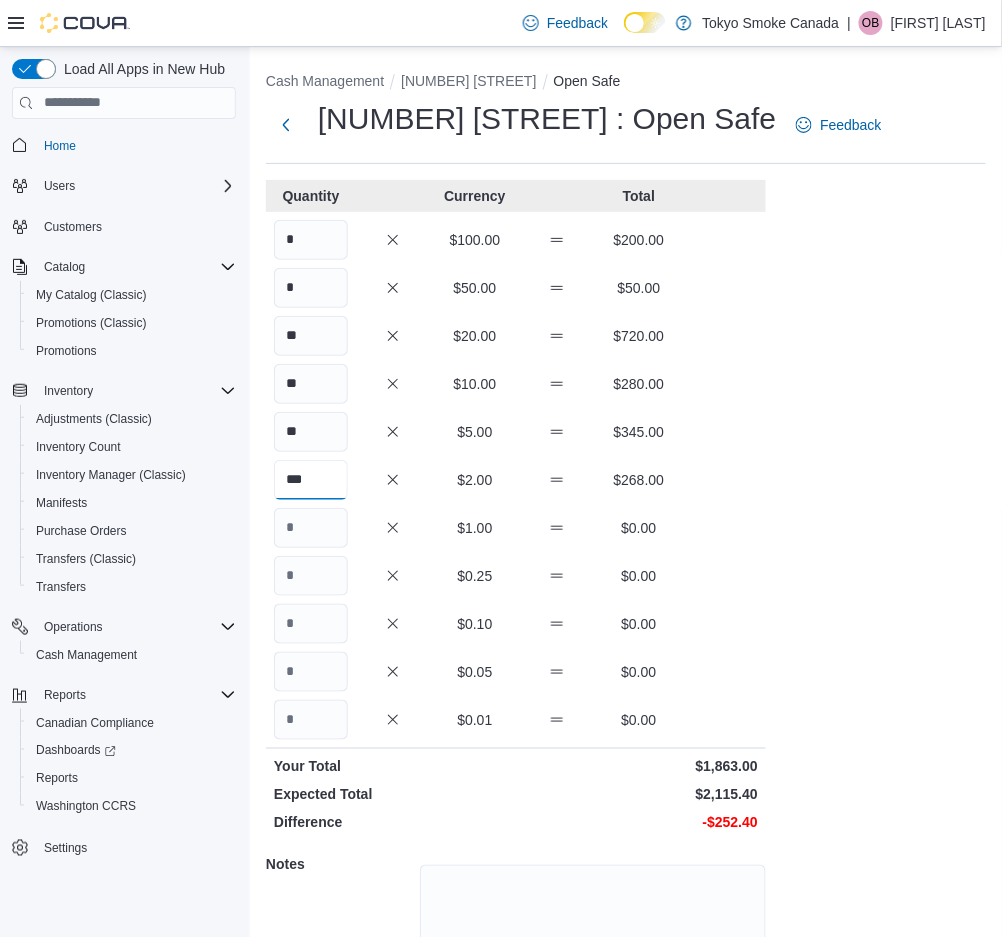 type on "***" 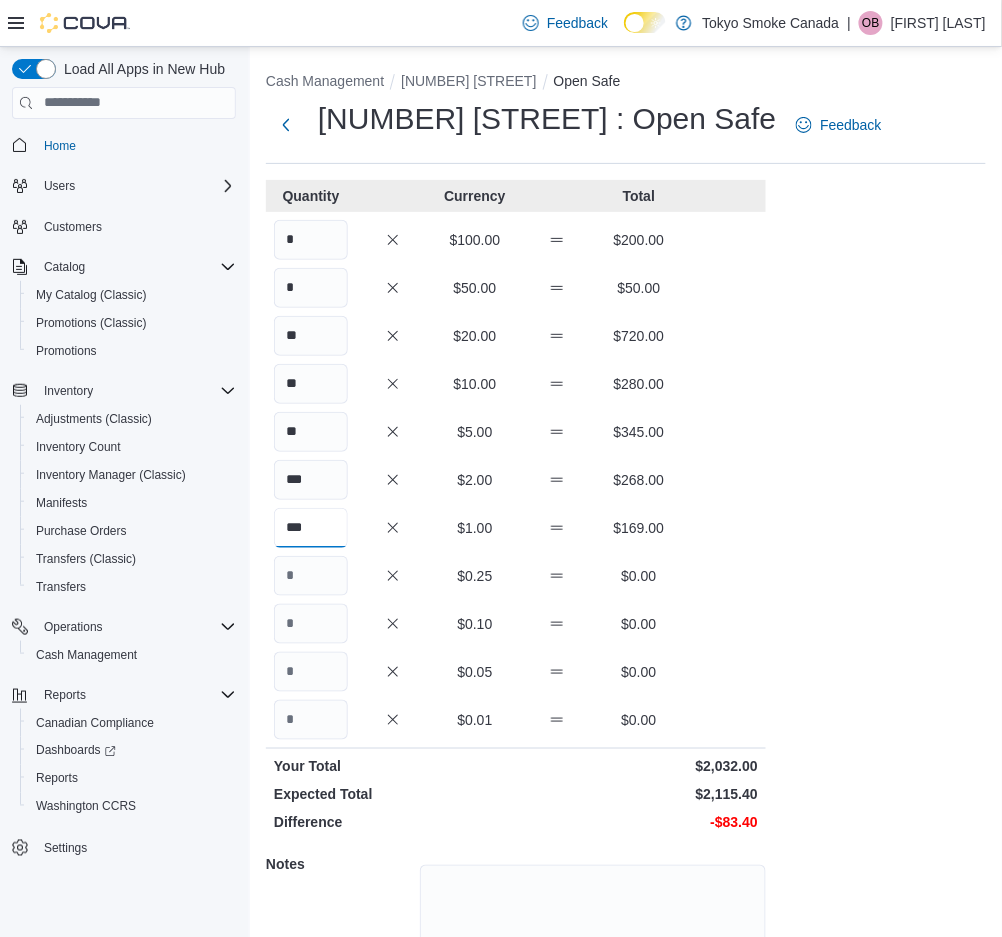 type on "***" 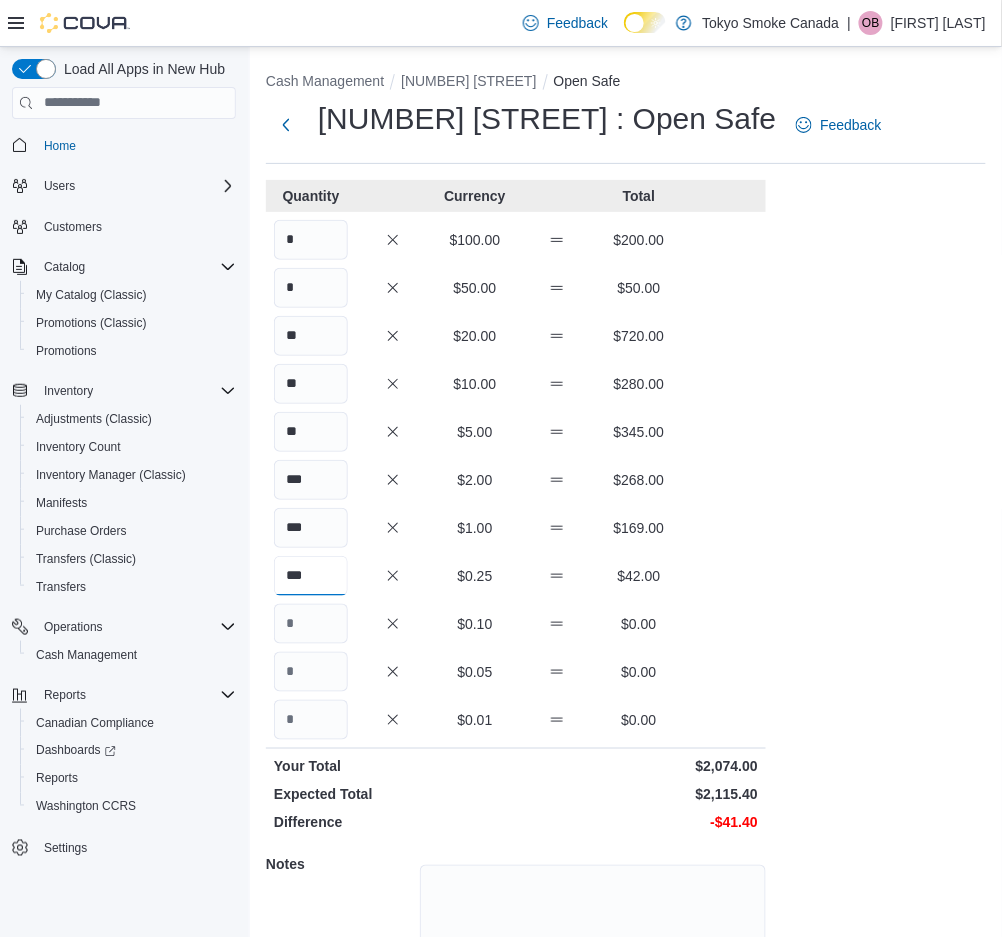 type on "***" 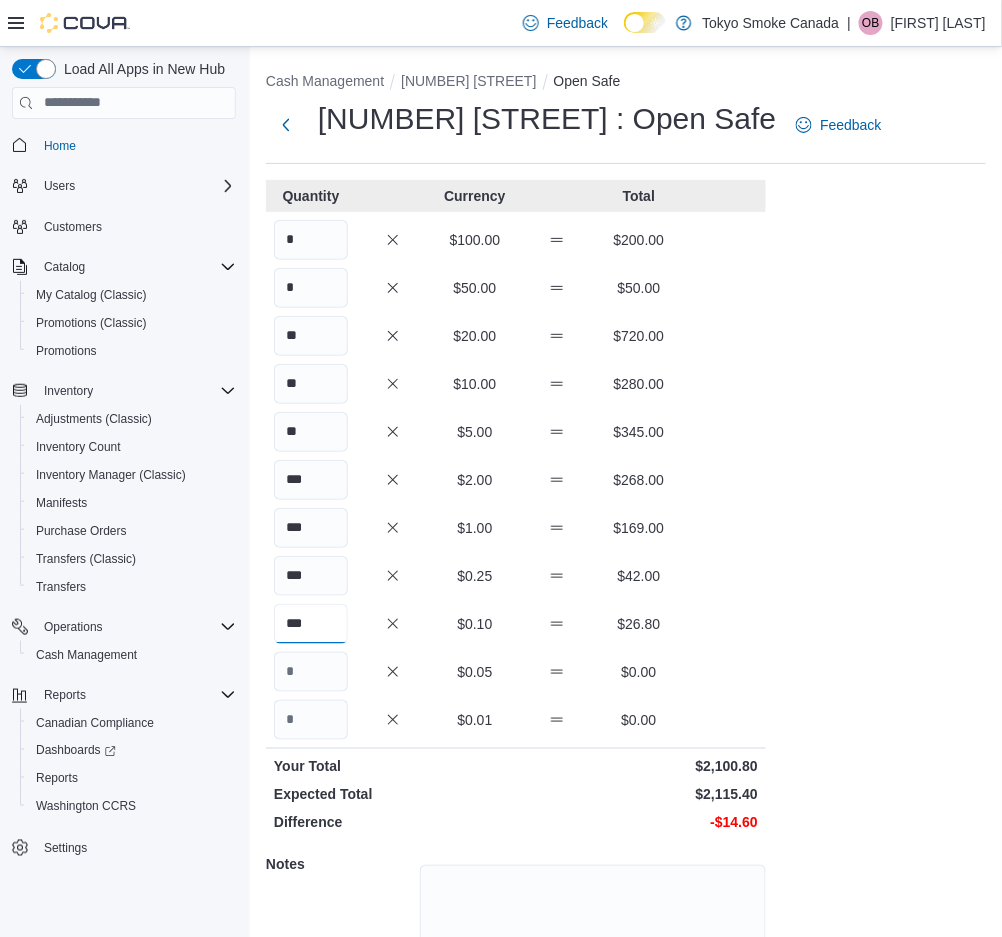 type on "***" 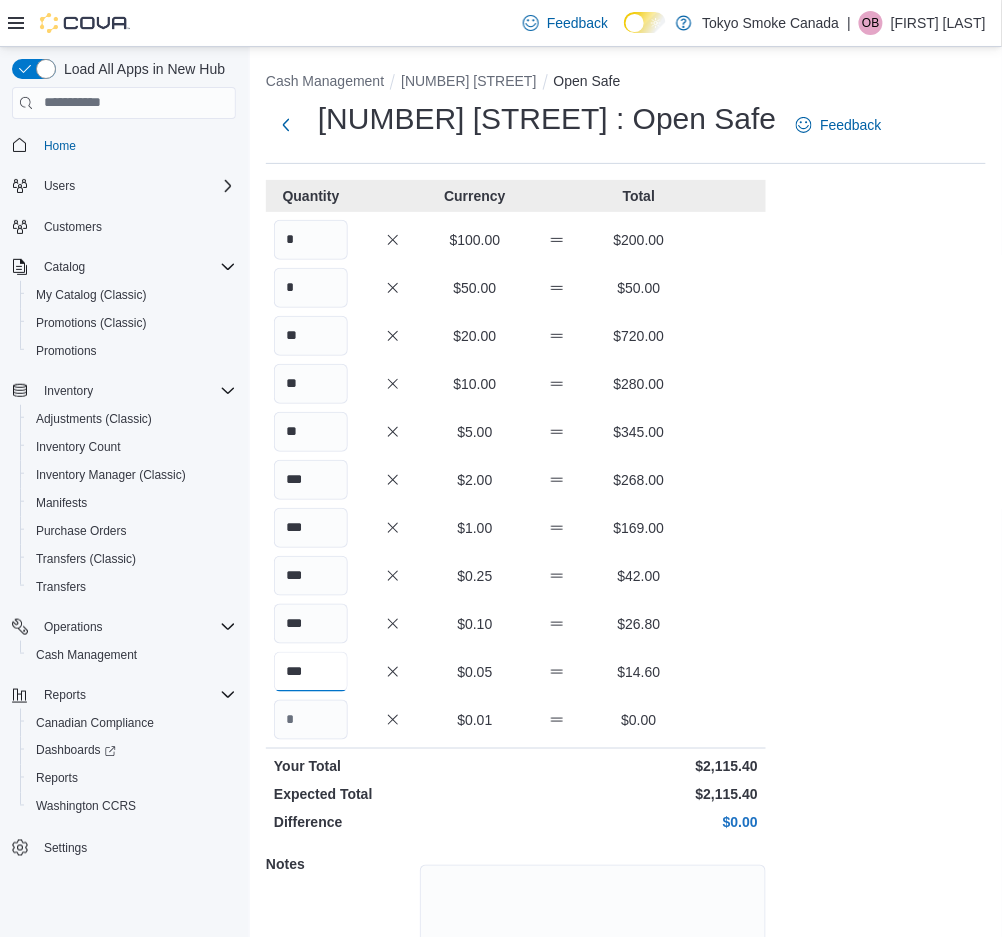 scroll, scrollTop: 152, scrollLeft: 0, axis: vertical 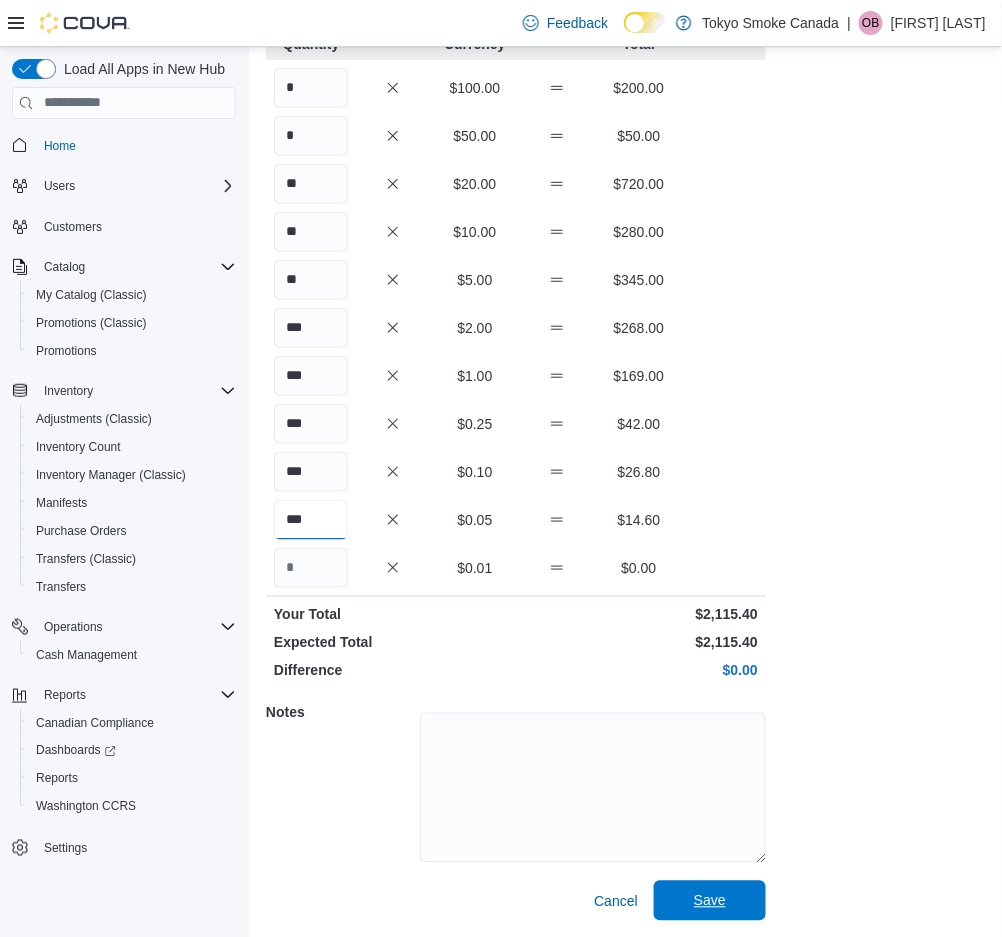 type on "***" 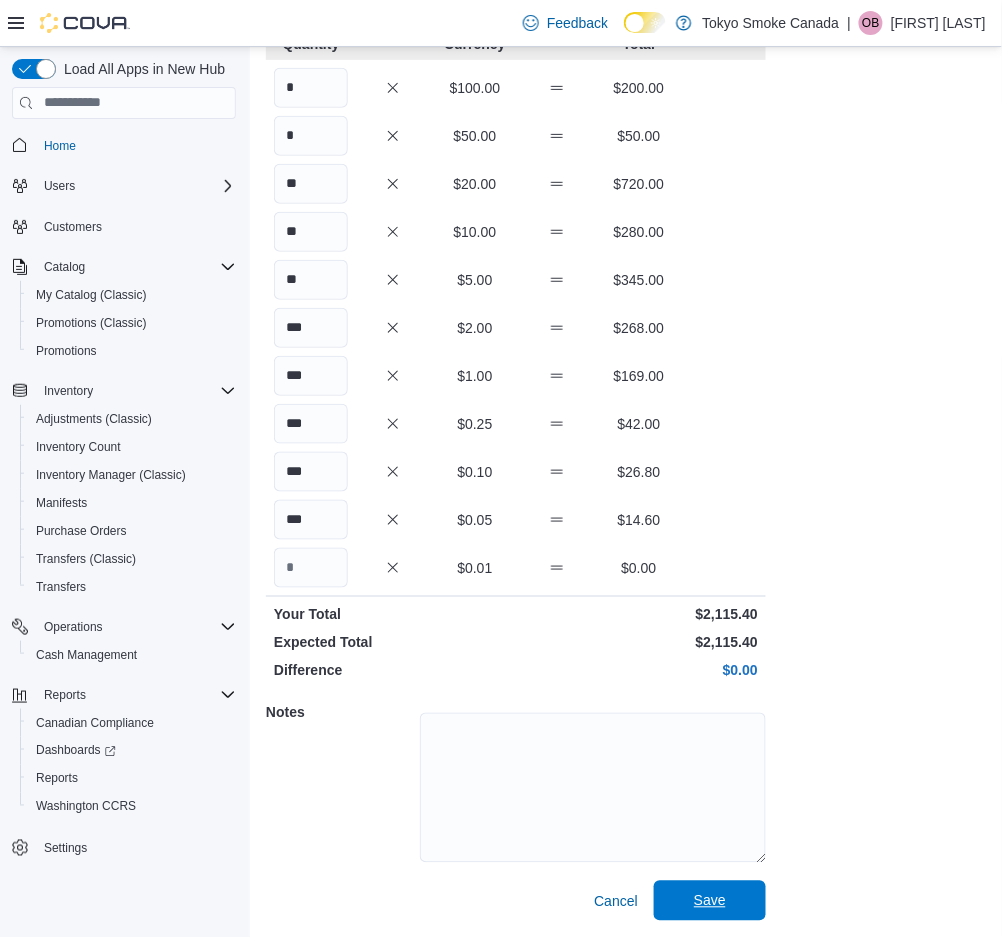 click on "Save" at bounding box center (710, 901) 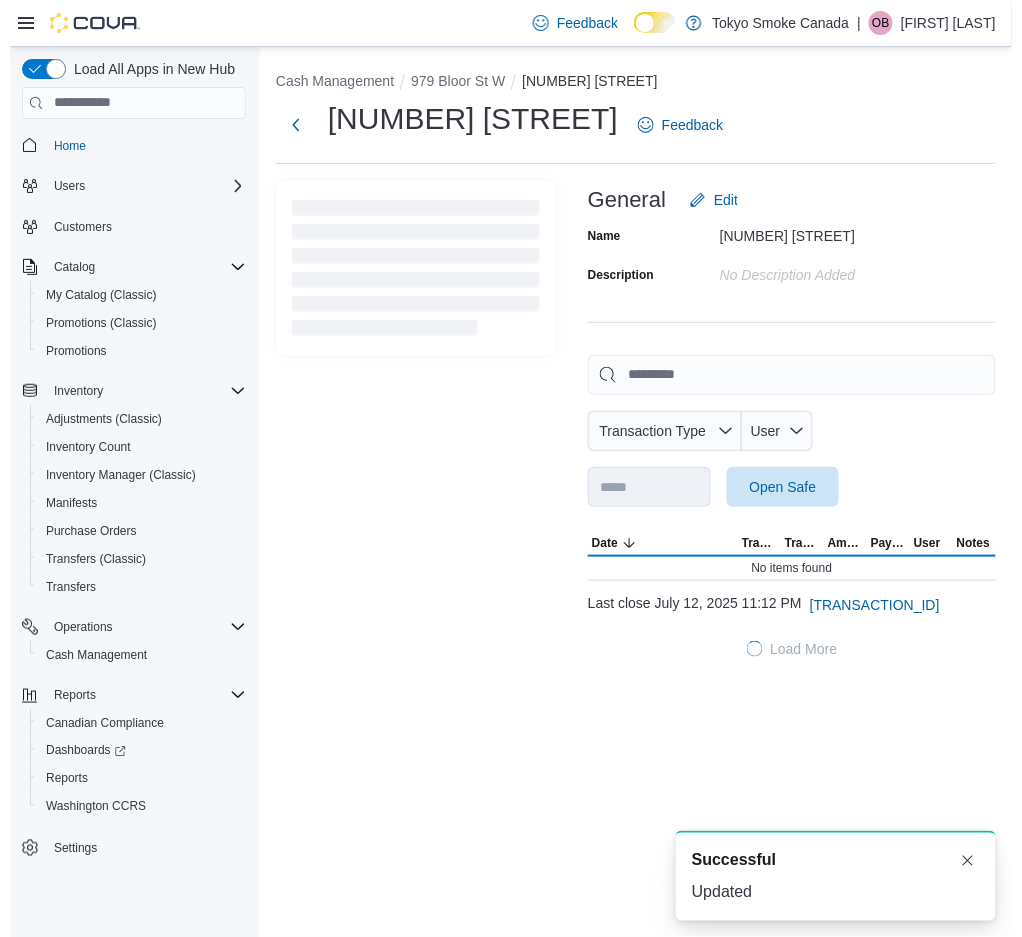 scroll, scrollTop: 0, scrollLeft: 0, axis: both 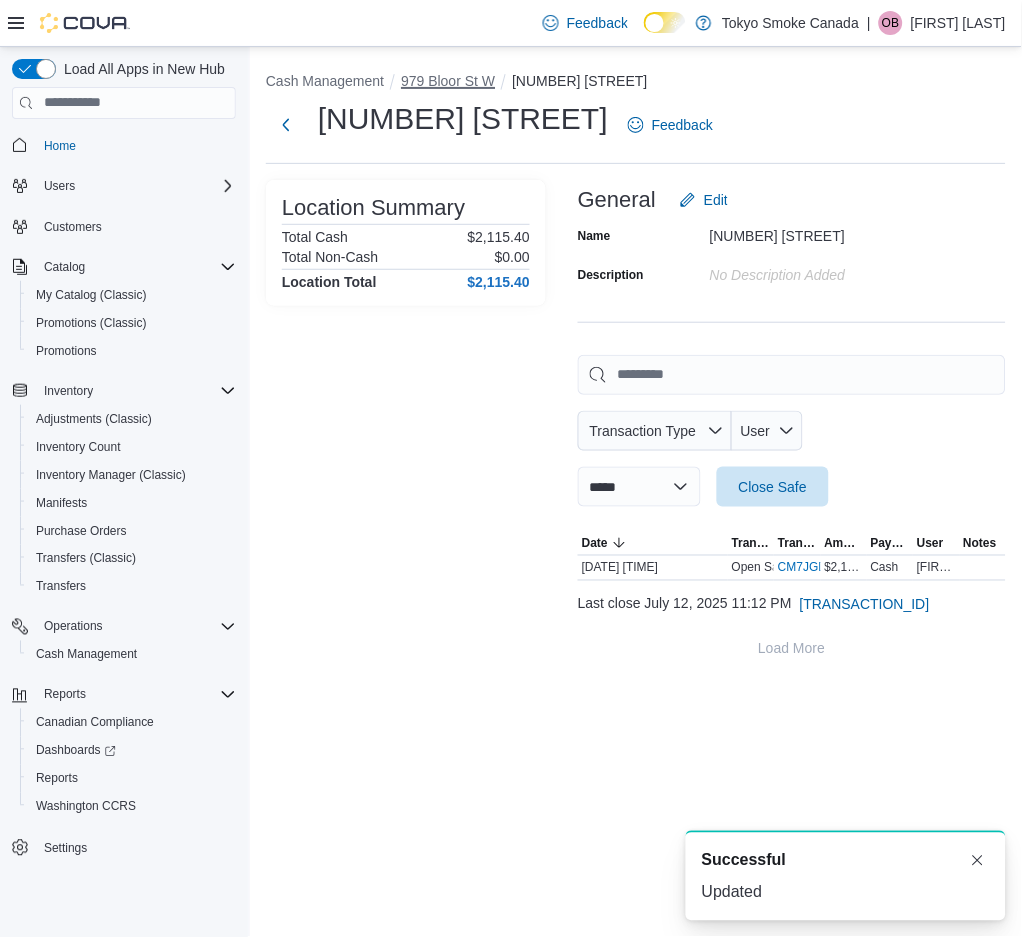 click on "979 Bloor St W" at bounding box center [448, 81] 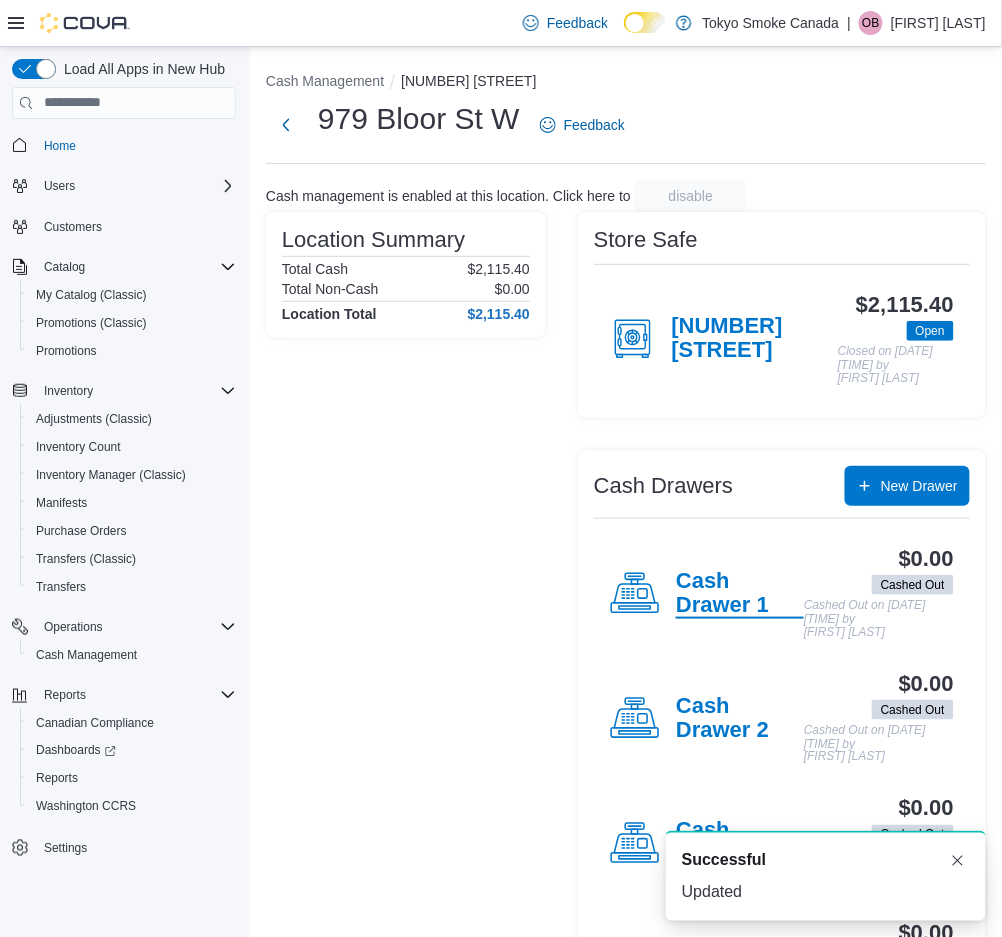 click on "Cash Drawer 1" at bounding box center [740, 594] 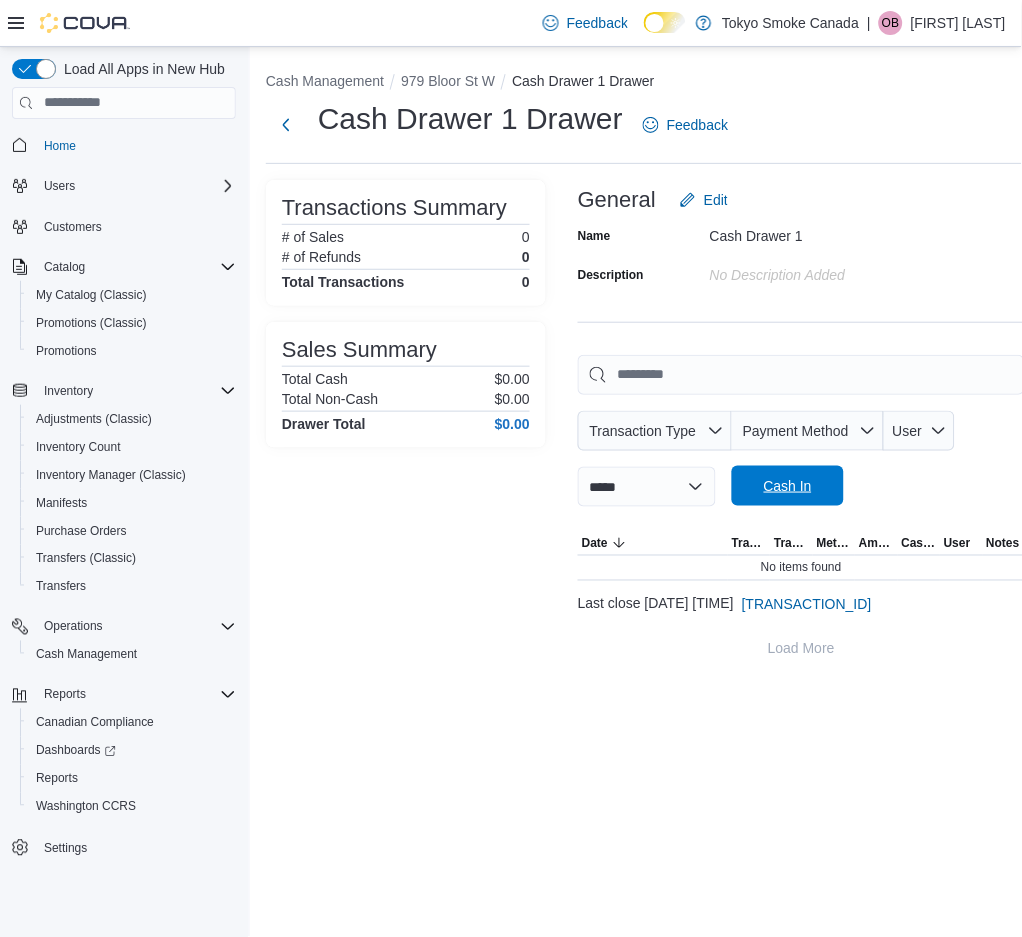 click on "Cash In" at bounding box center (788, 486) 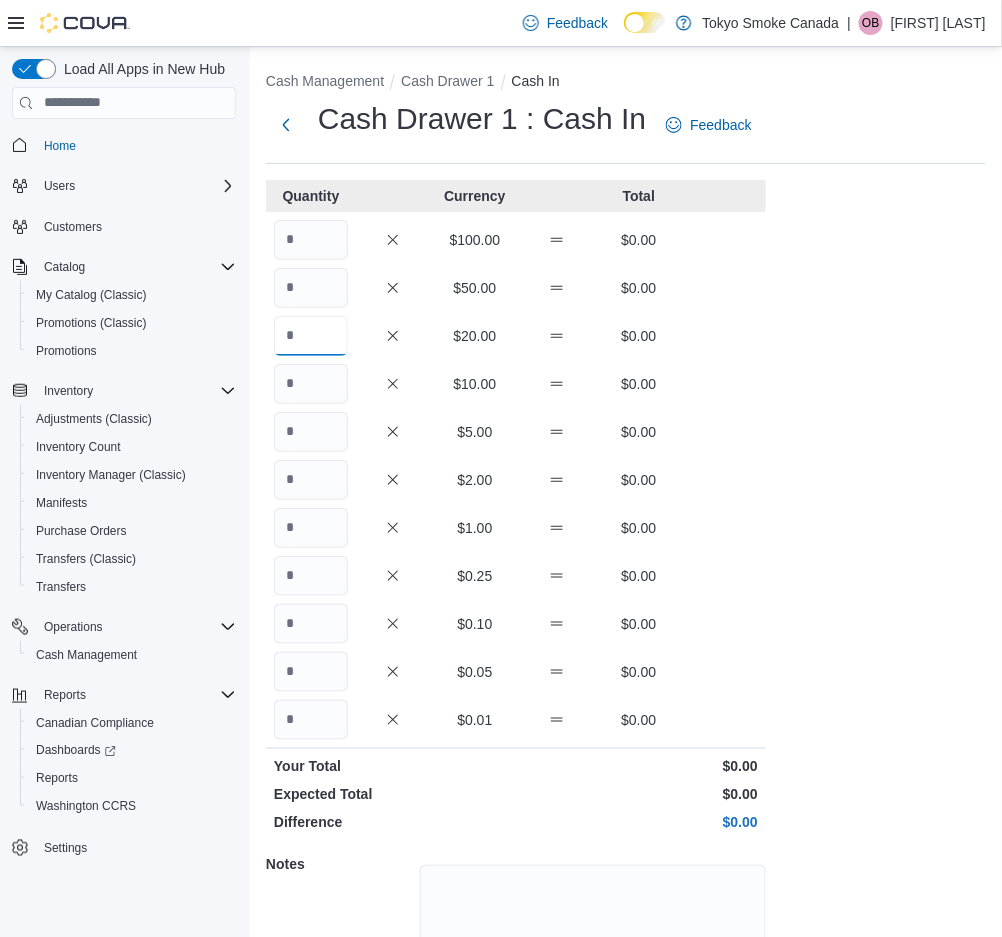 click at bounding box center [311, 336] 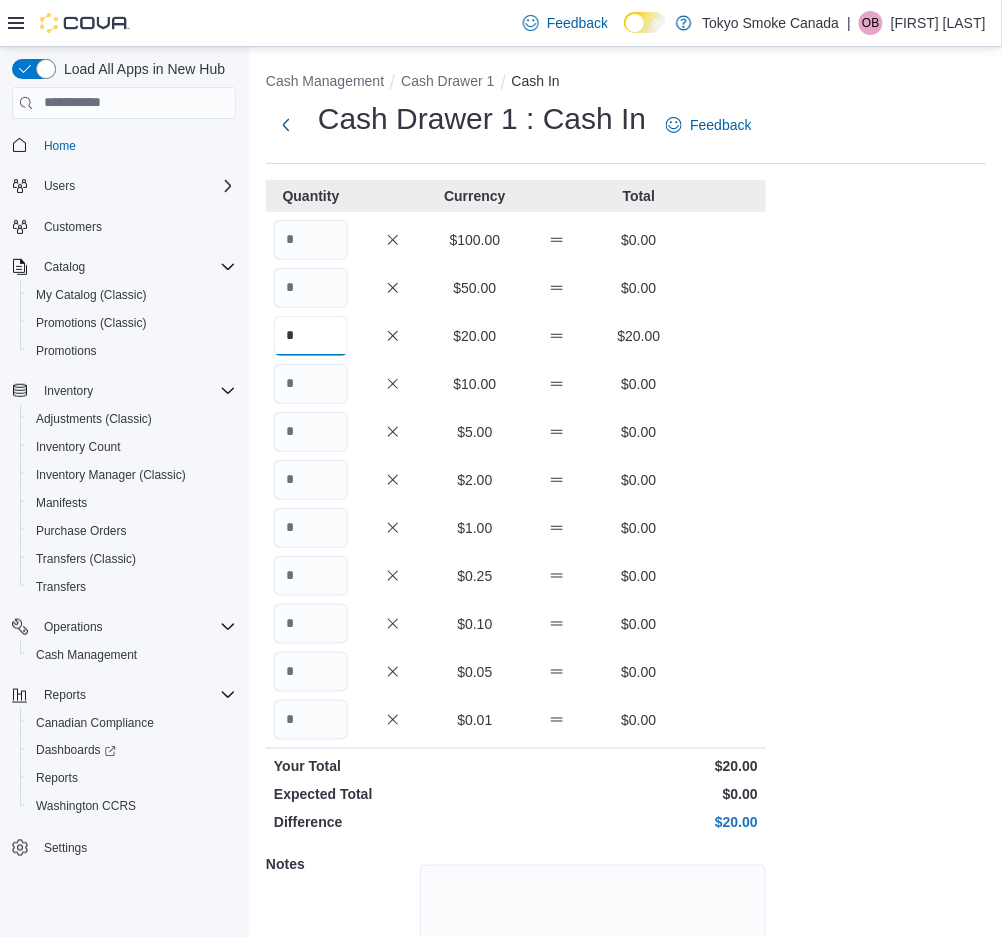 type on "*" 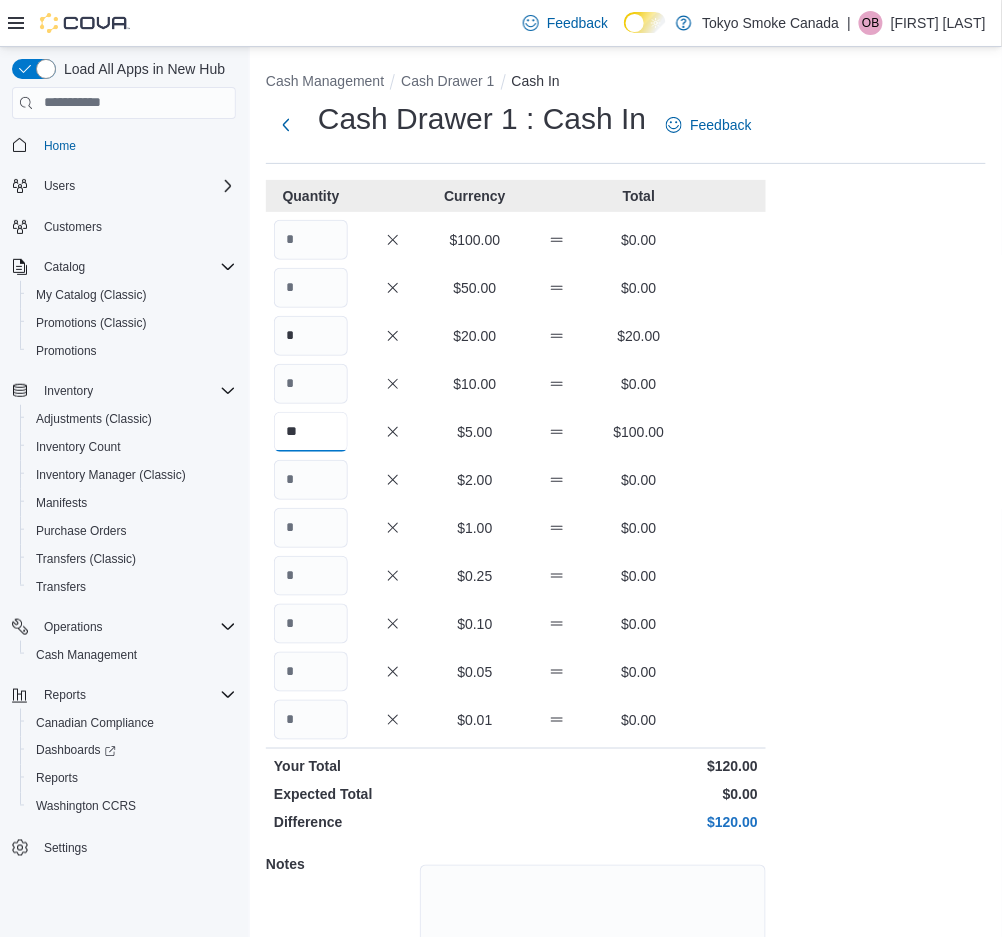 type on "**" 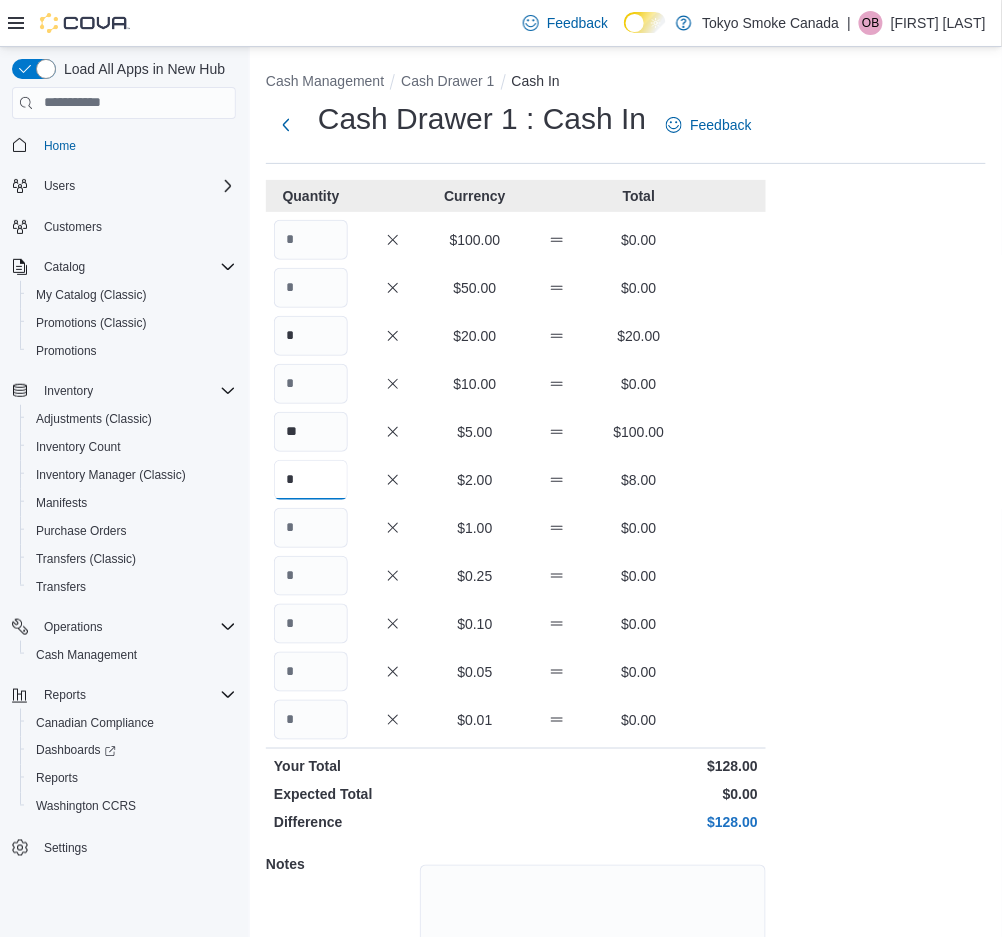 type on "*" 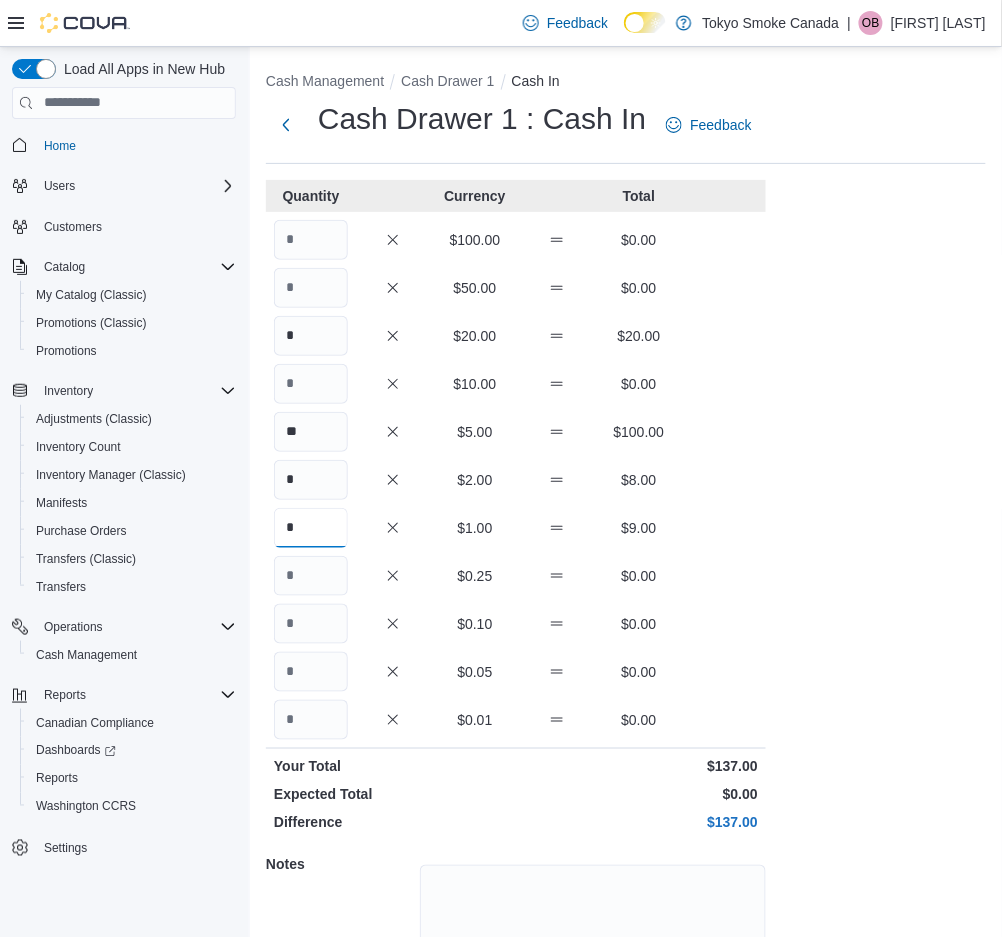 type on "*" 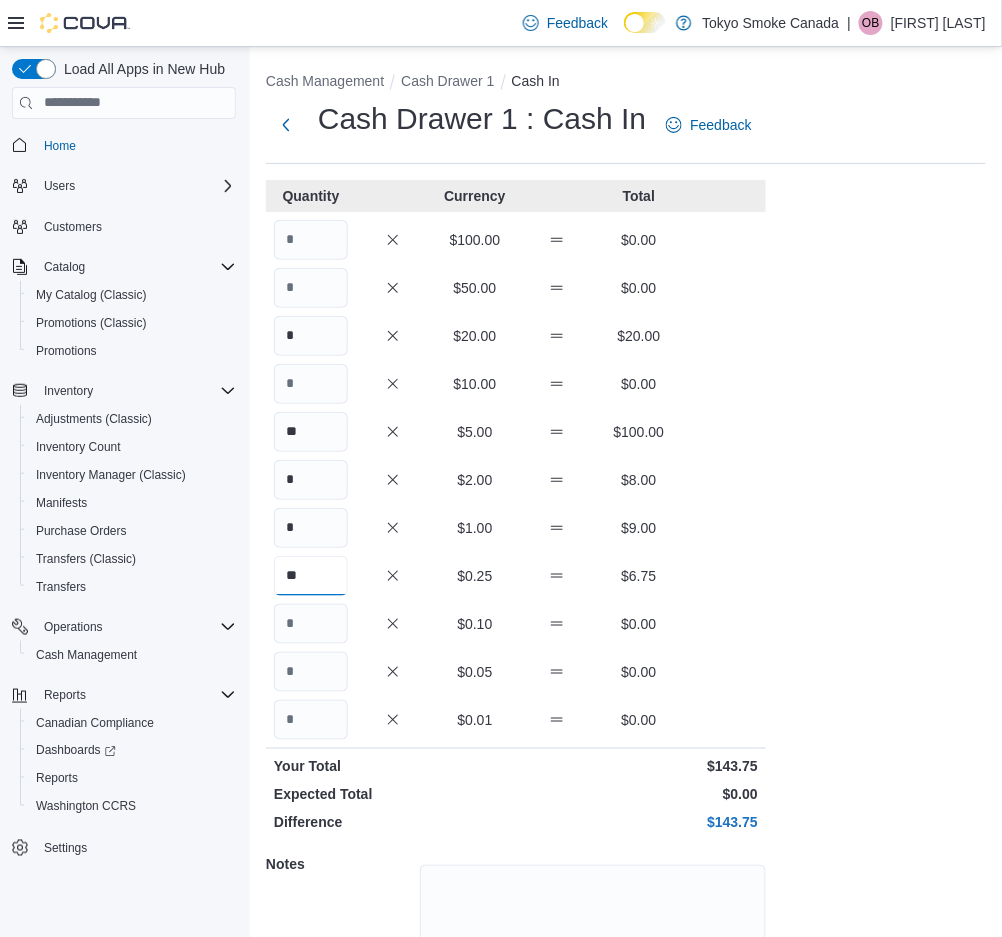 type on "**" 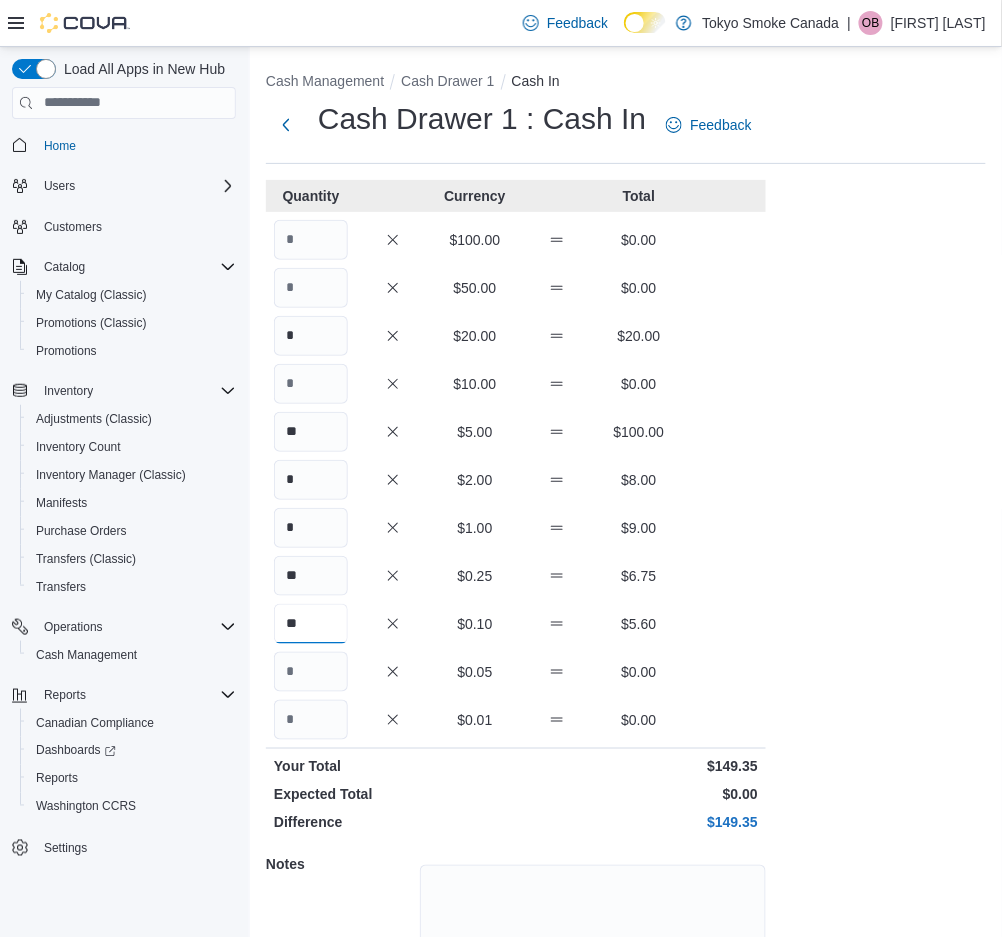 type on "**" 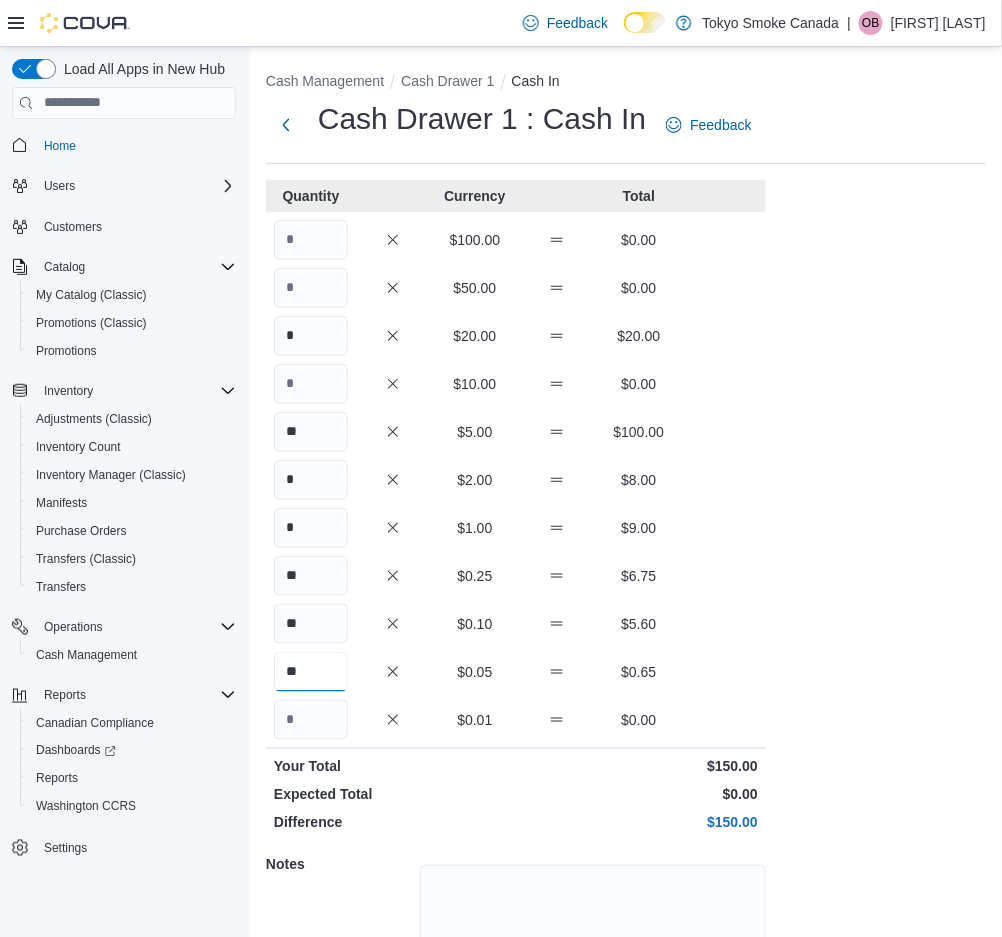 type on "**" 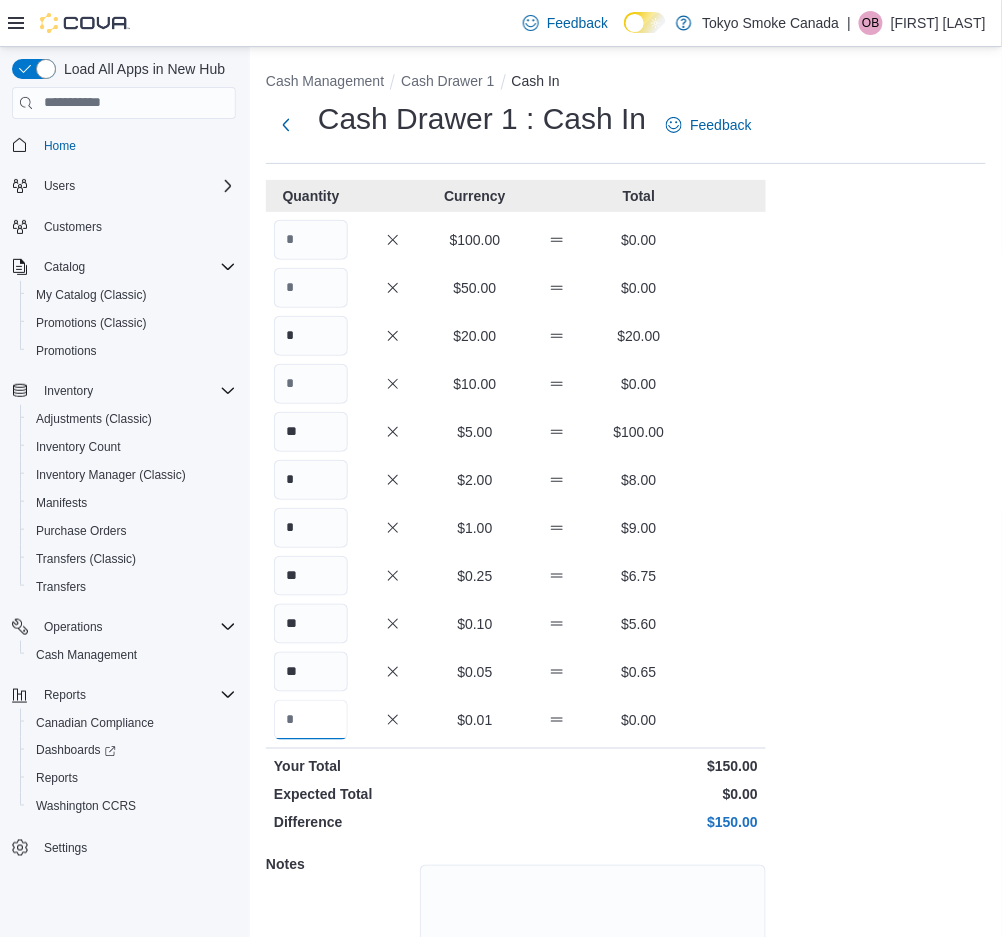 scroll, scrollTop: 152, scrollLeft: 0, axis: vertical 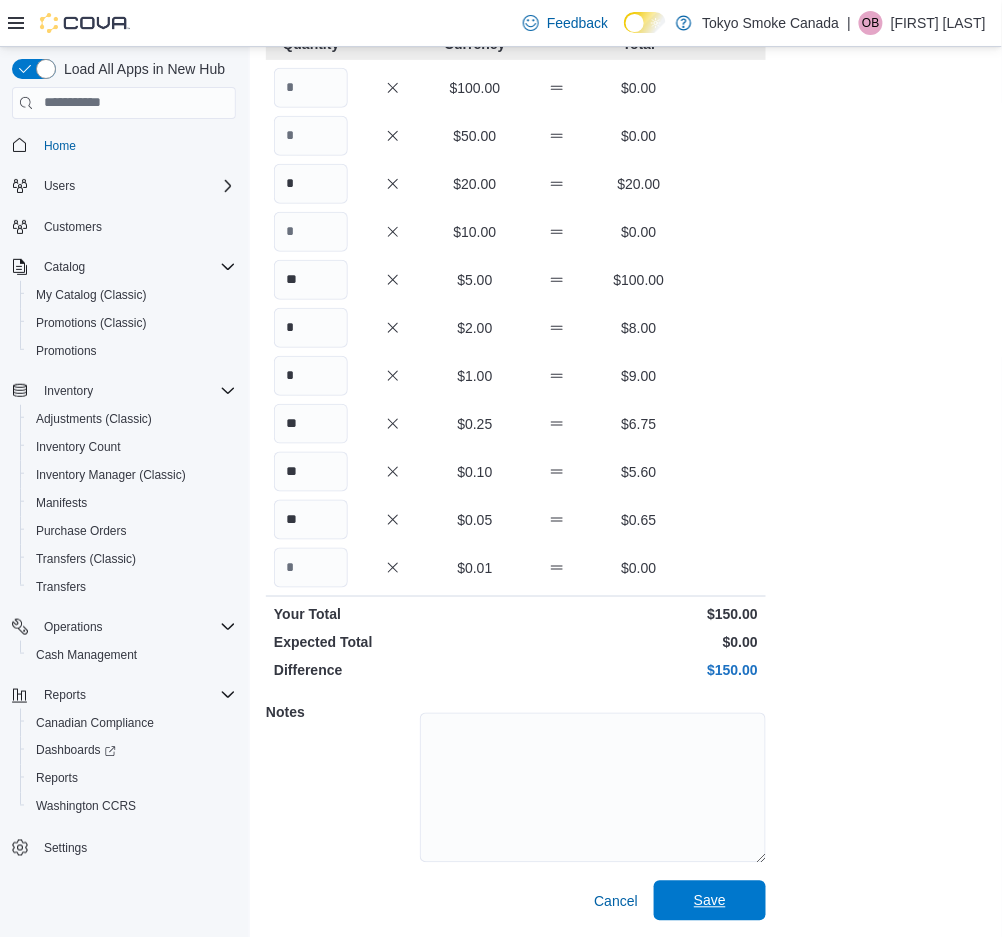 click on "Save" at bounding box center [710, 901] 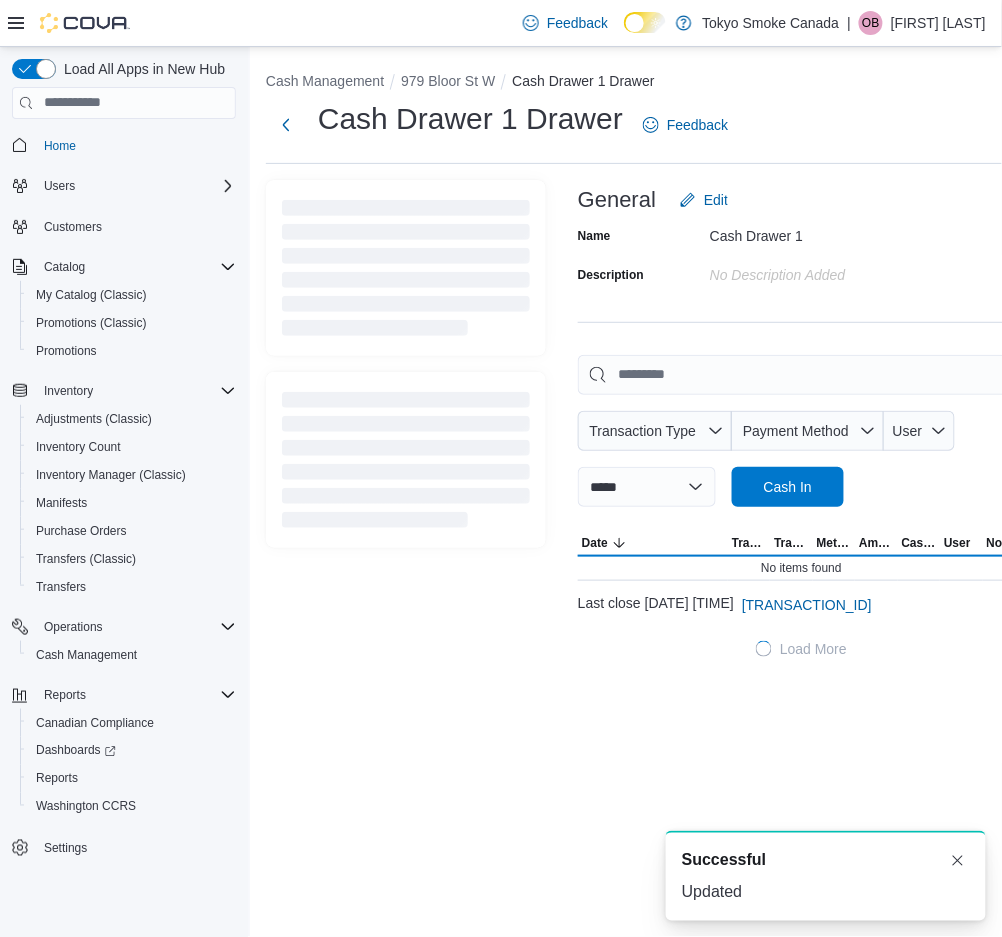 scroll, scrollTop: 0, scrollLeft: 0, axis: both 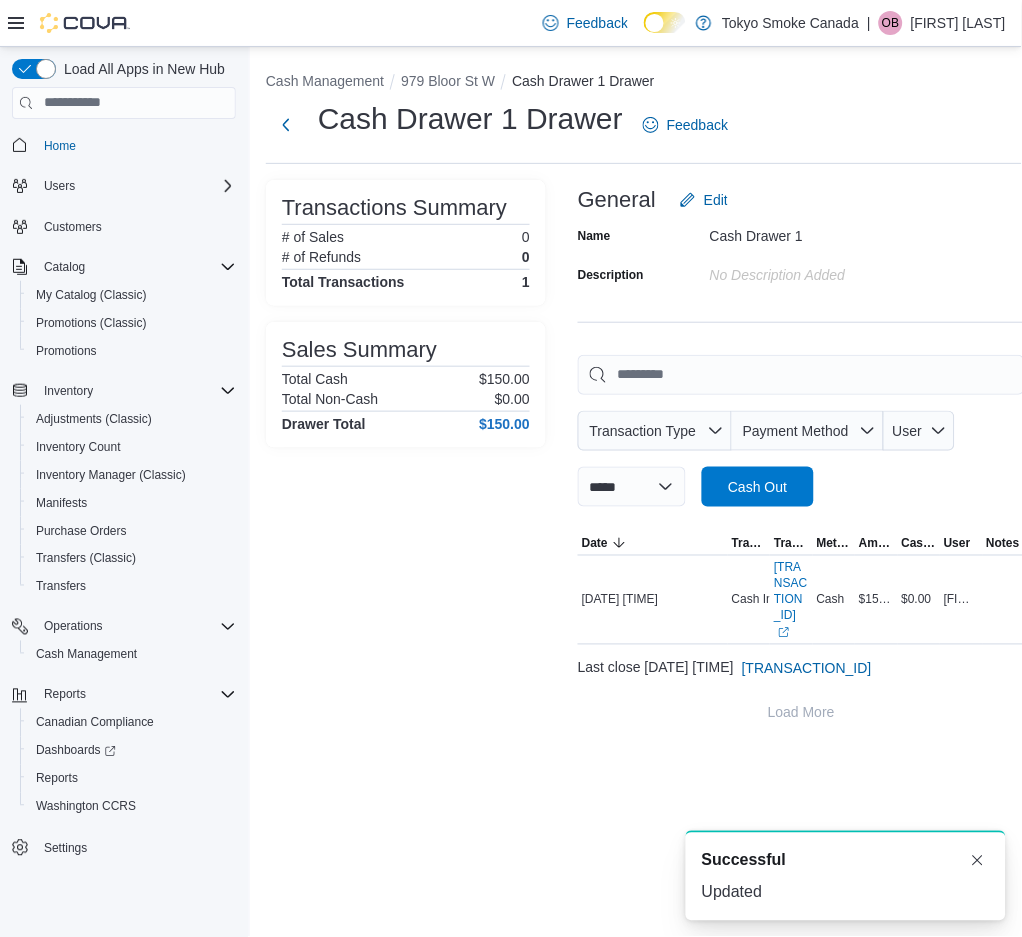 click on "979 Bloor St W" at bounding box center (456, 81) 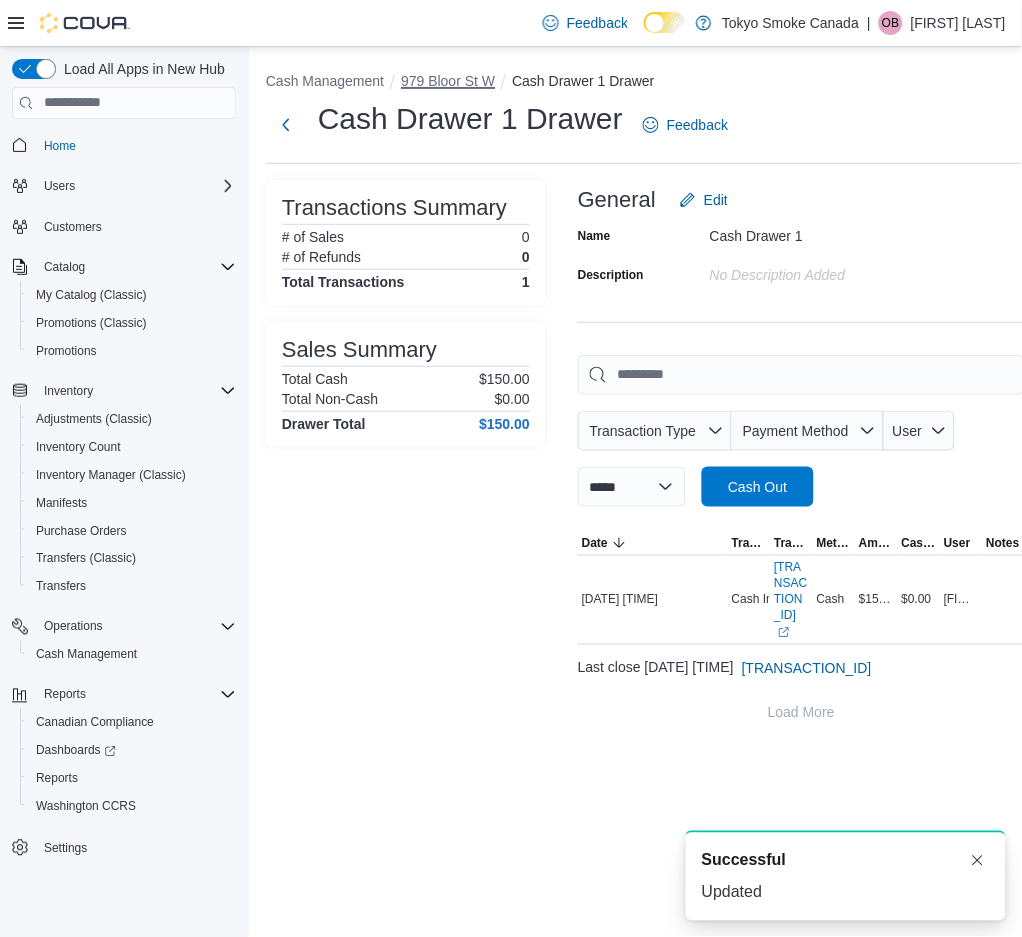 click on "979 Bloor St W" at bounding box center (448, 81) 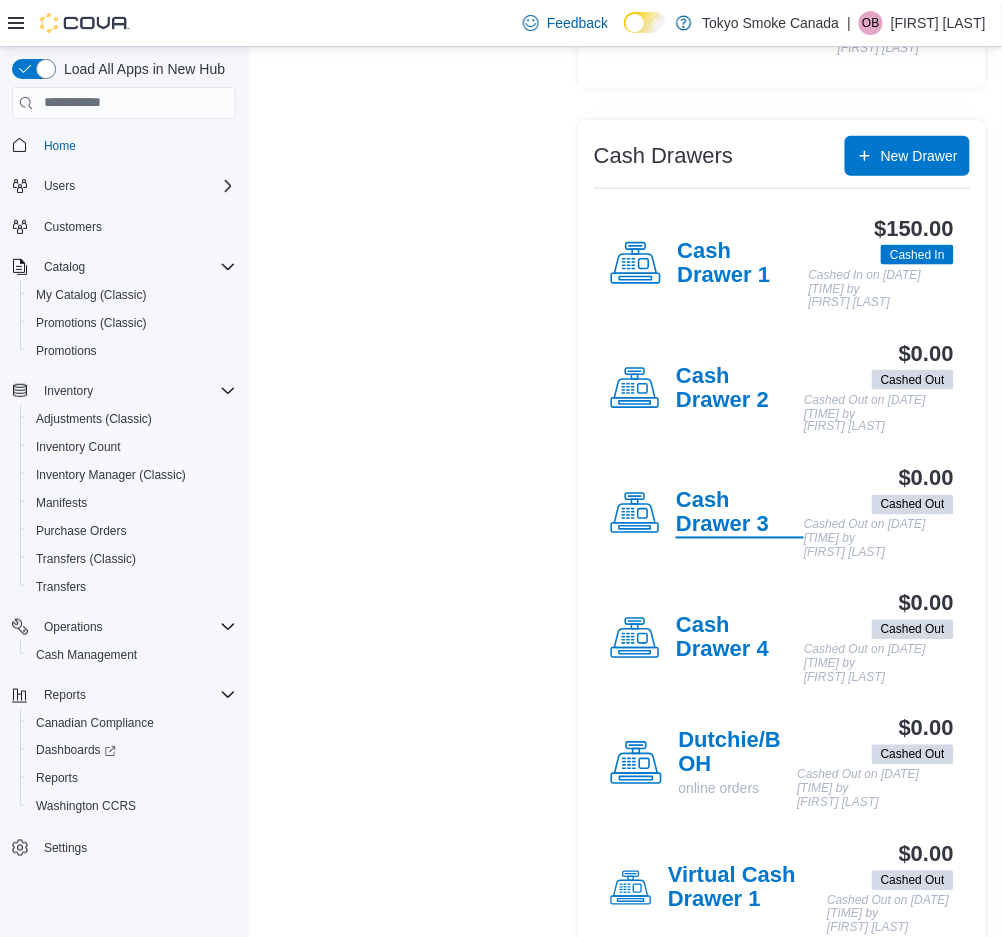 scroll, scrollTop: 337, scrollLeft: 0, axis: vertical 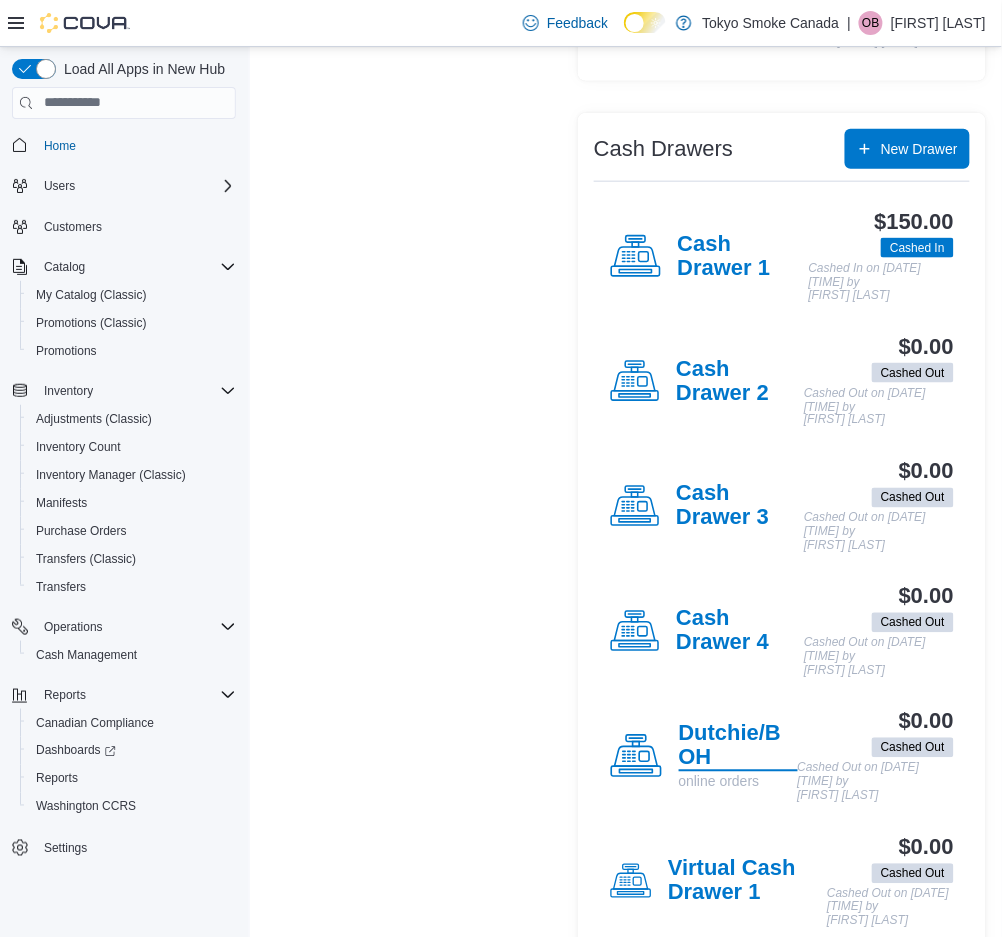 click on "Dutchie/BOH" at bounding box center (738, 747) 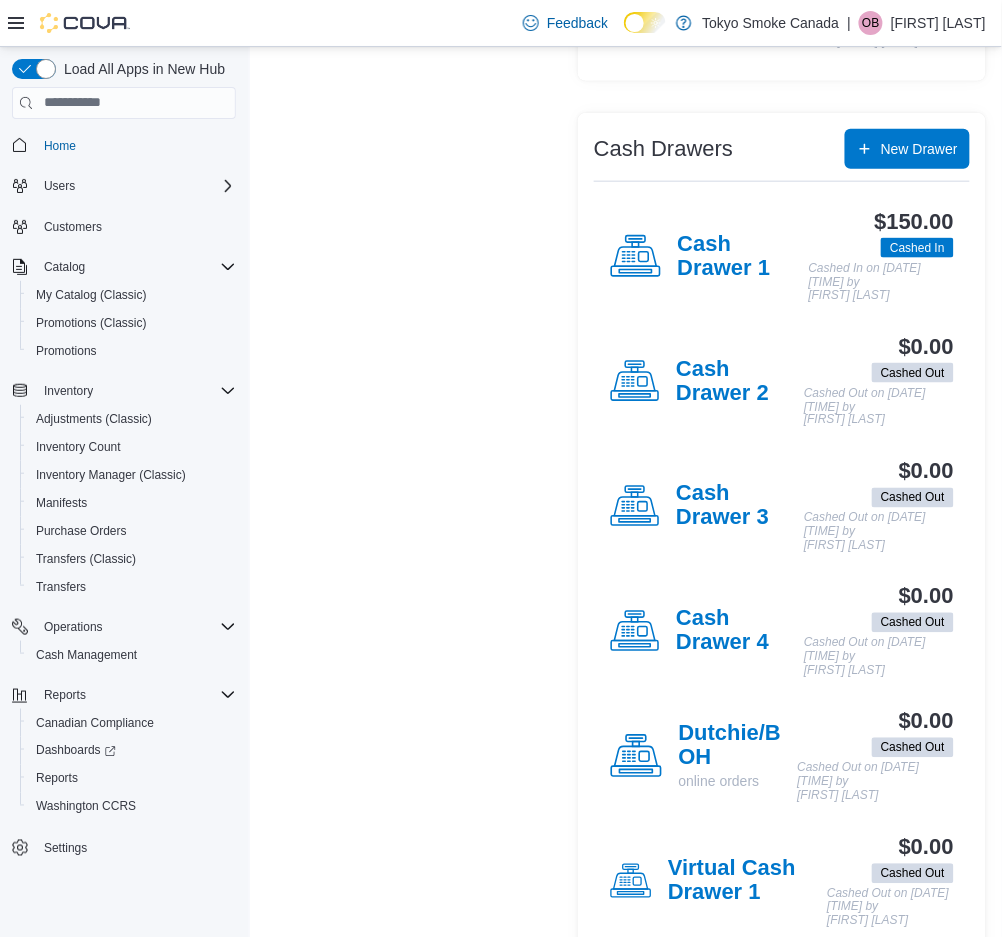 scroll, scrollTop: 0, scrollLeft: 0, axis: both 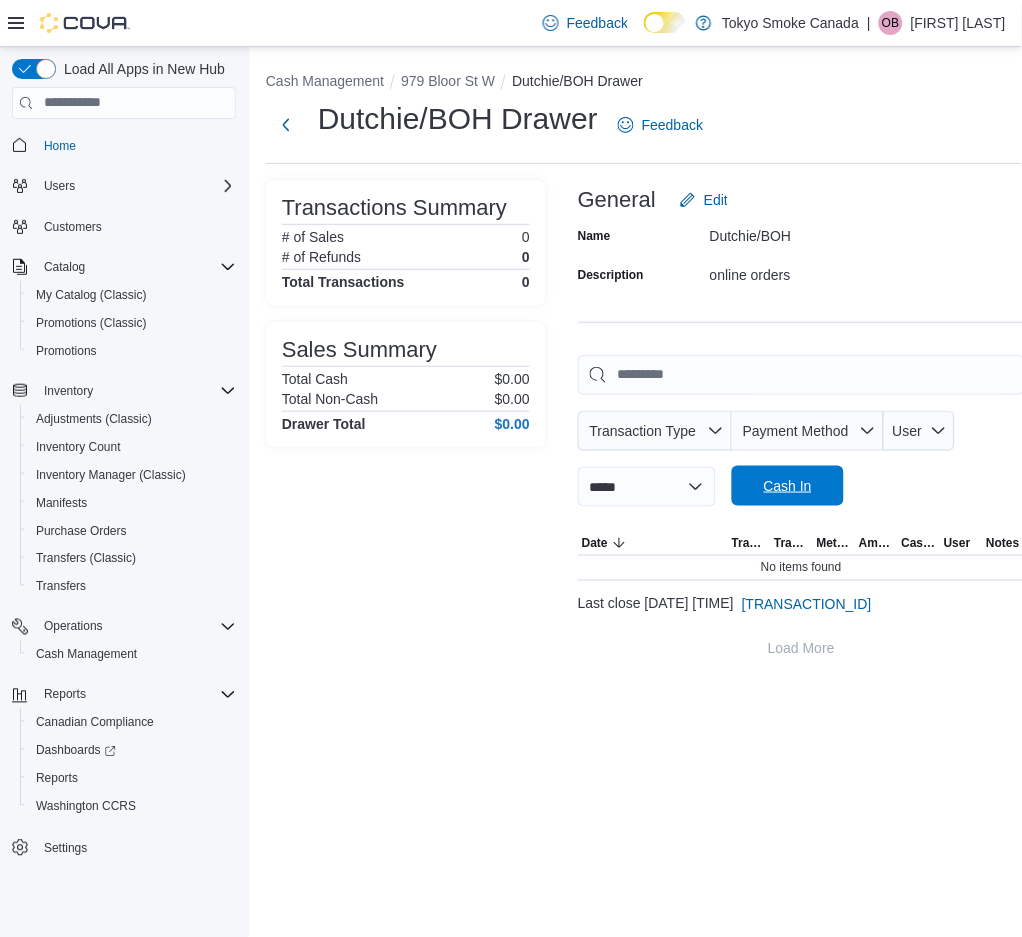 click on "Cash In" at bounding box center [788, 486] 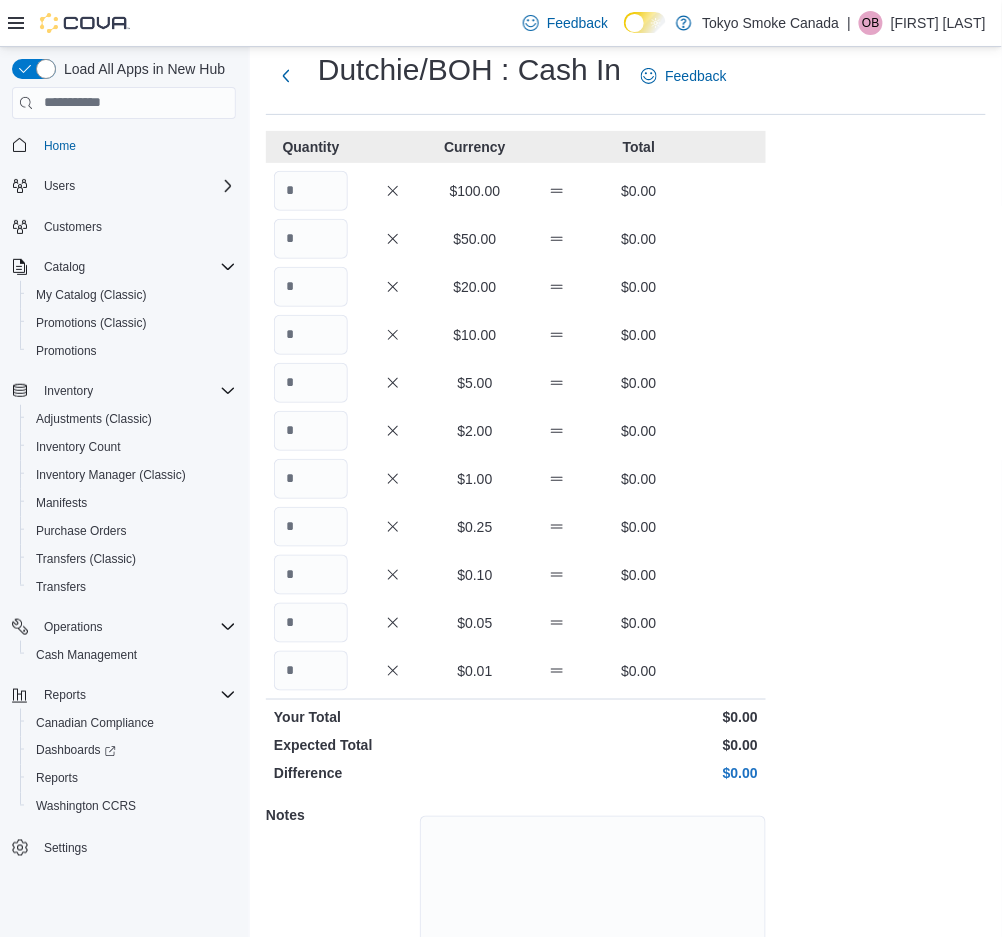 scroll, scrollTop: 152, scrollLeft: 0, axis: vertical 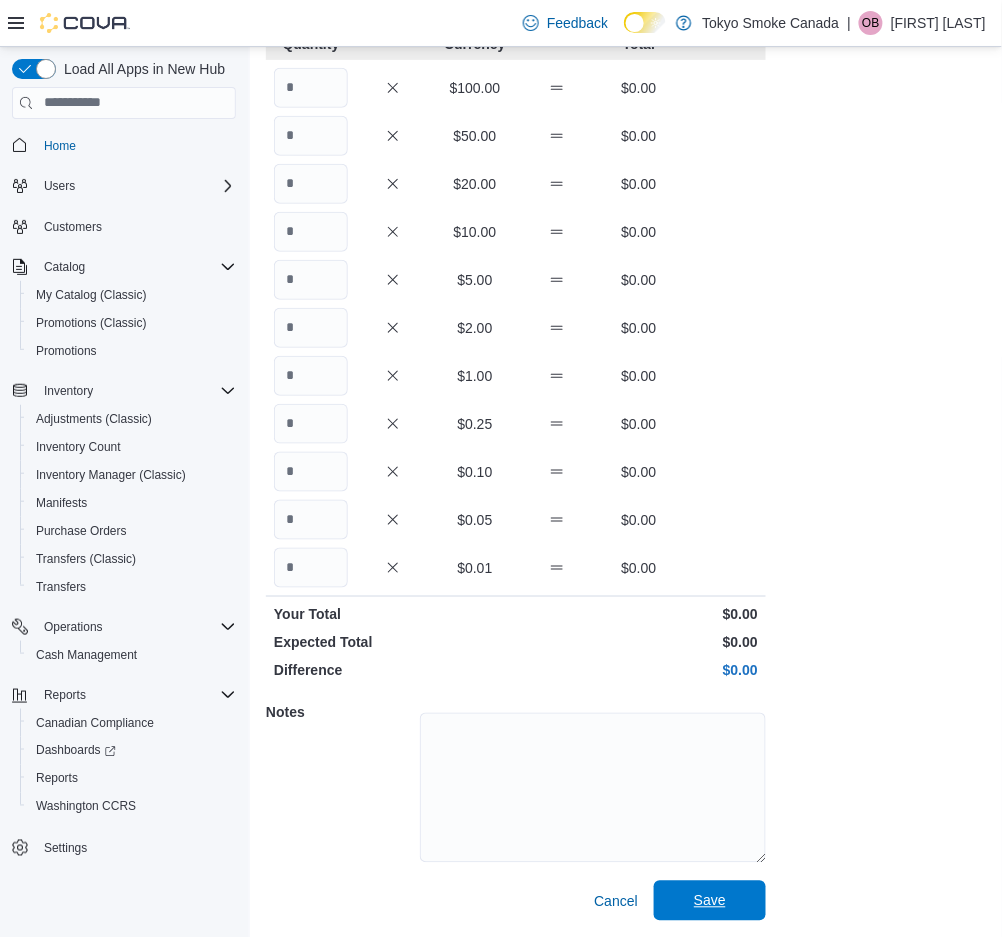 click on "Save" at bounding box center [710, 901] 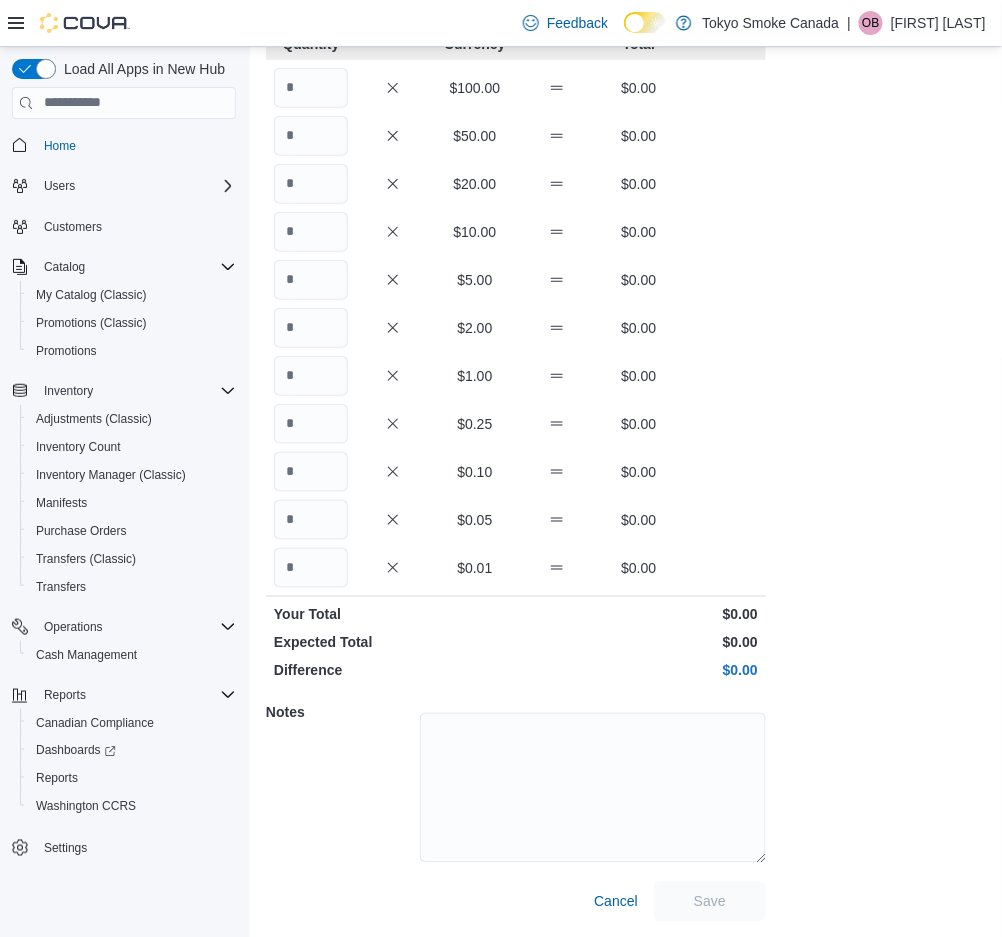 scroll, scrollTop: 0, scrollLeft: 0, axis: both 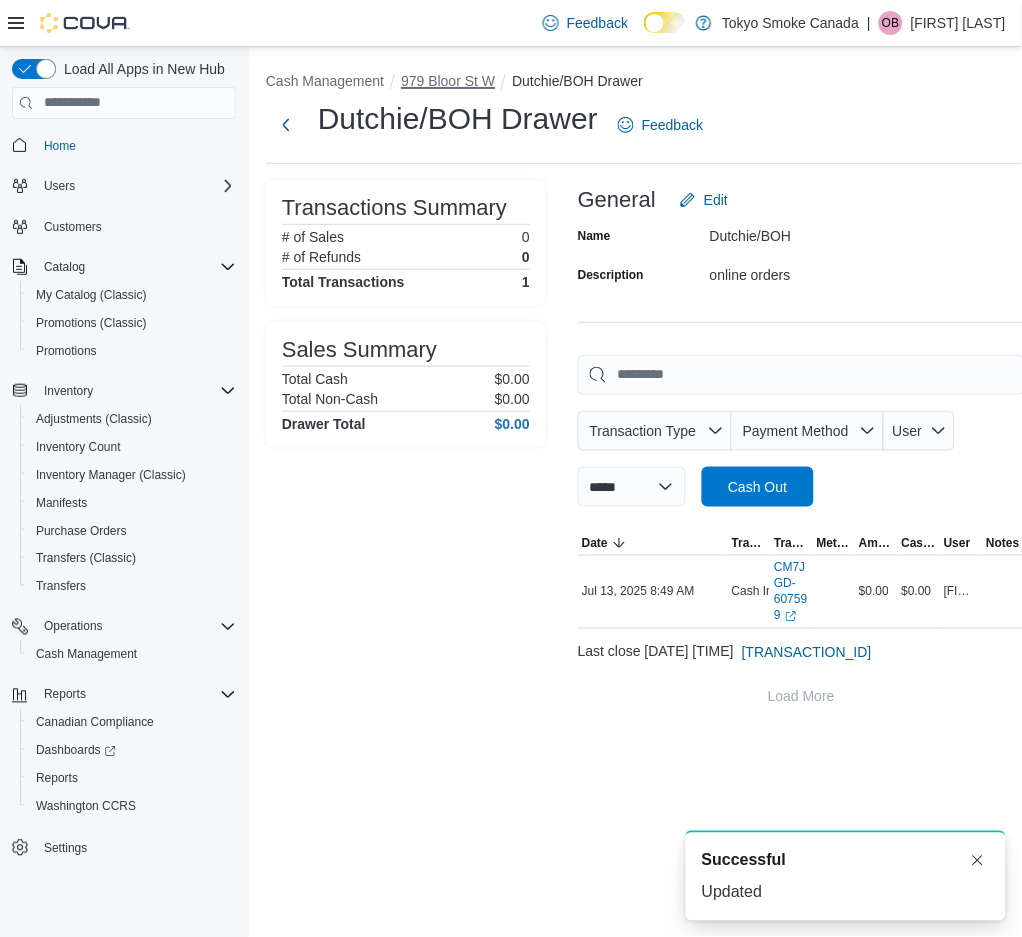 click on "979 Bloor St W" at bounding box center [448, 81] 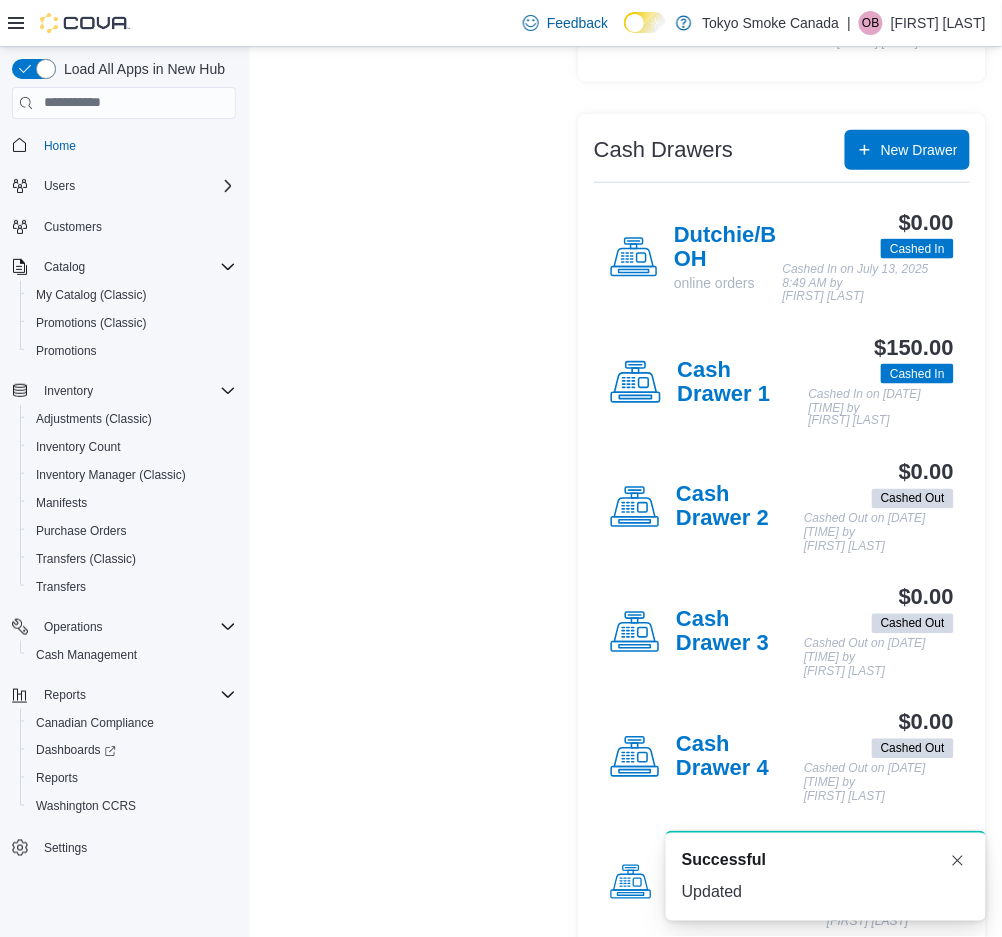 scroll, scrollTop: 376, scrollLeft: 0, axis: vertical 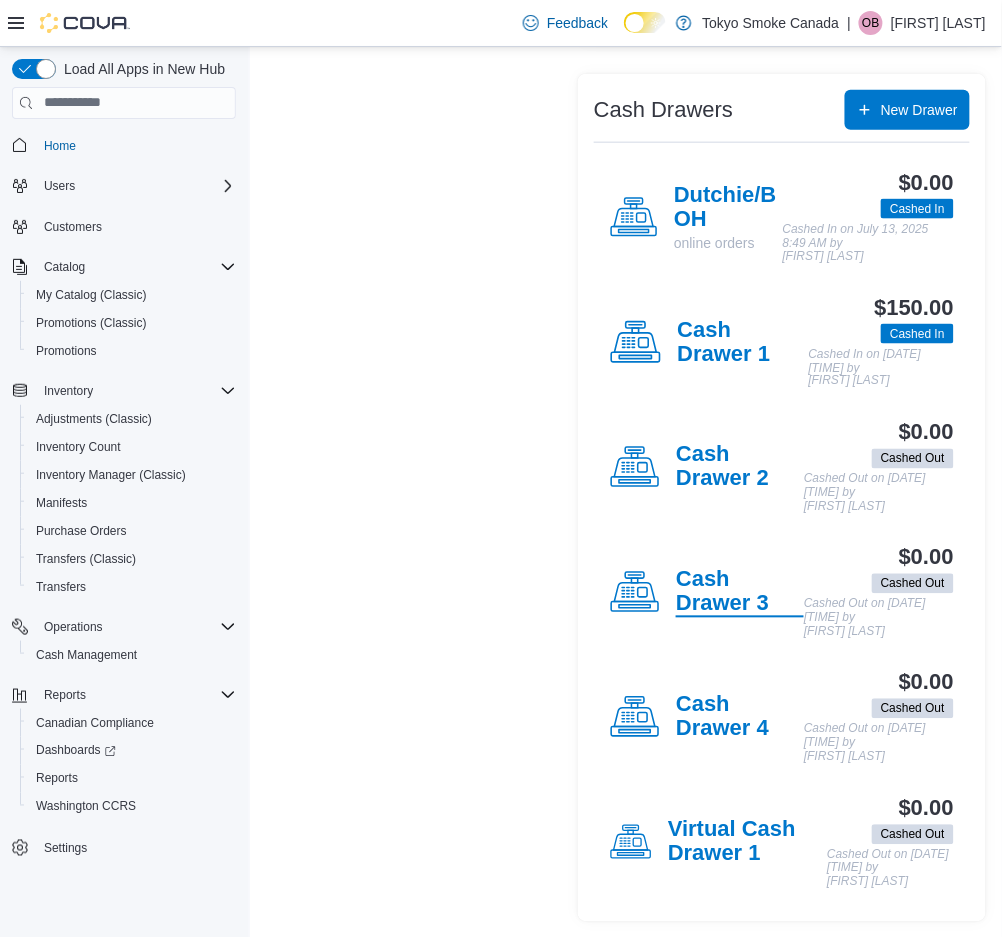 click on "Cash Drawer 3" at bounding box center (740, 593) 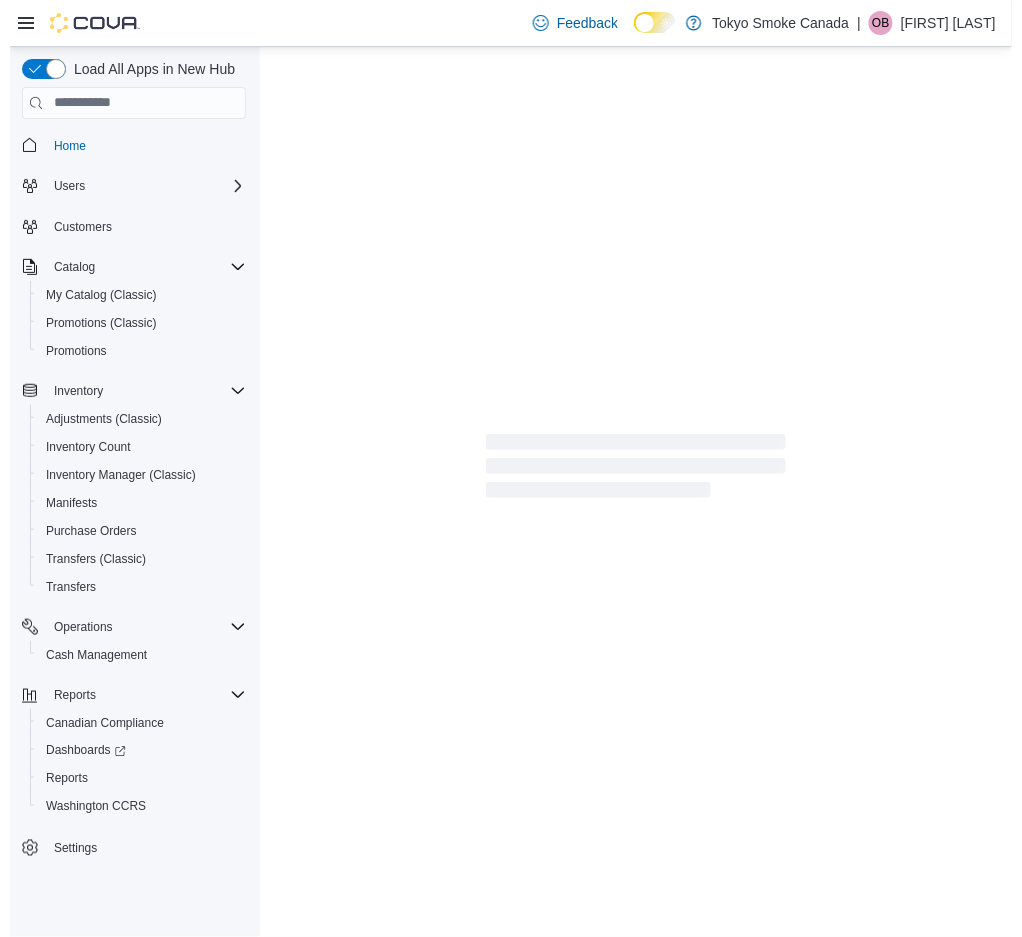 scroll, scrollTop: 0, scrollLeft: 0, axis: both 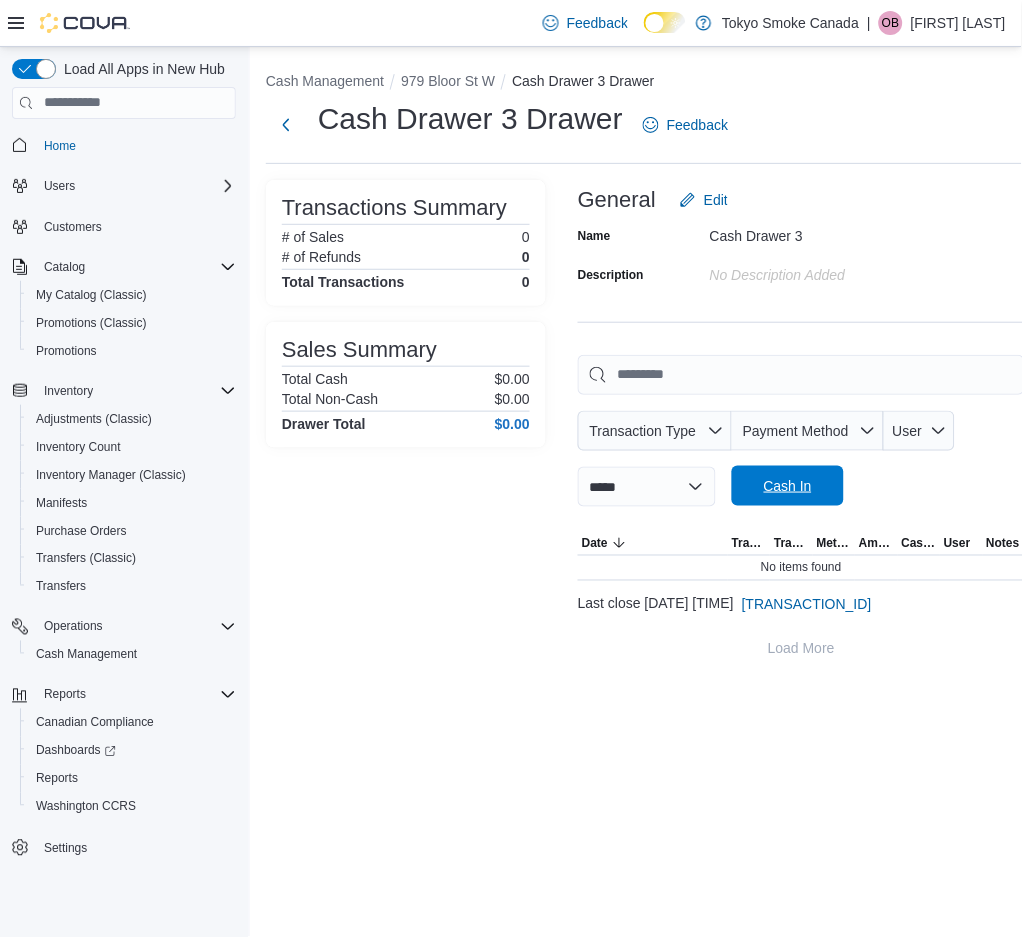 click on "Cash In" at bounding box center (788, 486) 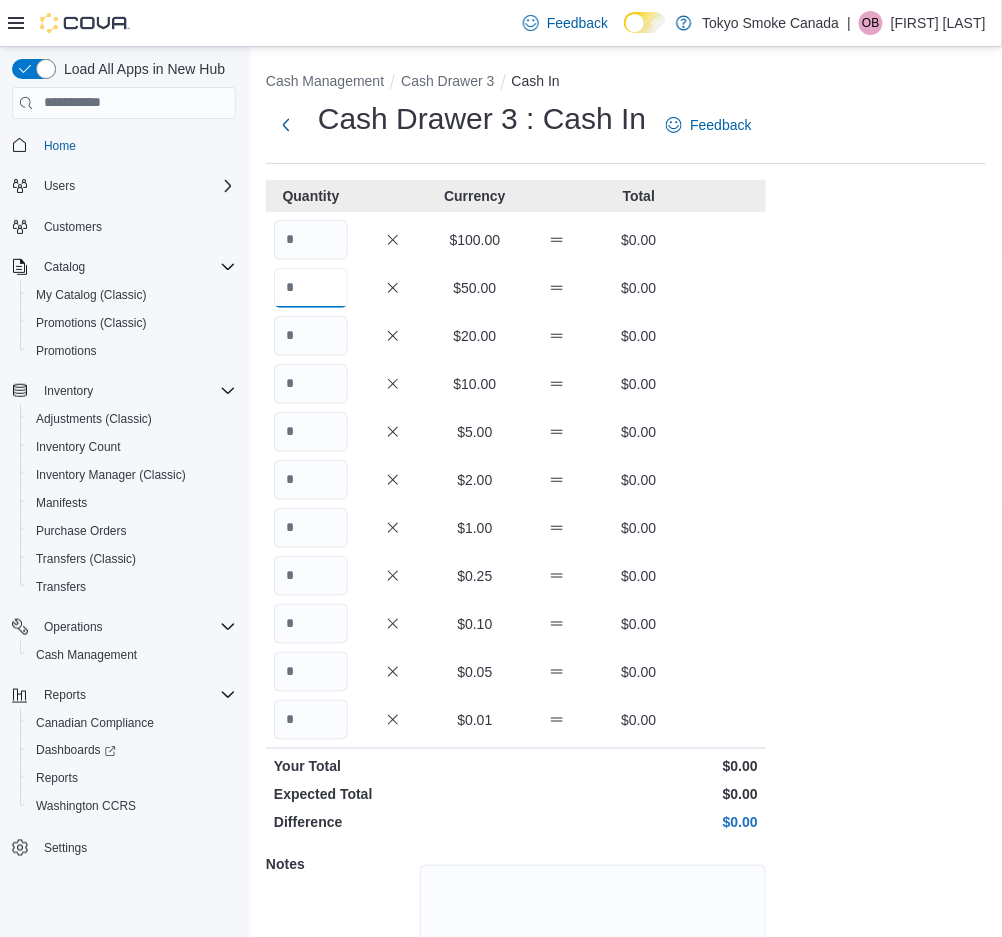 click at bounding box center [311, 288] 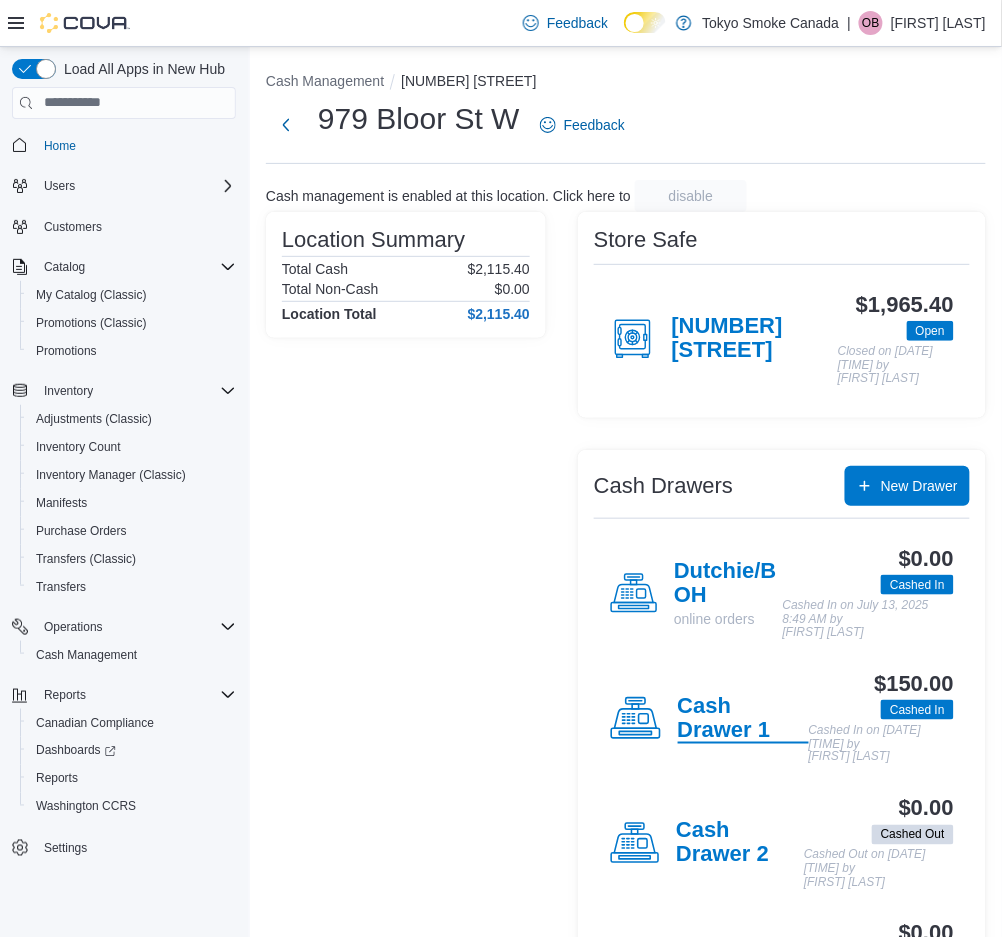 click on "Cash Drawer 1" at bounding box center [743, 719] 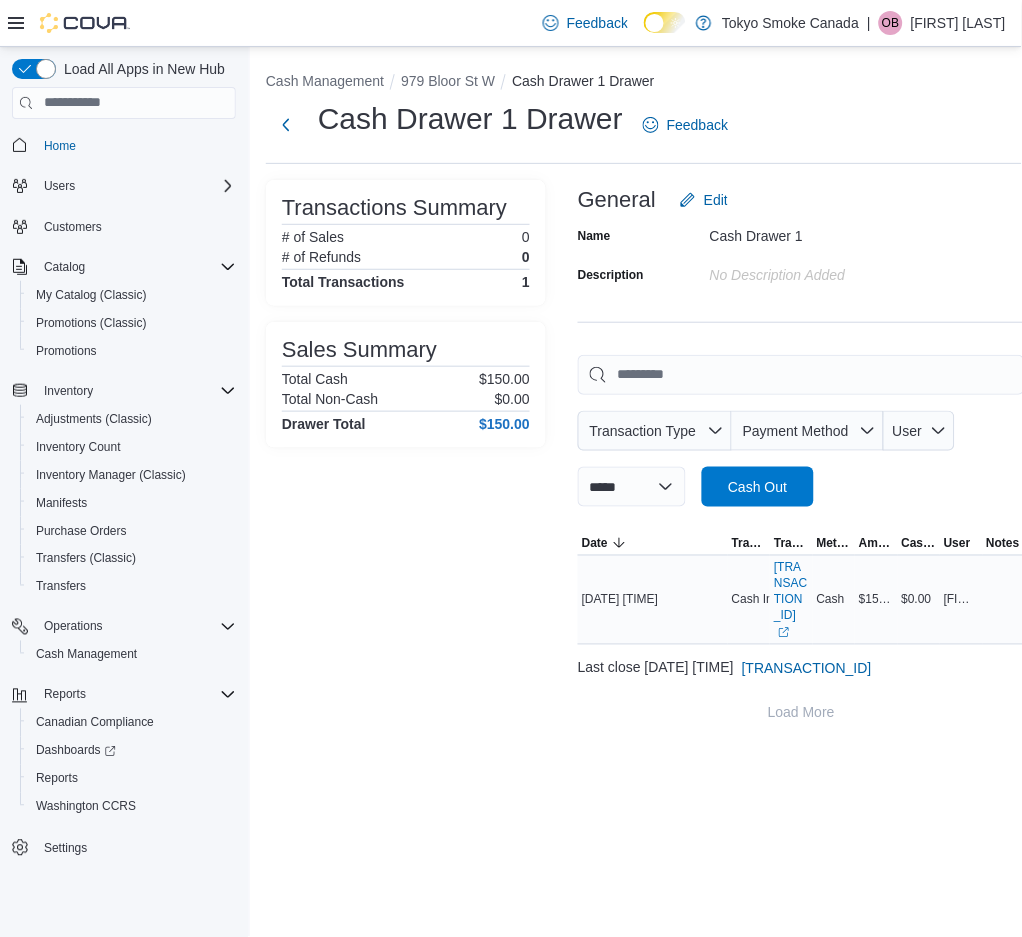 click on "[ID] (opens in a new tab or window)" at bounding box center (791, 600) 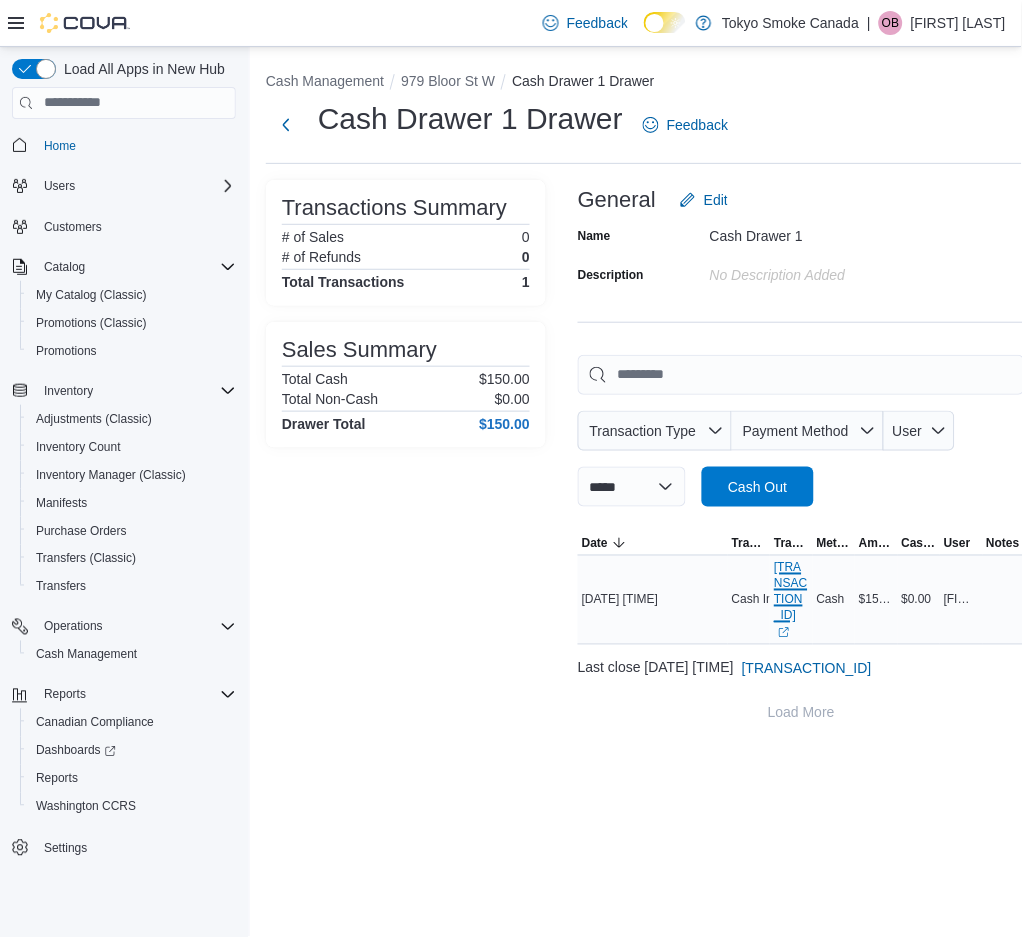 click on "[ID] (opens in a new tab or window)" at bounding box center (791, 600) 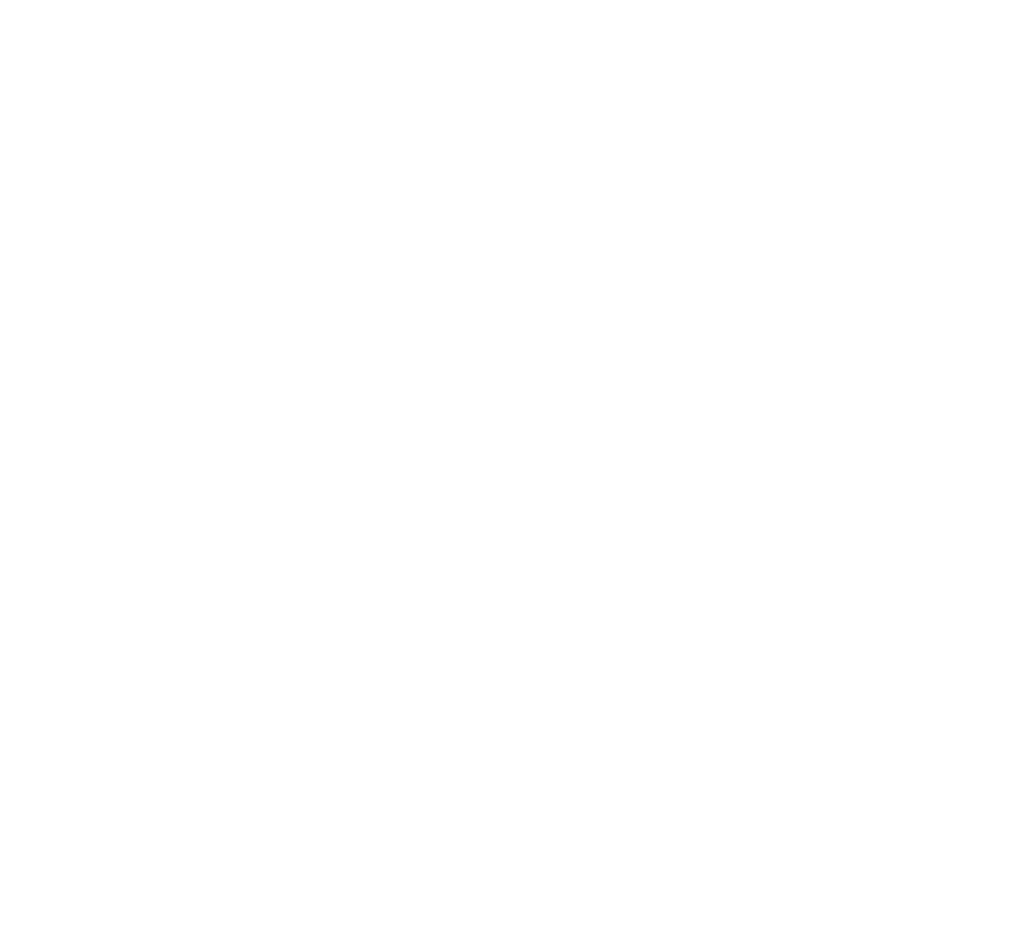 scroll, scrollTop: 0, scrollLeft: 0, axis: both 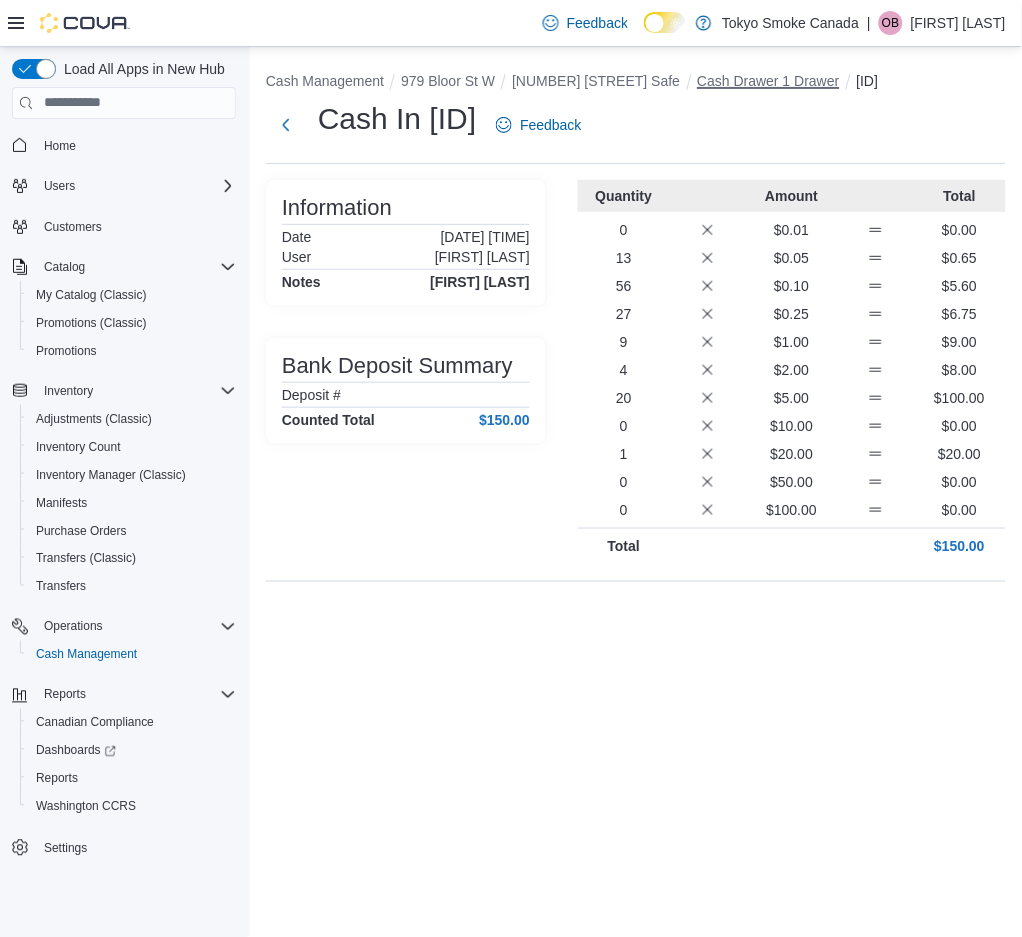 click on "Cash Drawer 1 Drawer" at bounding box center [769, 81] 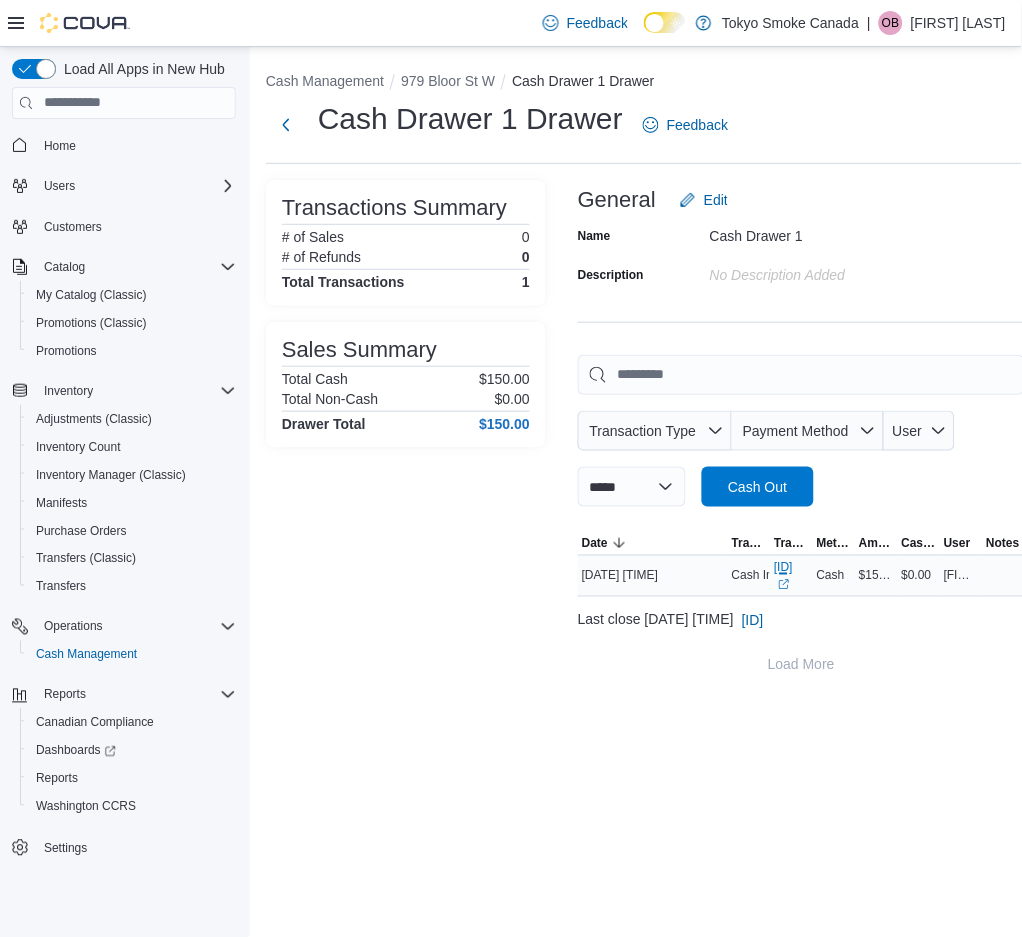 click on "[ID] (opens in a new tab or window)" at bounding box center (791, 576) 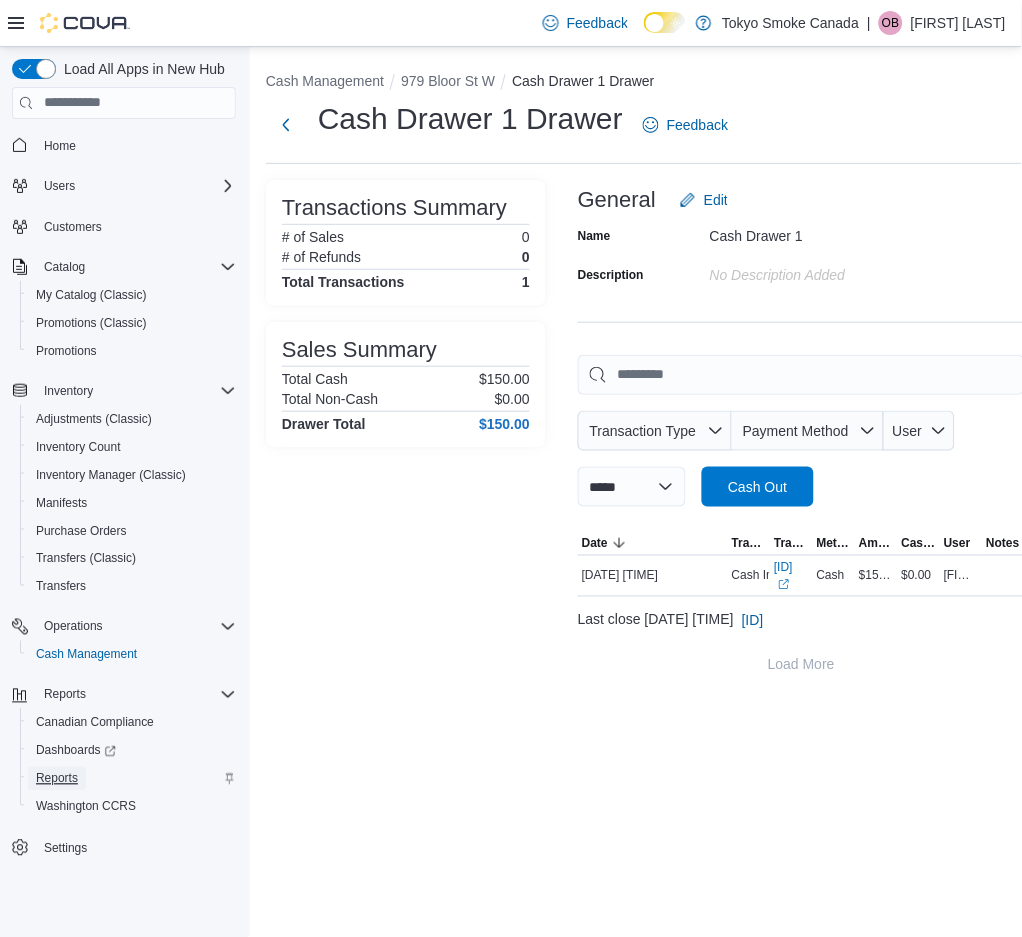 click on "Reports" at bounding box center [57, 779] 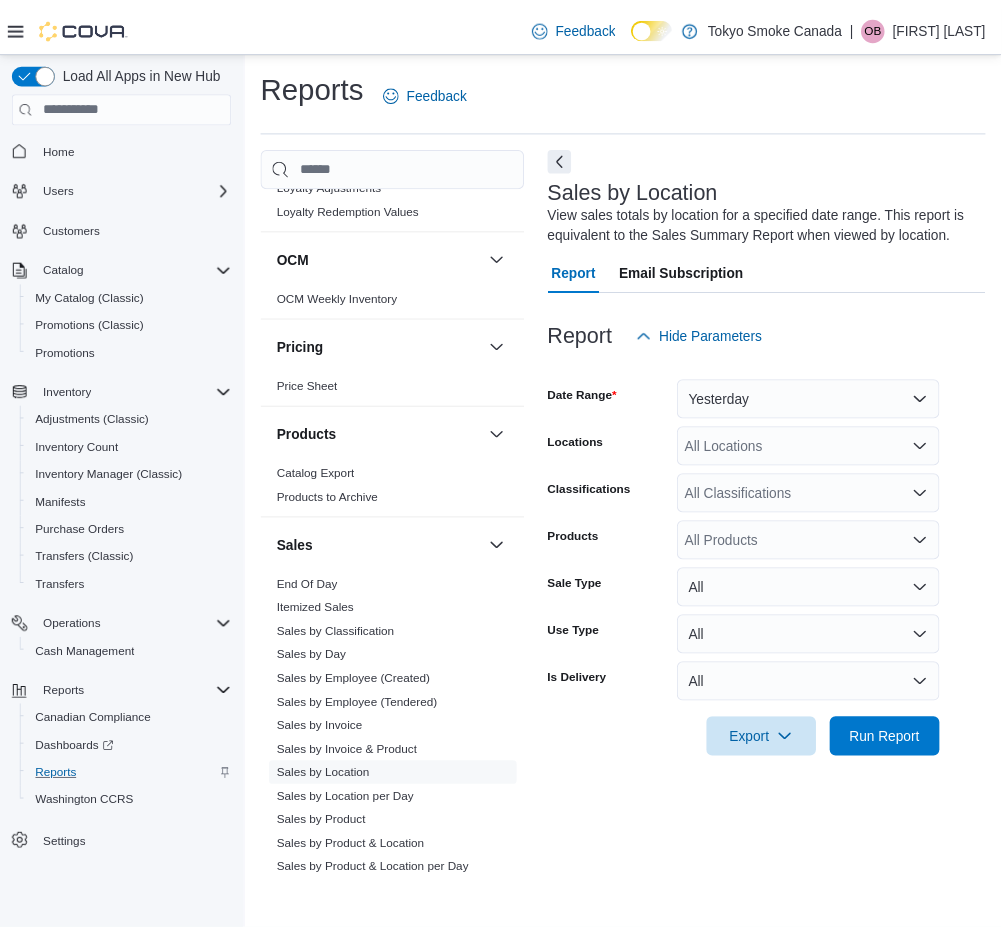 scroll, scrollTop: 966, scrollLeft: 0, axis: vertical 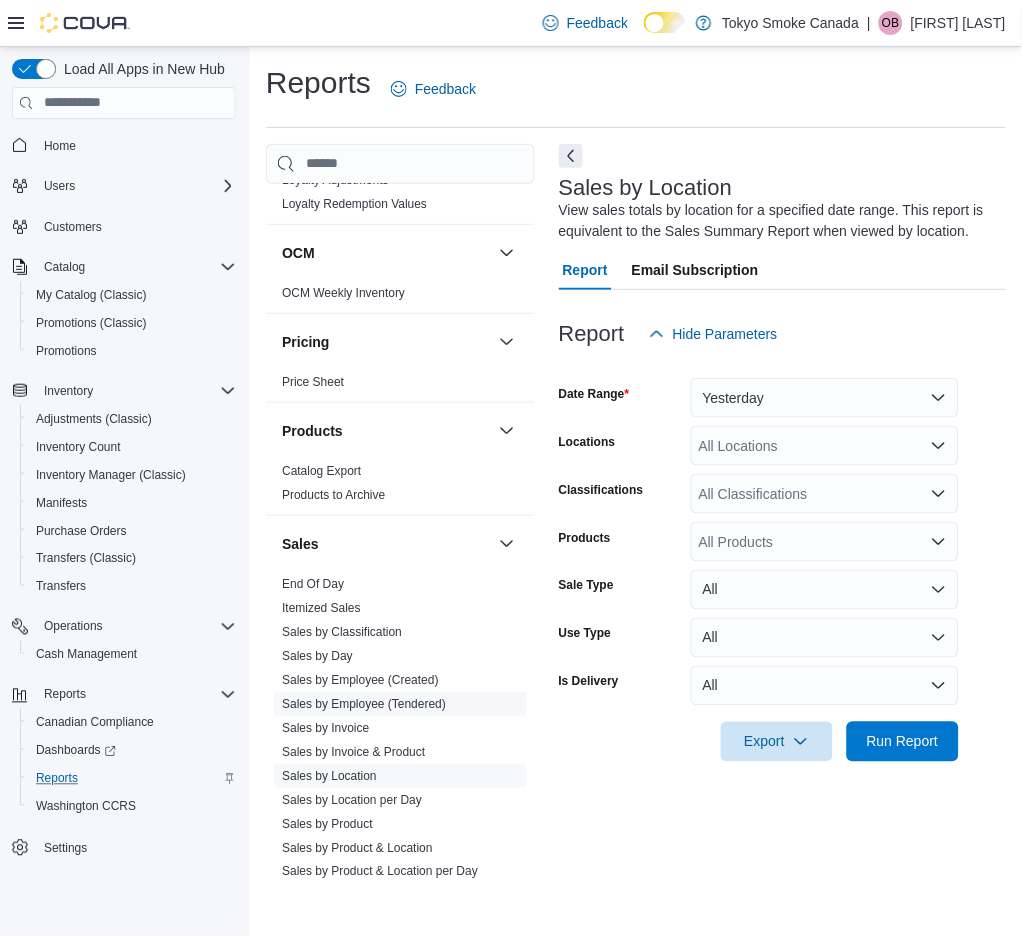 click on "Sales by Employee (Tendered)" at bounding box center [364, 704] 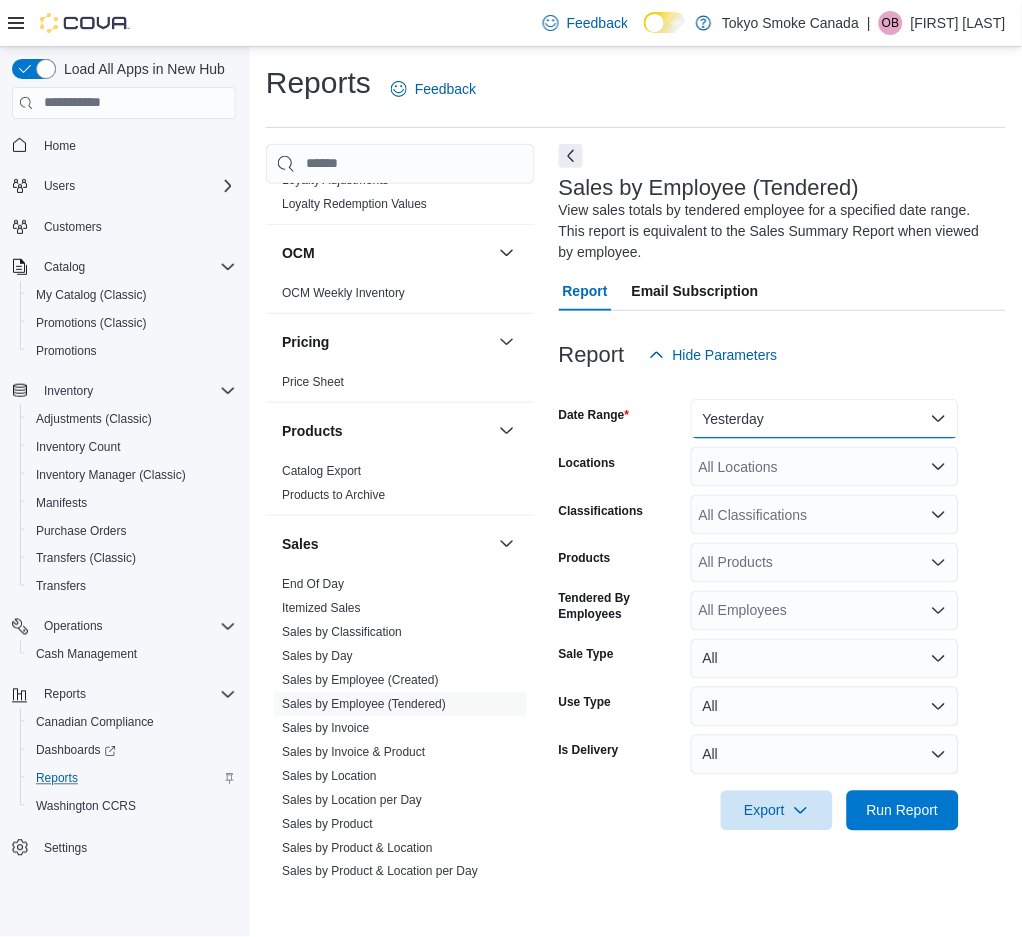 click on "Yesterday" at bounding box center (825, 419) 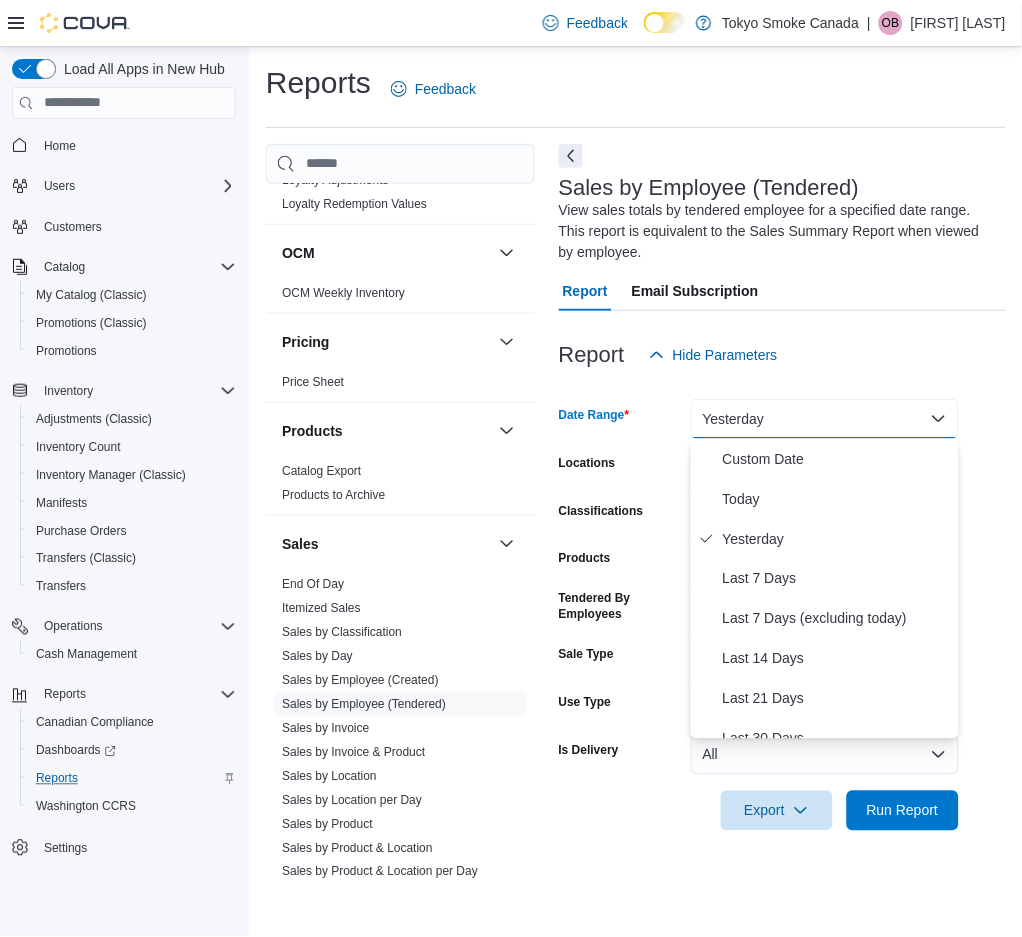 click on "Yesterday" at bounding box center [825, 419] 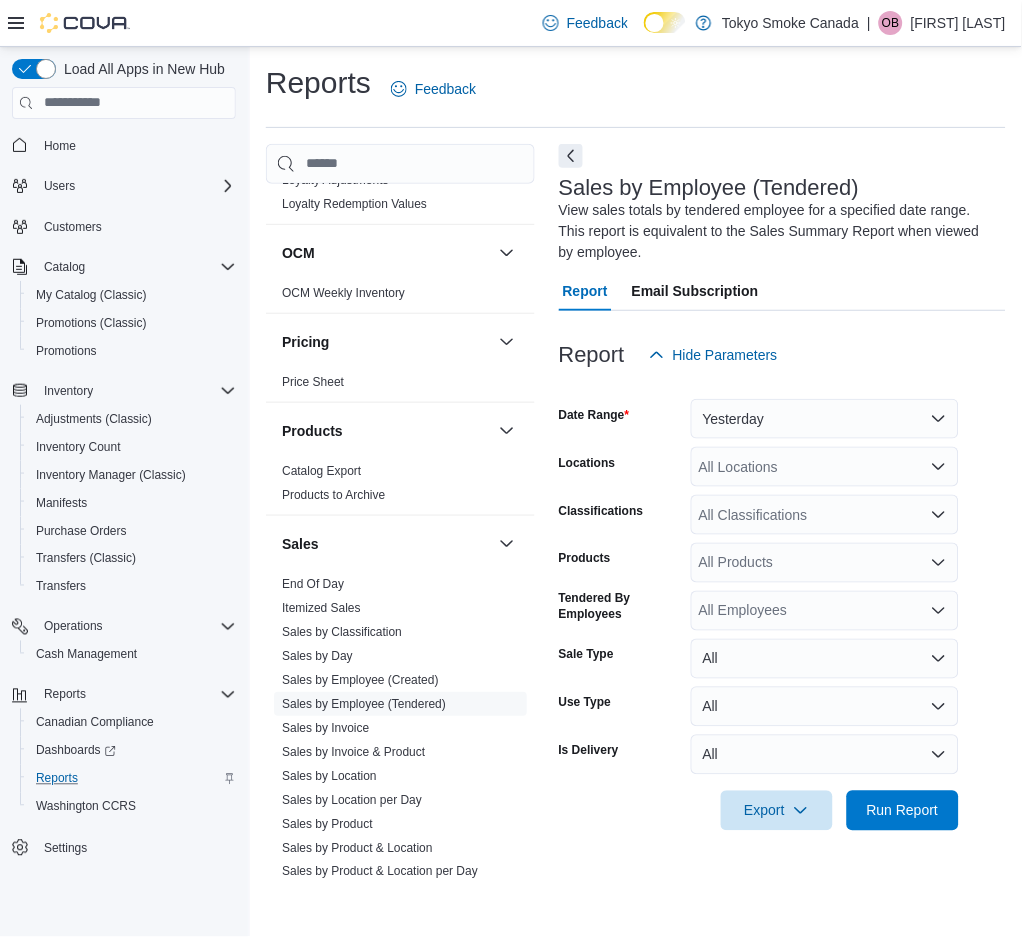 click on "All Locations" at bounding box center [825, 467] 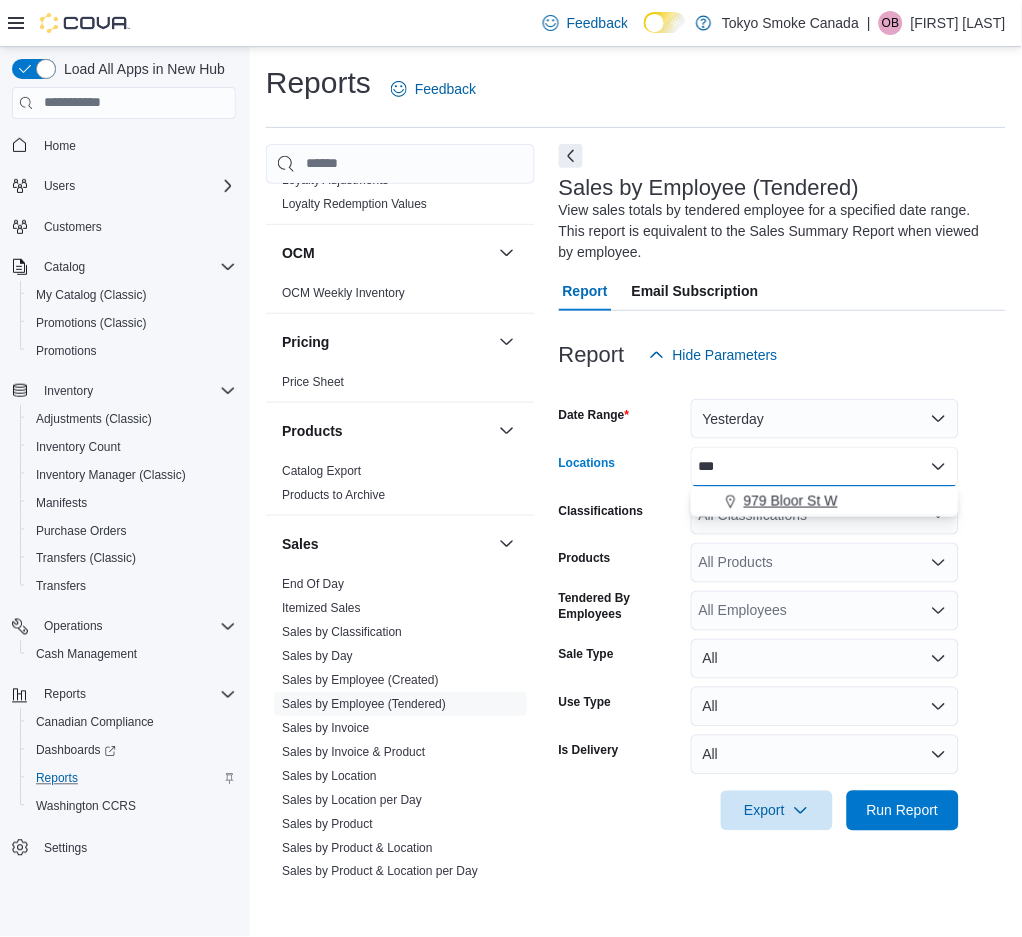 type on "***" 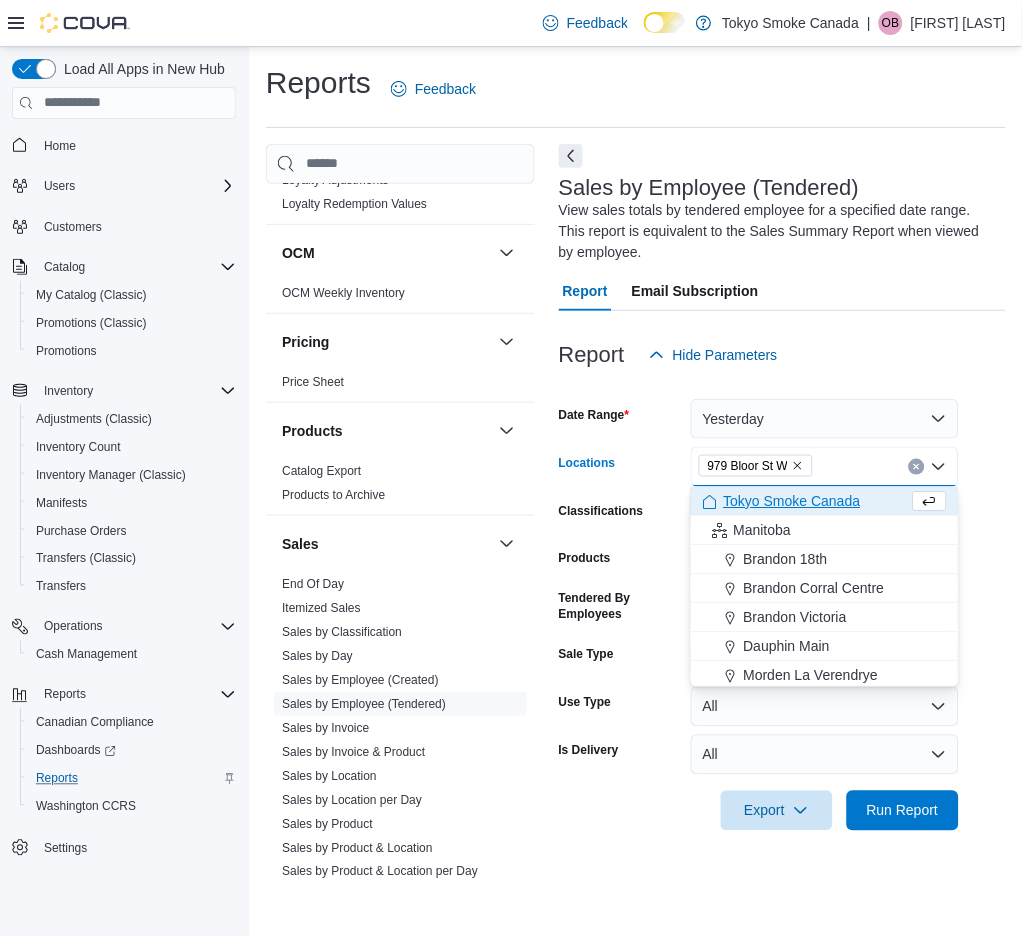 click on "Report Email Subscription" at bounding box center (782, 291) 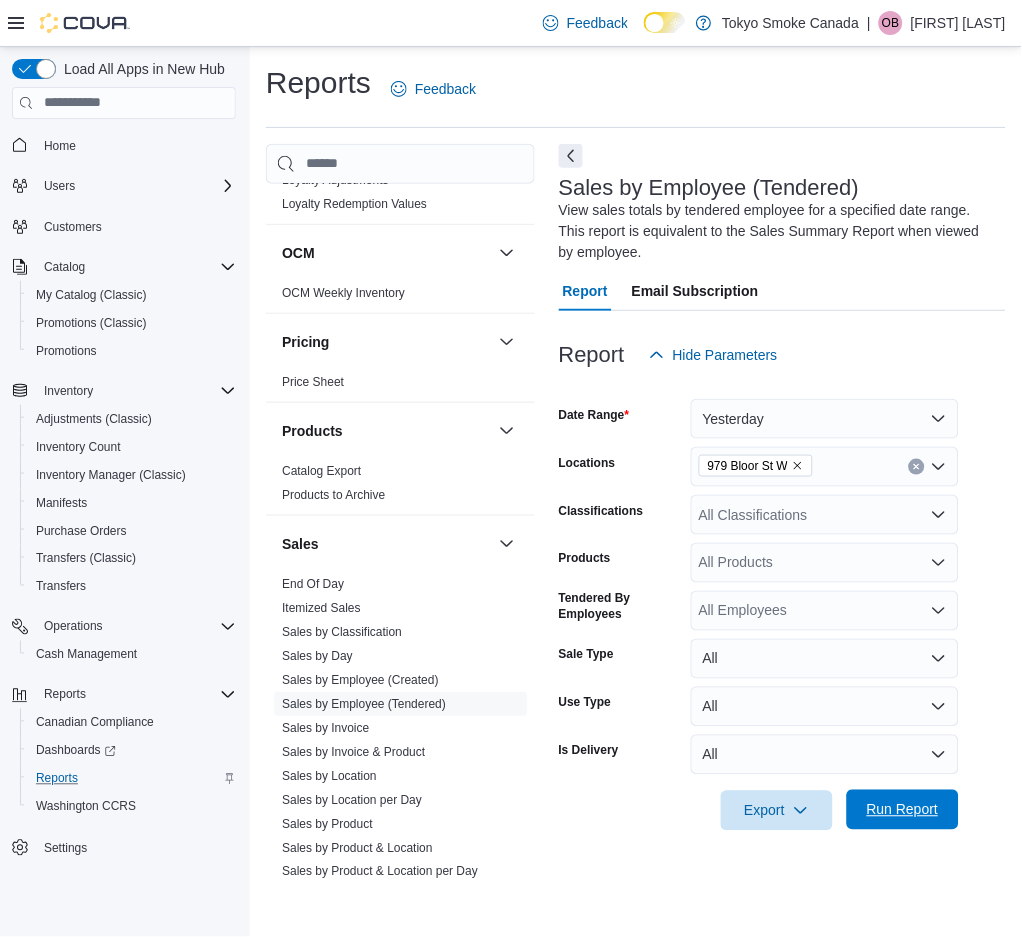 click on "Run Report" at bounding box center [903, 810] 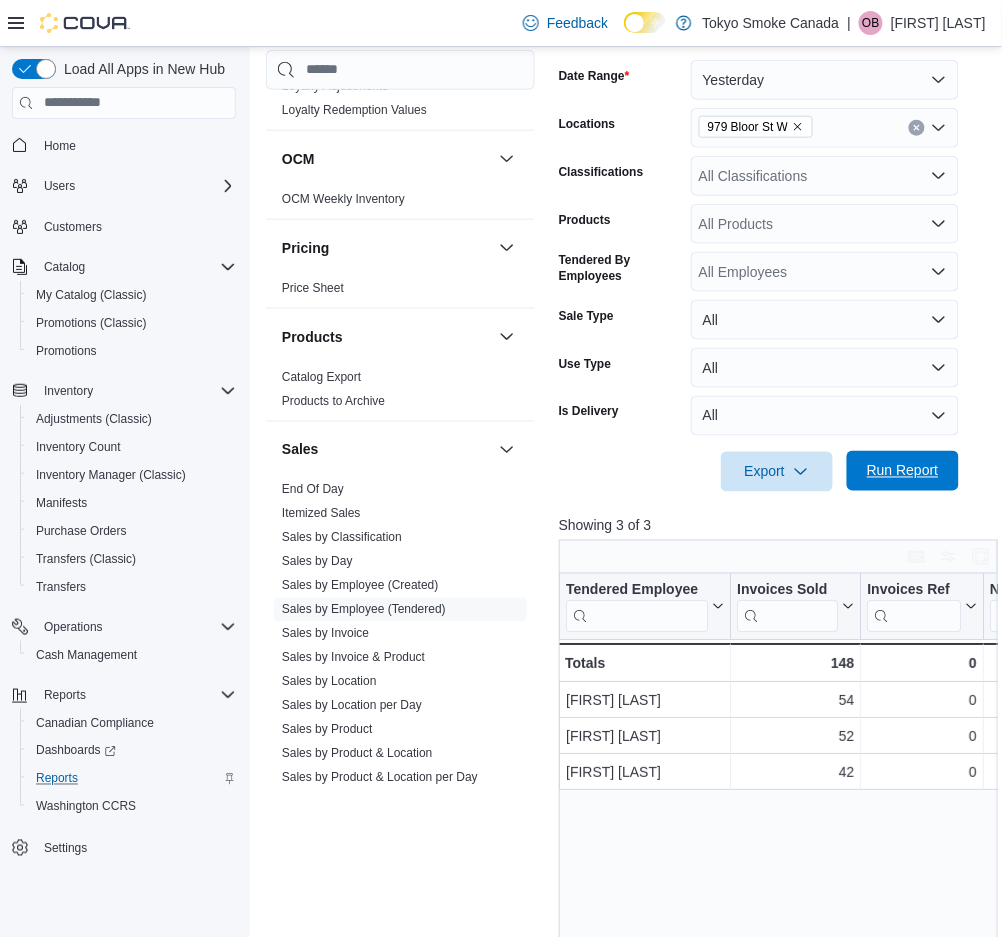 scroll, scrollTop: 341, scrollLeft: 0, axis: vertical 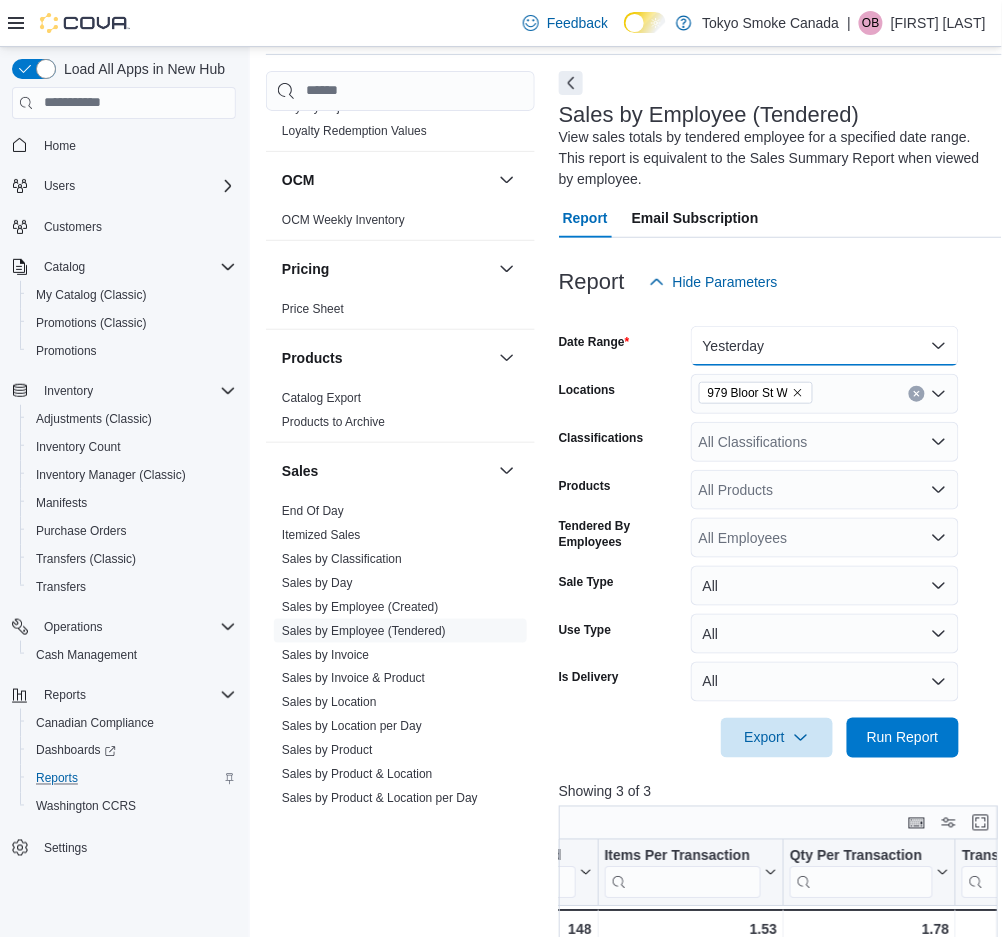 click on "Yesterday" at bounding box center (825, 346) 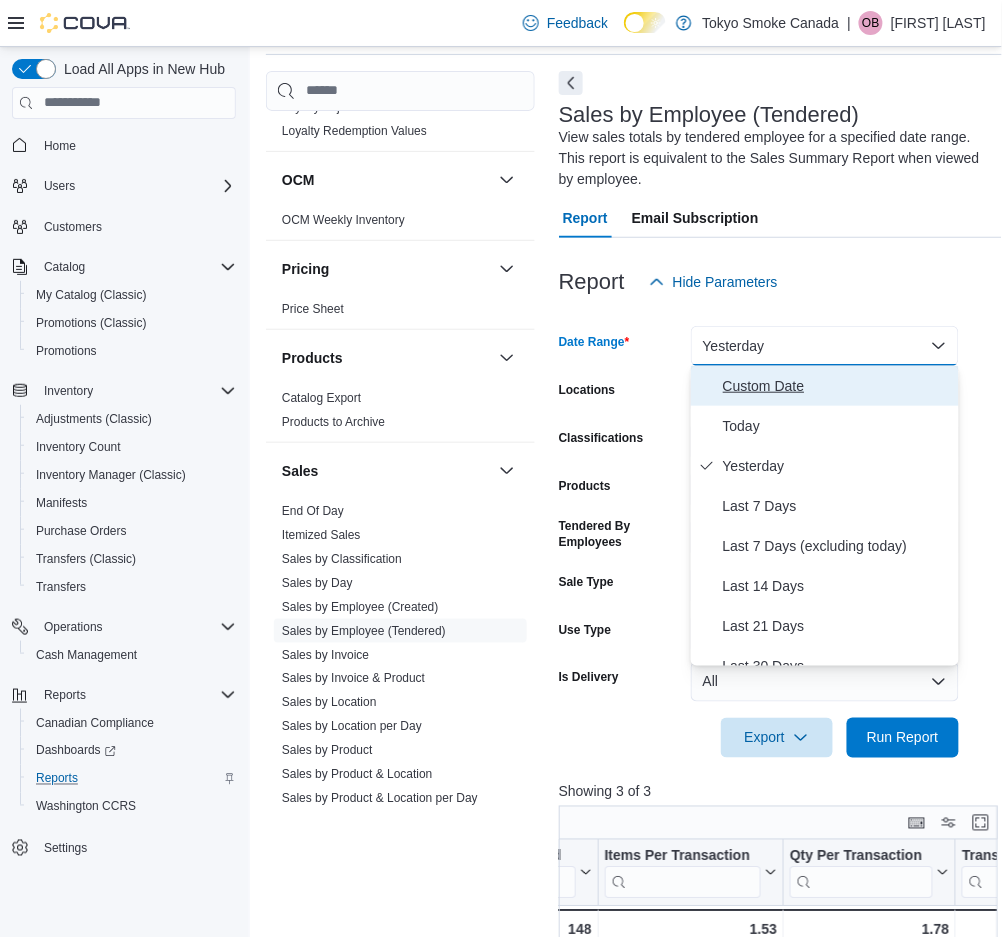 click on "Custom Date" at bounding box center [837, 386] 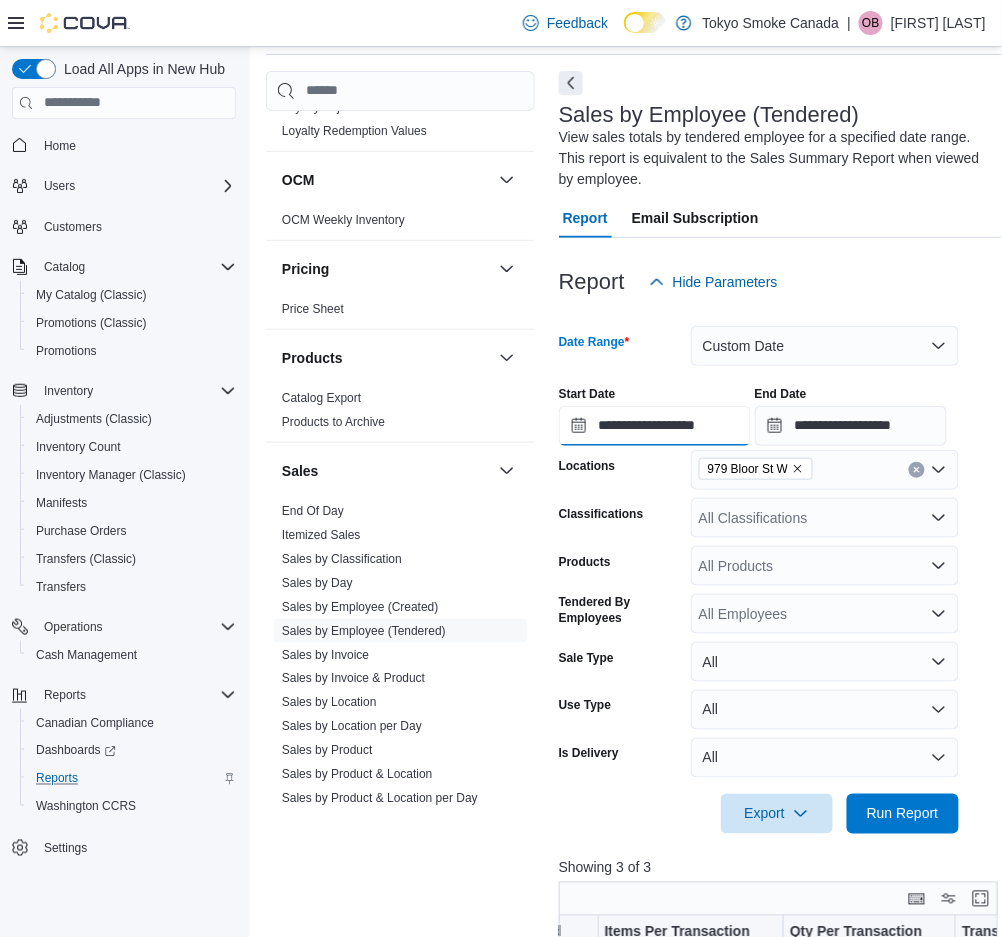 click on "**********" at bounding box center [655, 426] 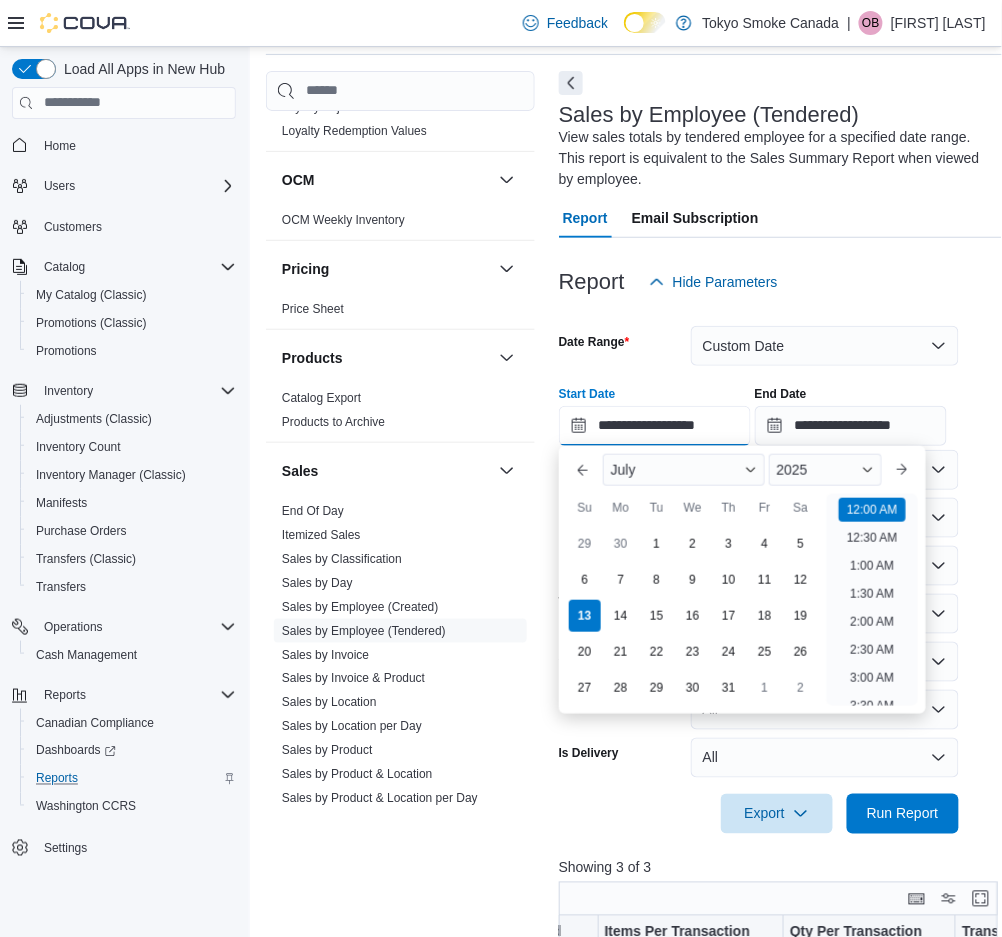 scroll, scrollTop: 61, scrollLeft: 0, axis: vertical 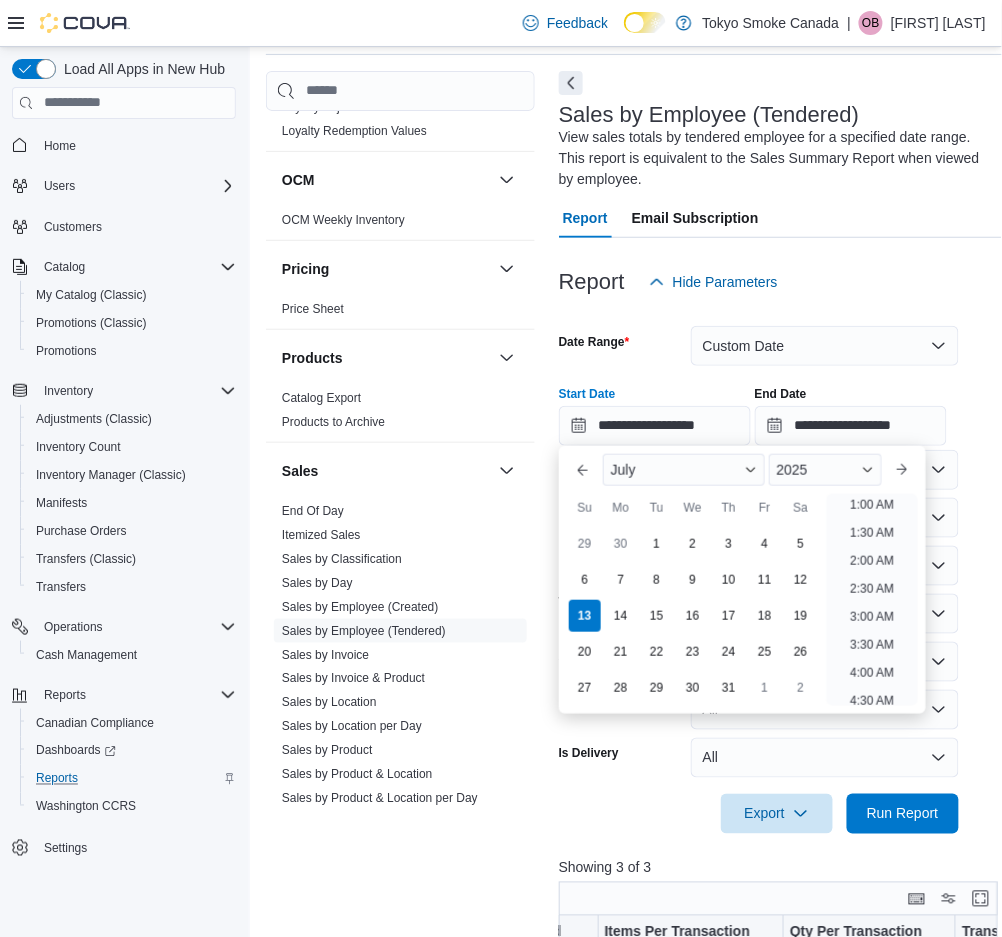 click at bounding box center (781, 368) 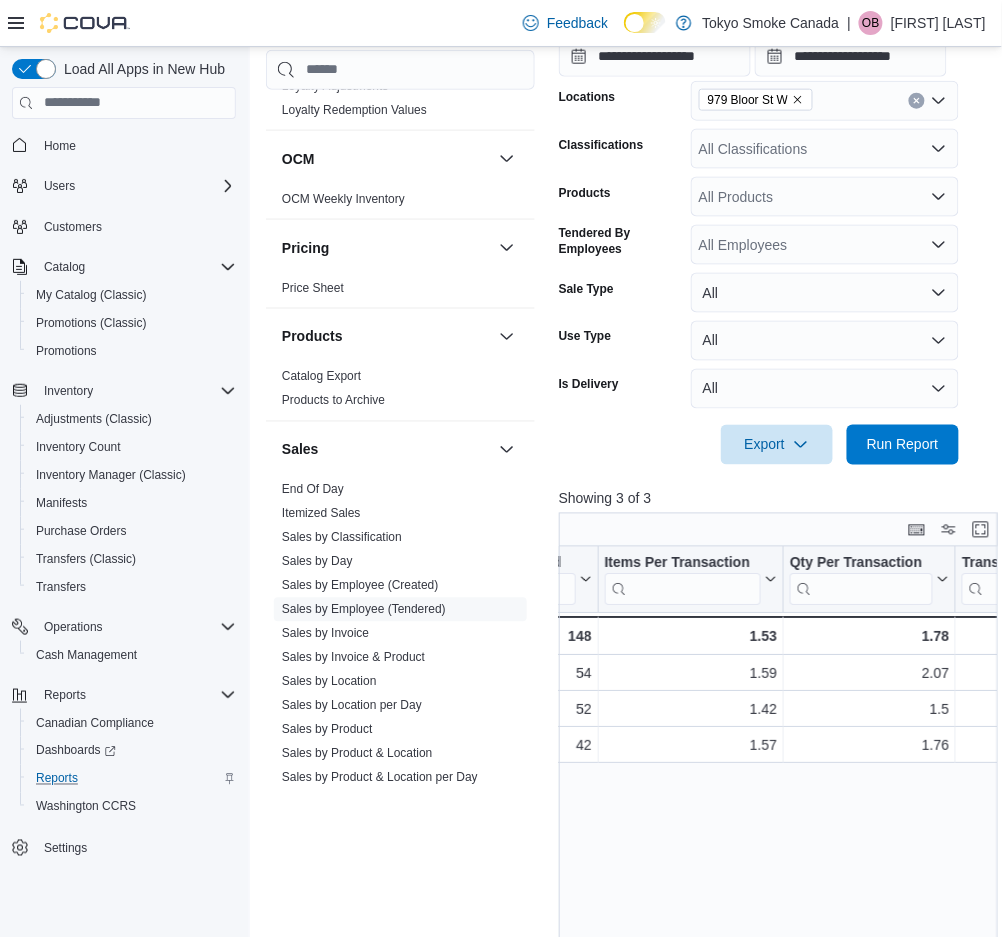scroll, scrollTop: 443, scrollLeft: 0, axis: vertical 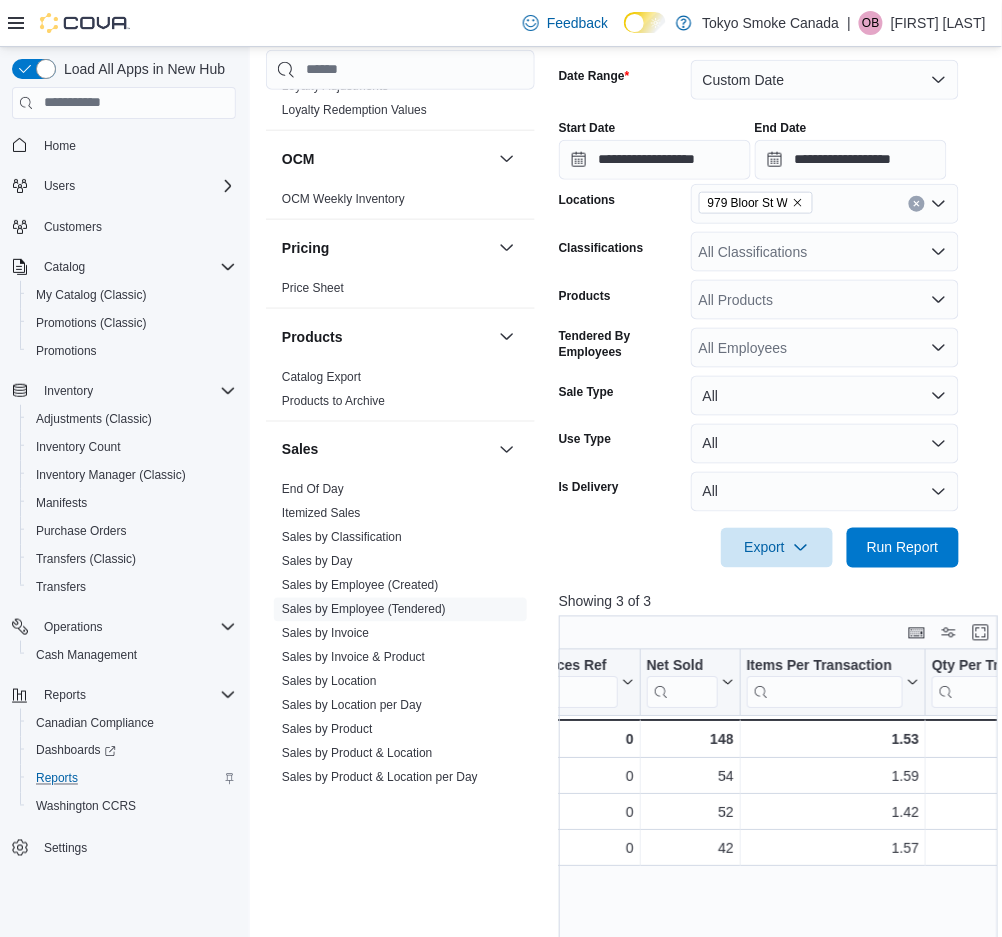 click at bounding box center [781, 580] 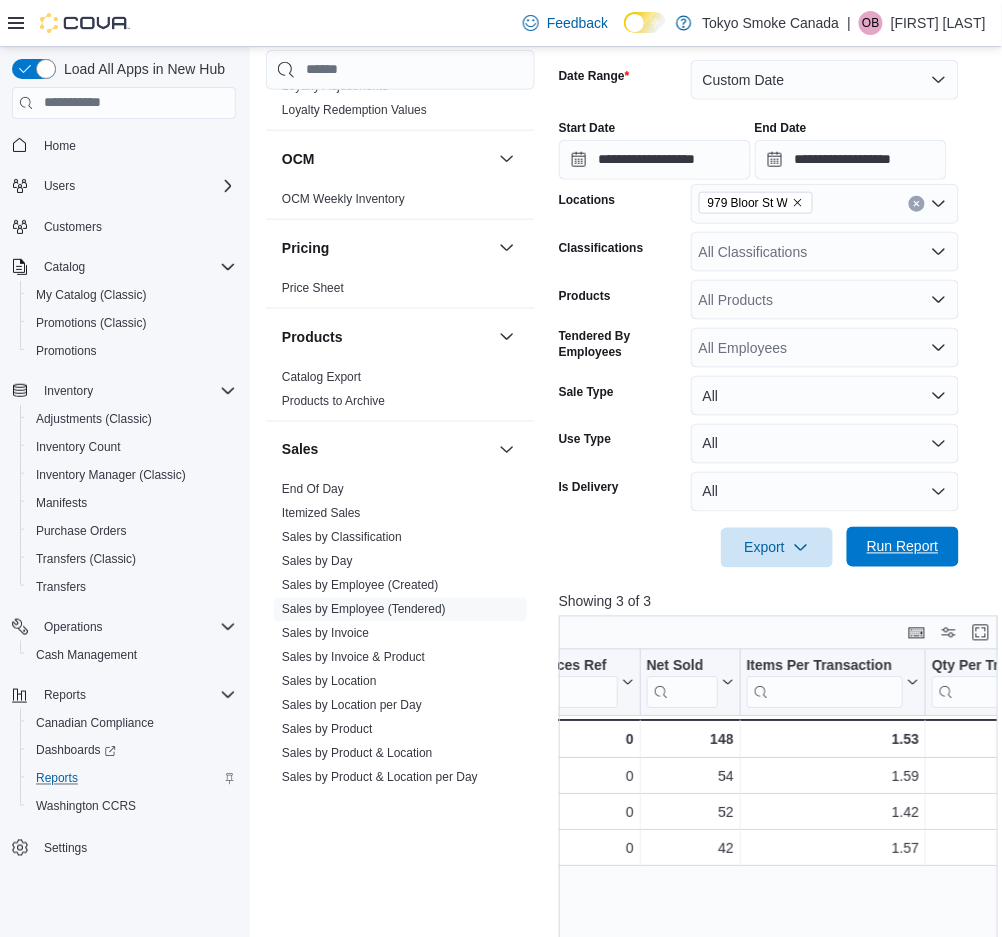 click on "Run Report" at bounding box center (903, 547) 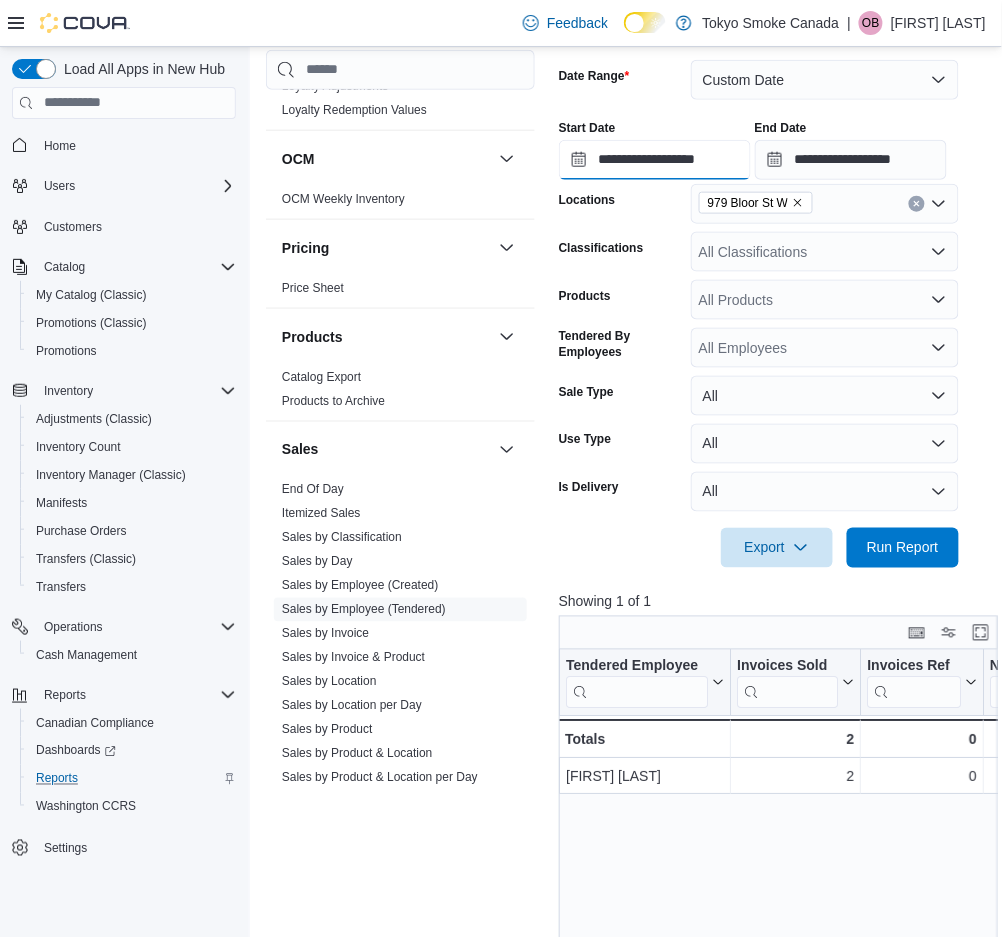 click on "**********" at bounding box center [655, 160] 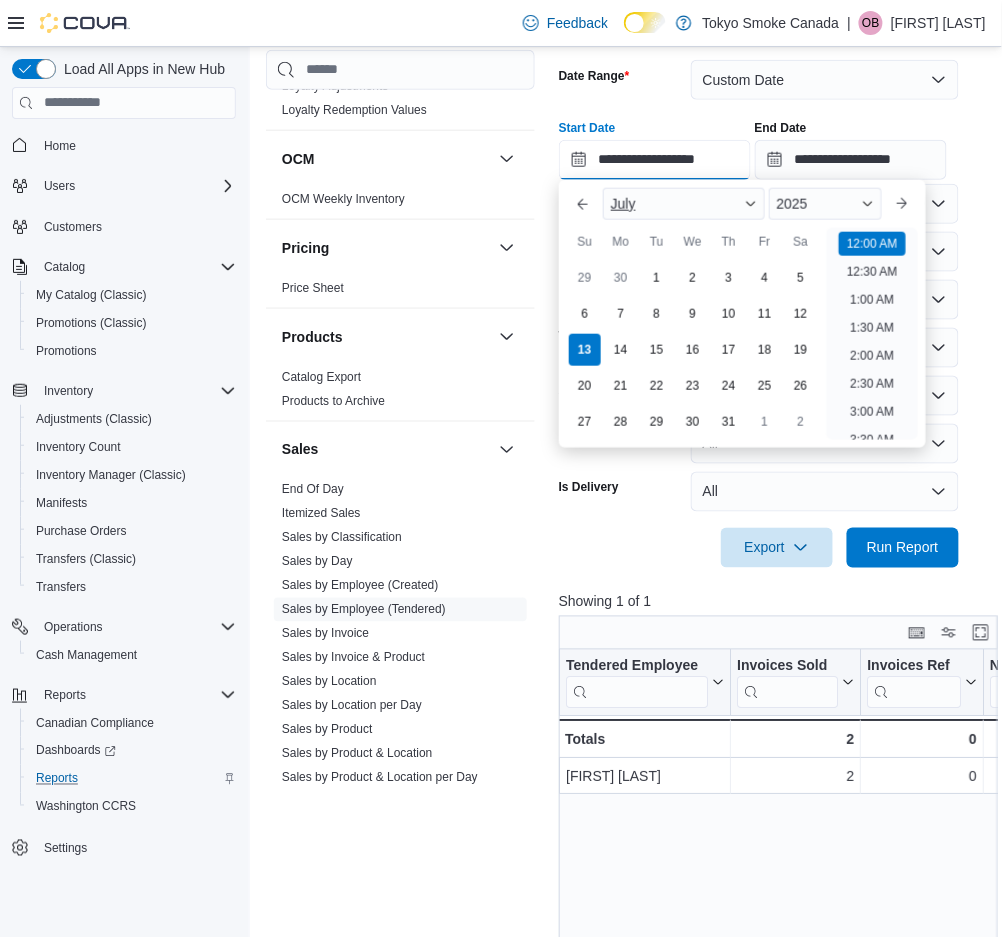 scroll, scrollTop: 61, scrollLeft: 0, axis: vertical 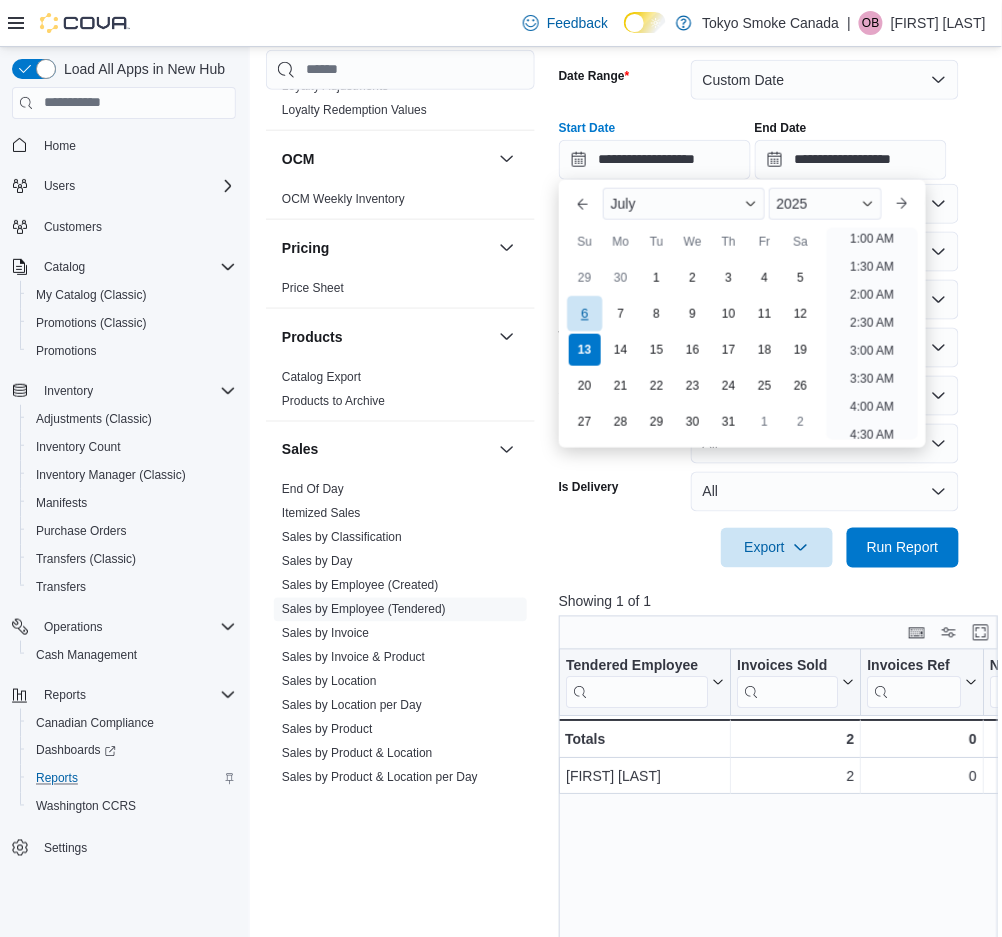 click on "6" at bounding box center (584, 313) 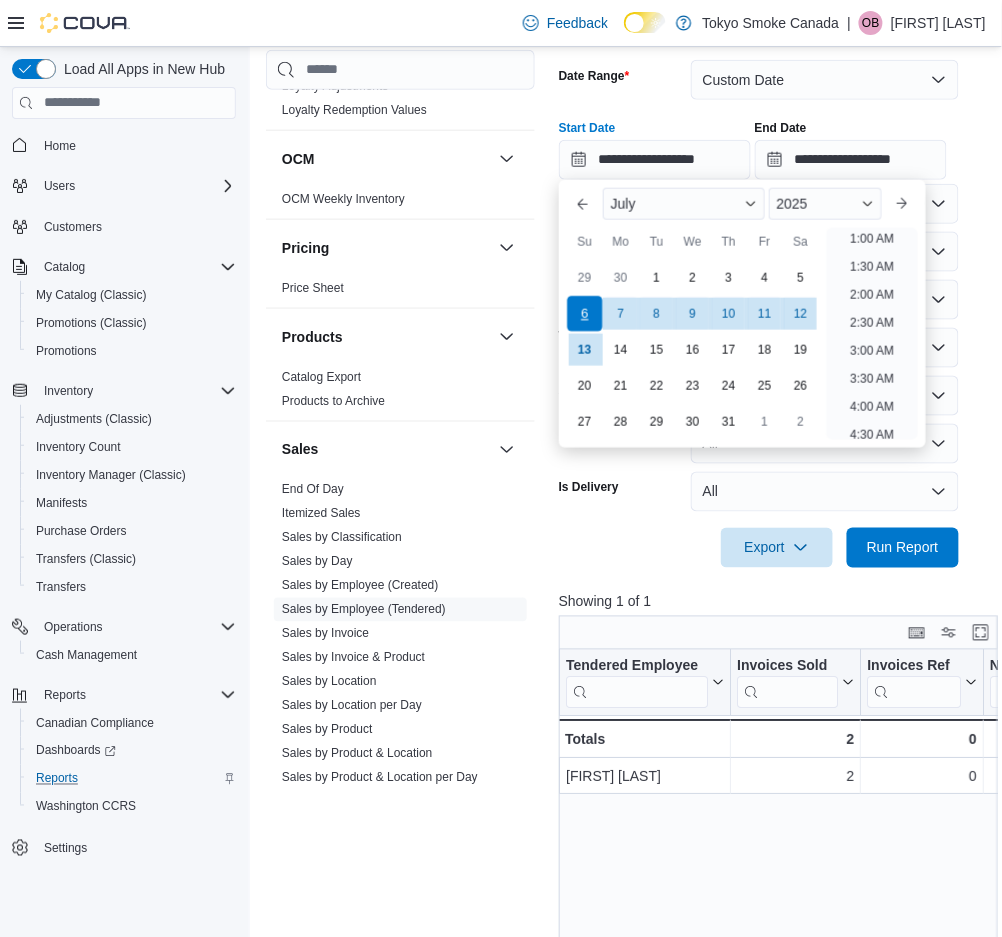 scroll, scrollTop: 4, scrollLeft: 0, axis: vertical 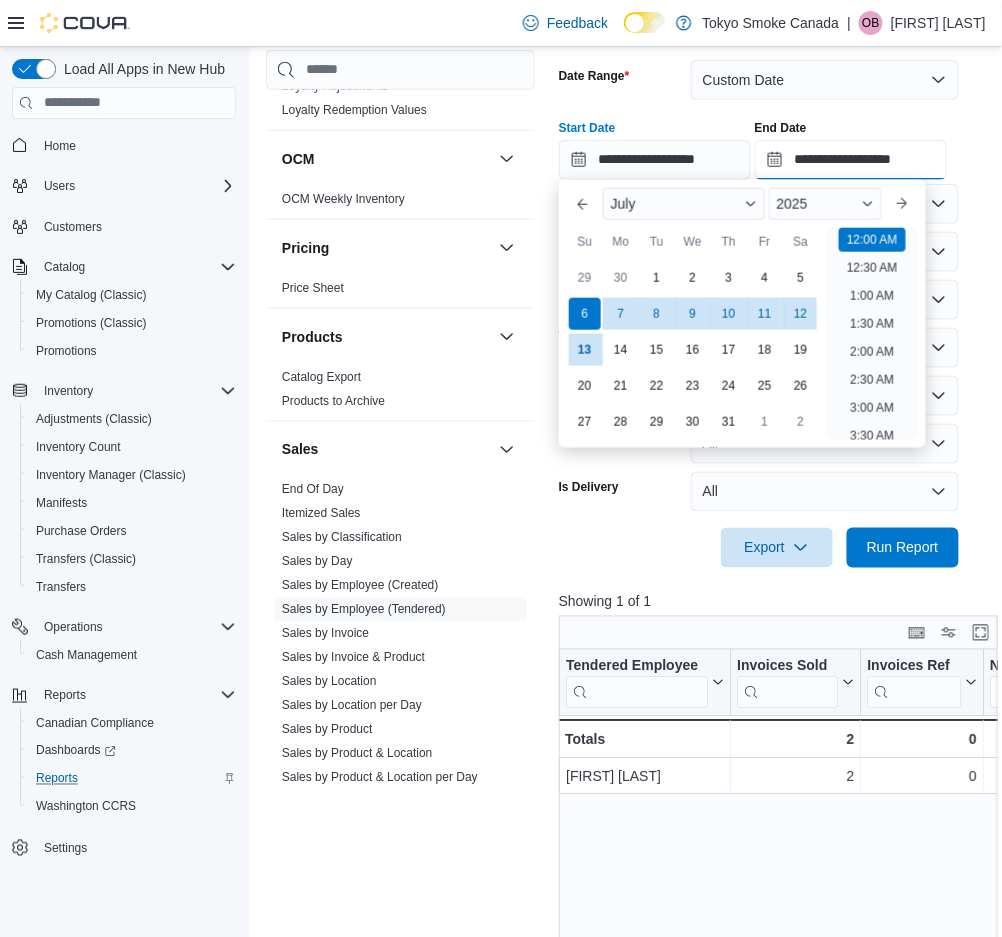 click on "**********" at bounding box center (851, 160) 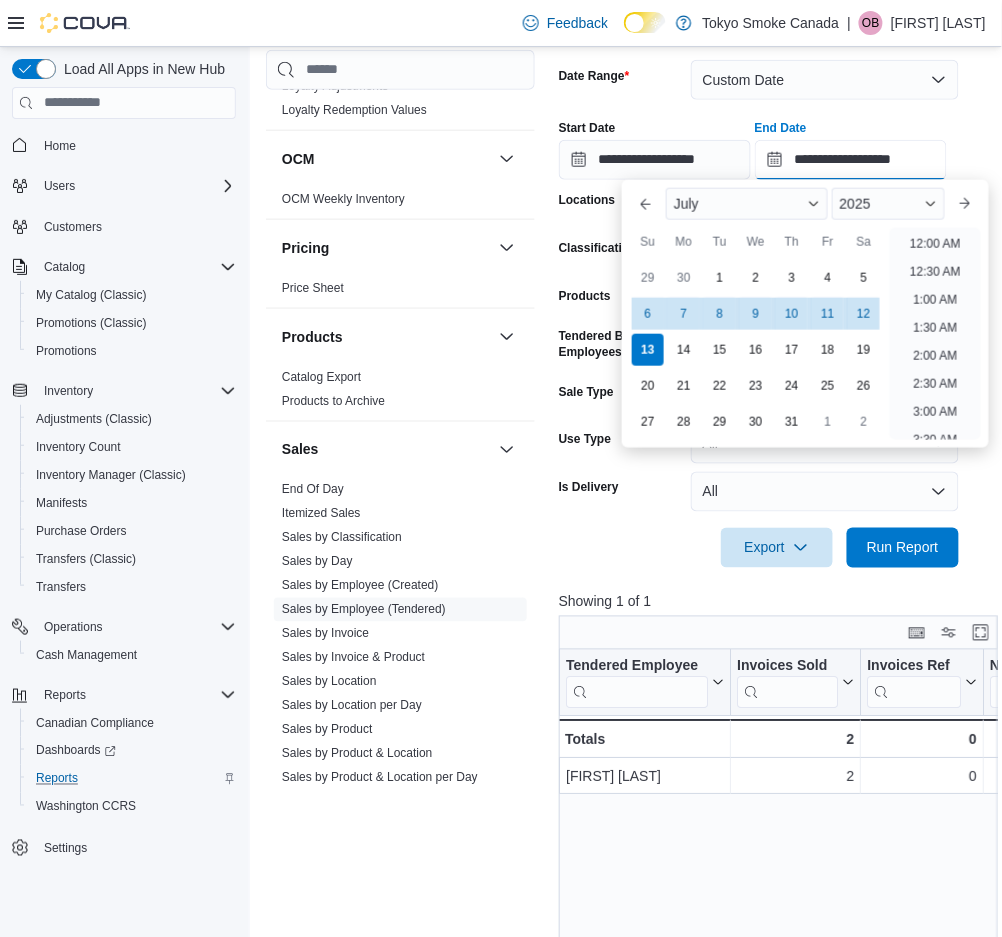 scroll, scrollTop: 1136, scrollLeft: 0, axis: vertical 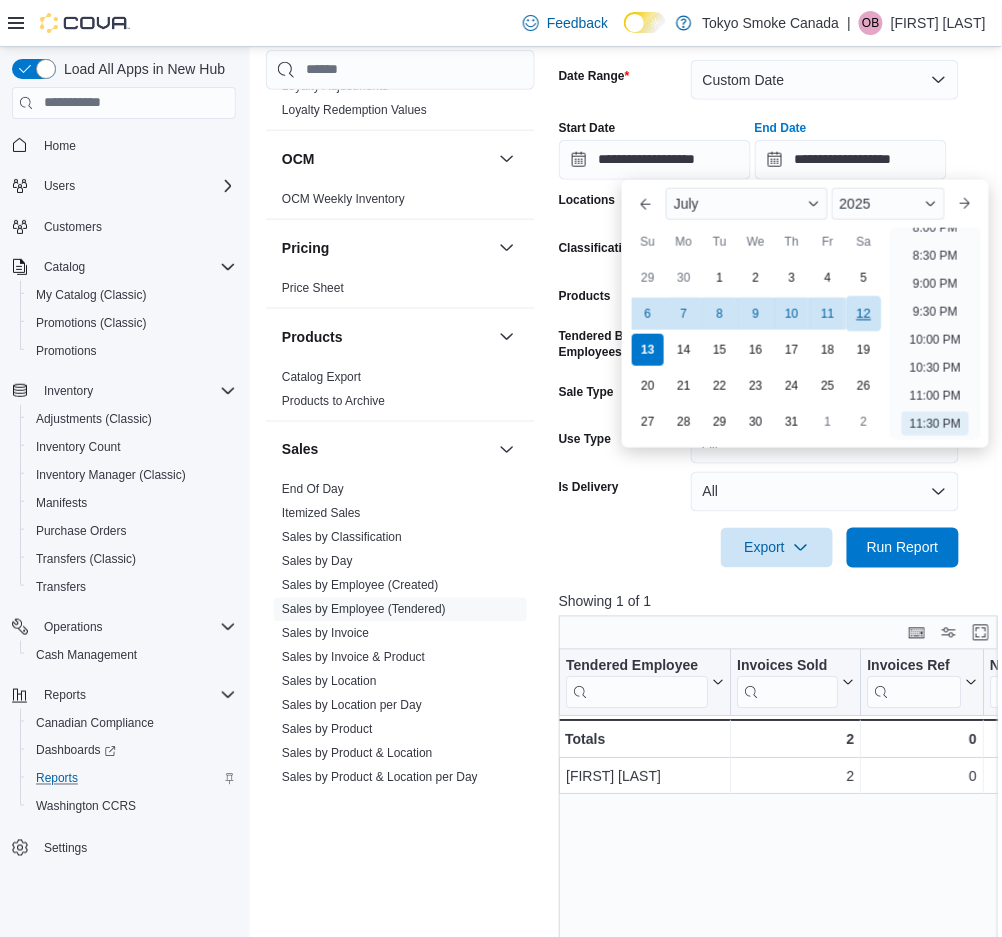 click on "12" at bounding box center (863, 313) 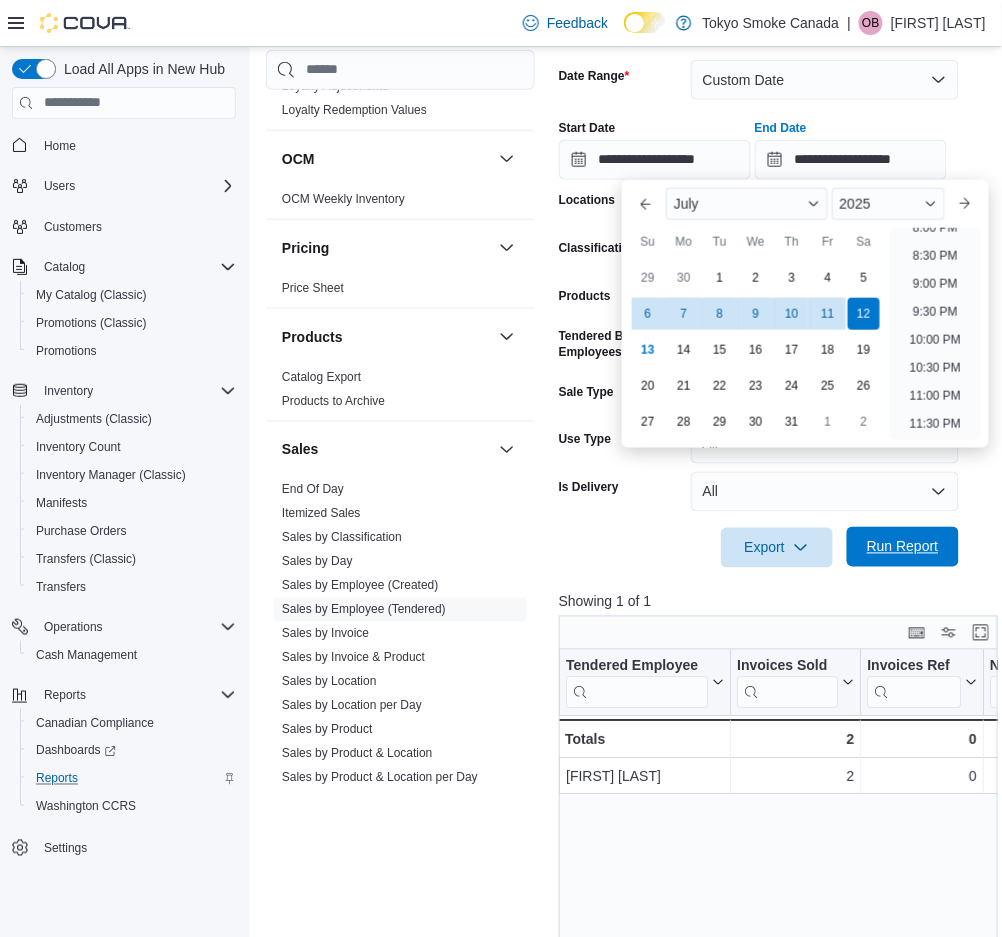 click on "Run Report" at bounding box center [903, 547] 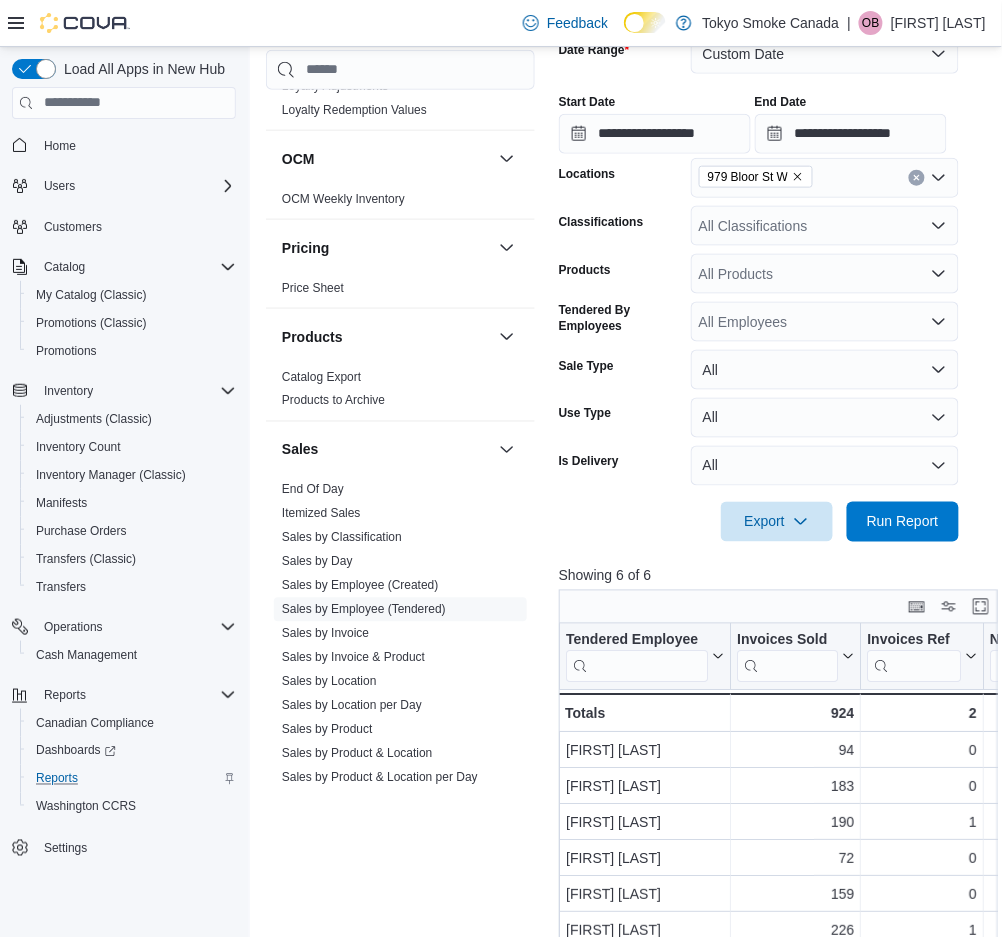 scroll, scrollTop: 640, scrollLeft: 0, axis: vertical 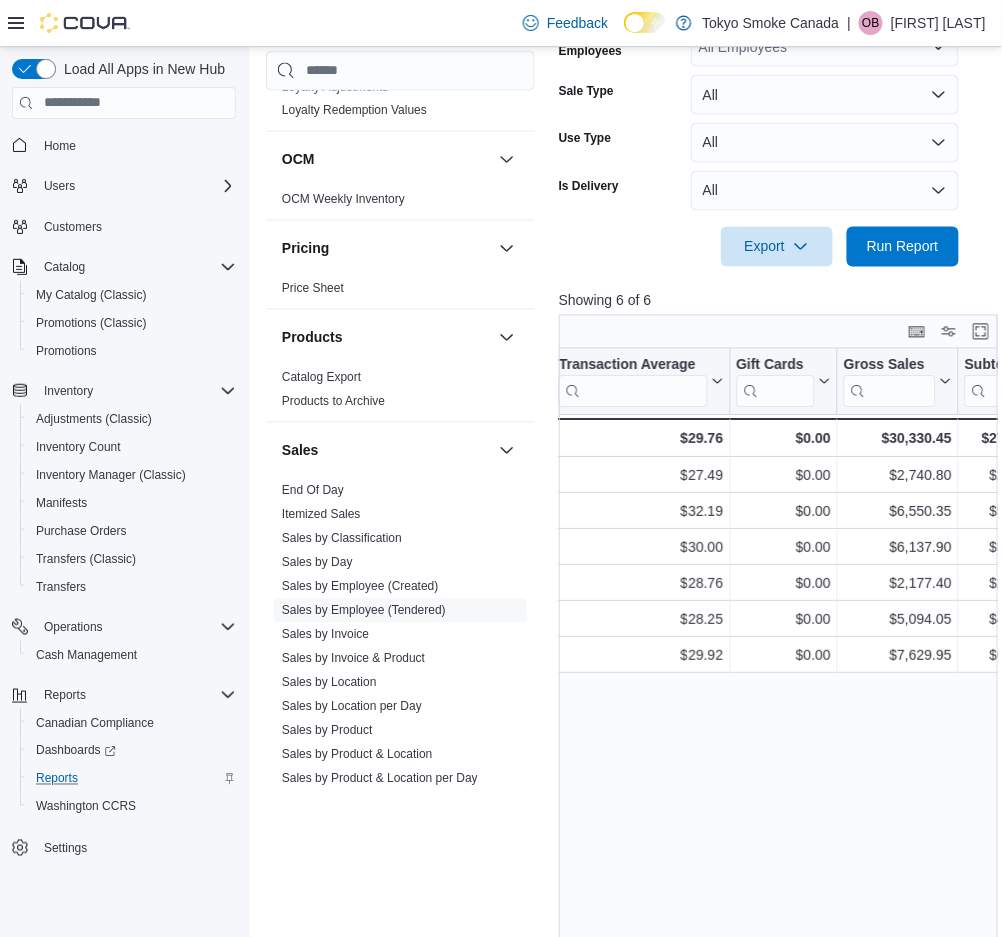 drag, startPoint x: 883, startPoint y: 676, endPoint x: 758, endPoint y: 702, distance: 127.67537 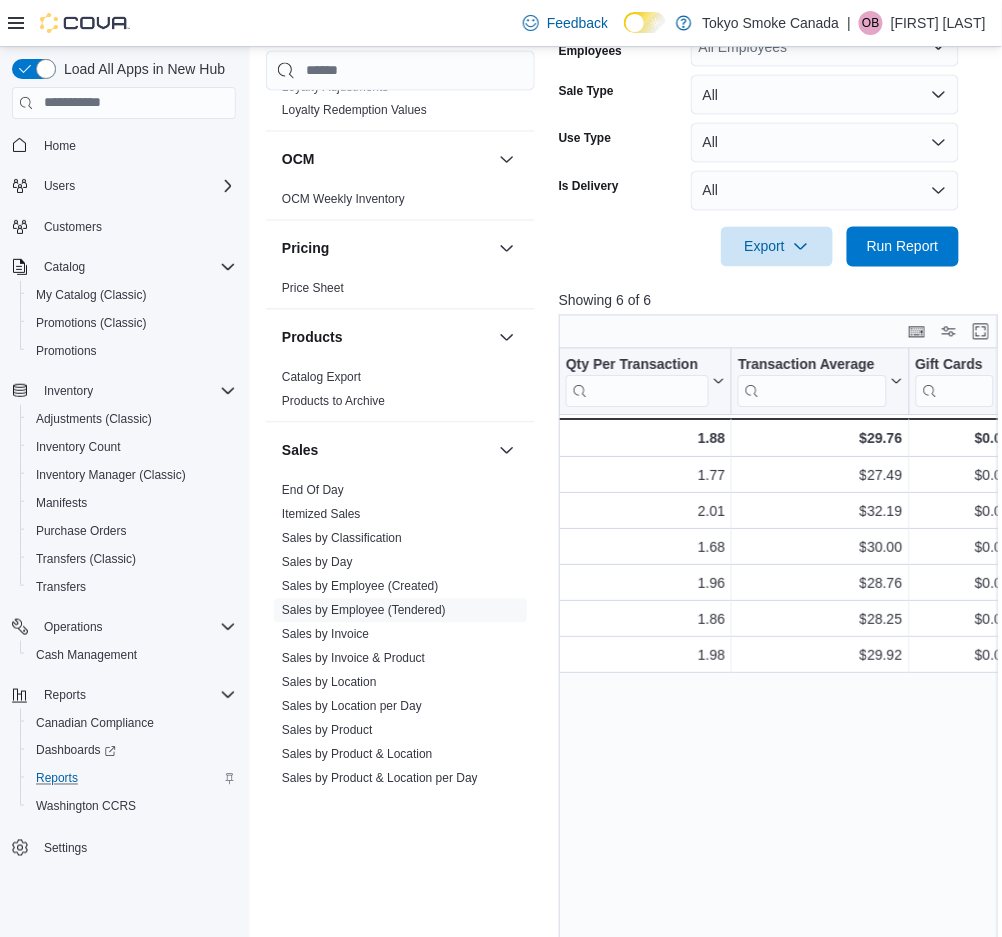 scroll, scrollTop: 0, scrollLeft: 717, axis: horizontal 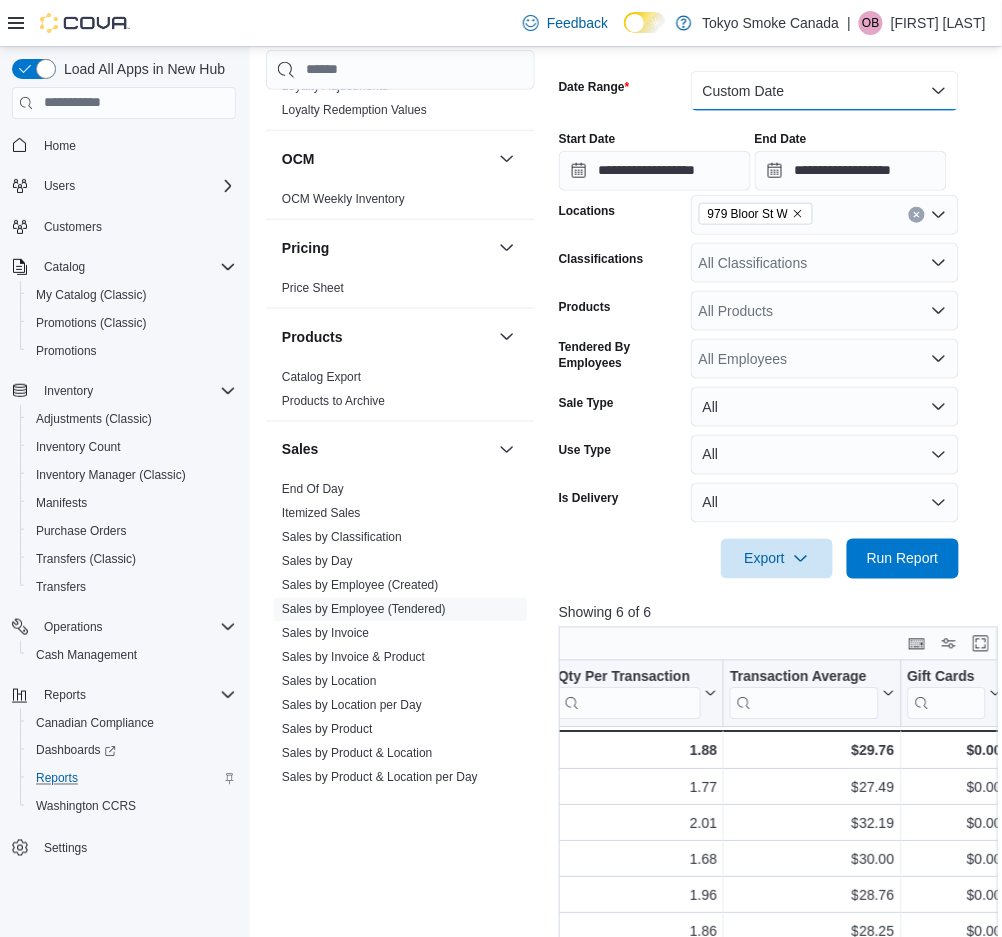 click on "Custom Date" at bounding box center (825, 91) 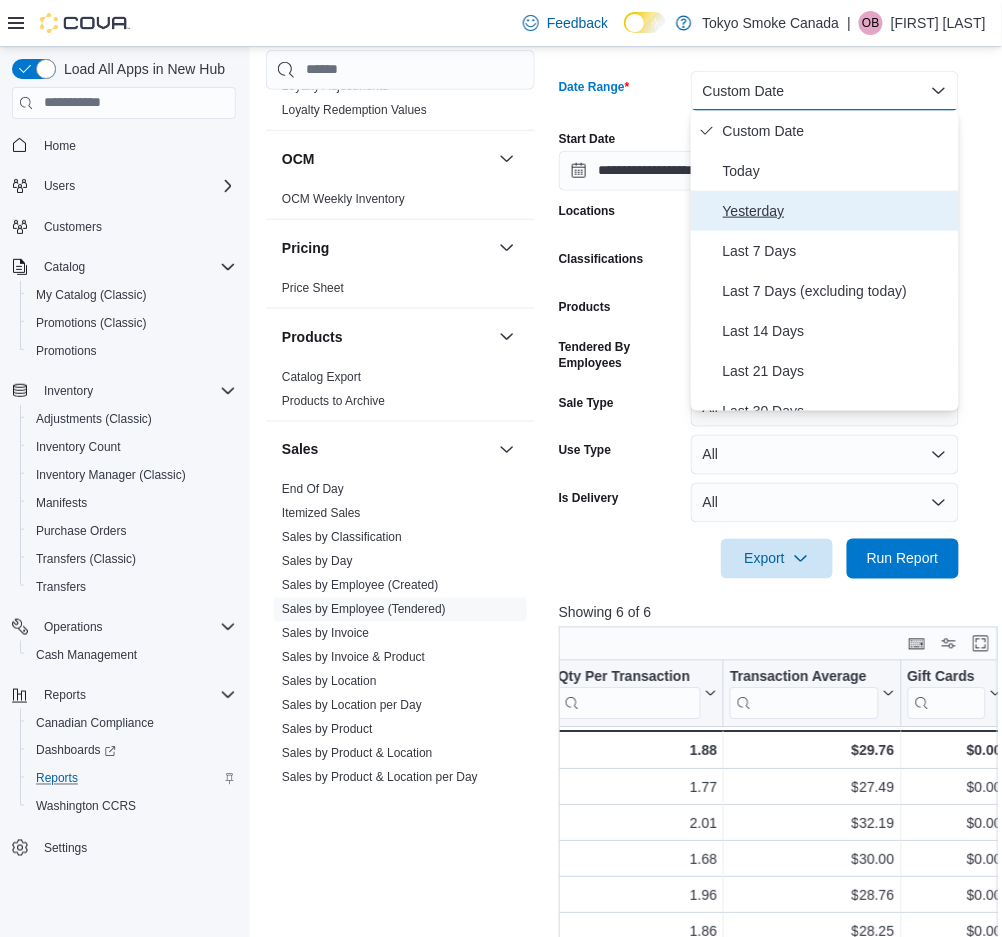 click on "Yesterday" at bounding box center [837, 211] 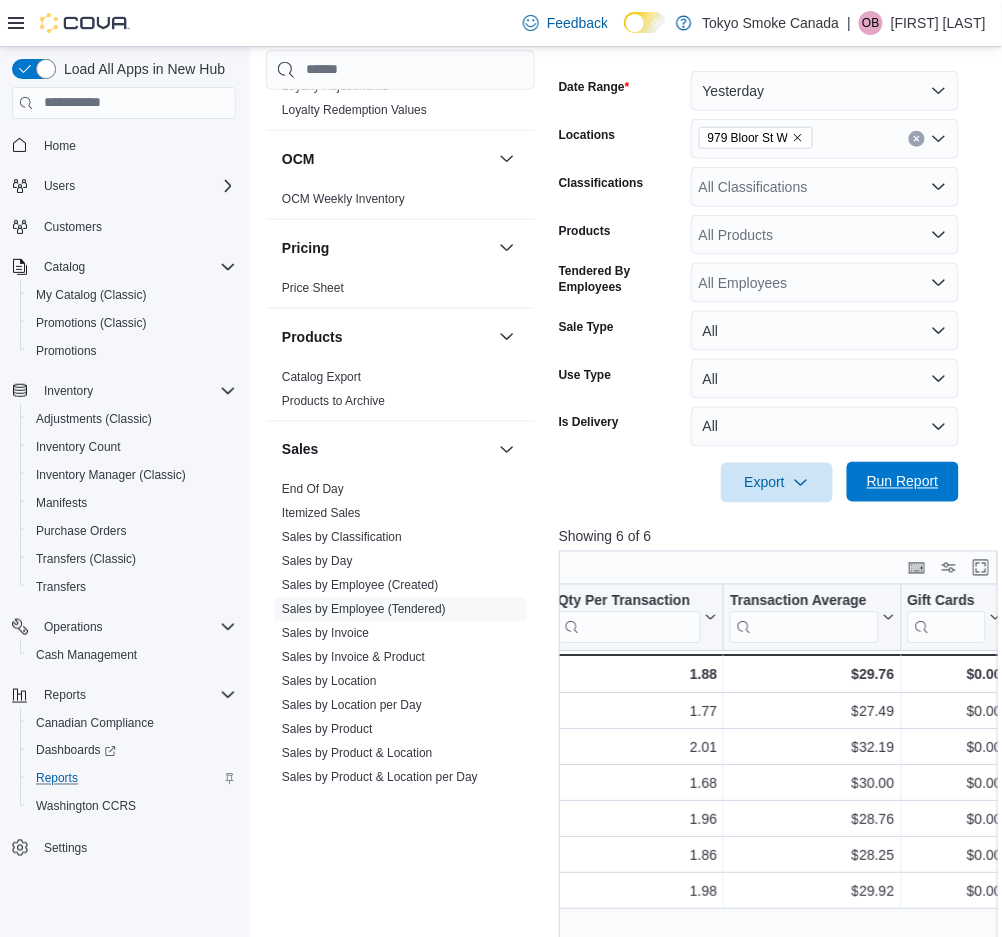 click on "Run Report" at bounding box center [903, 482] 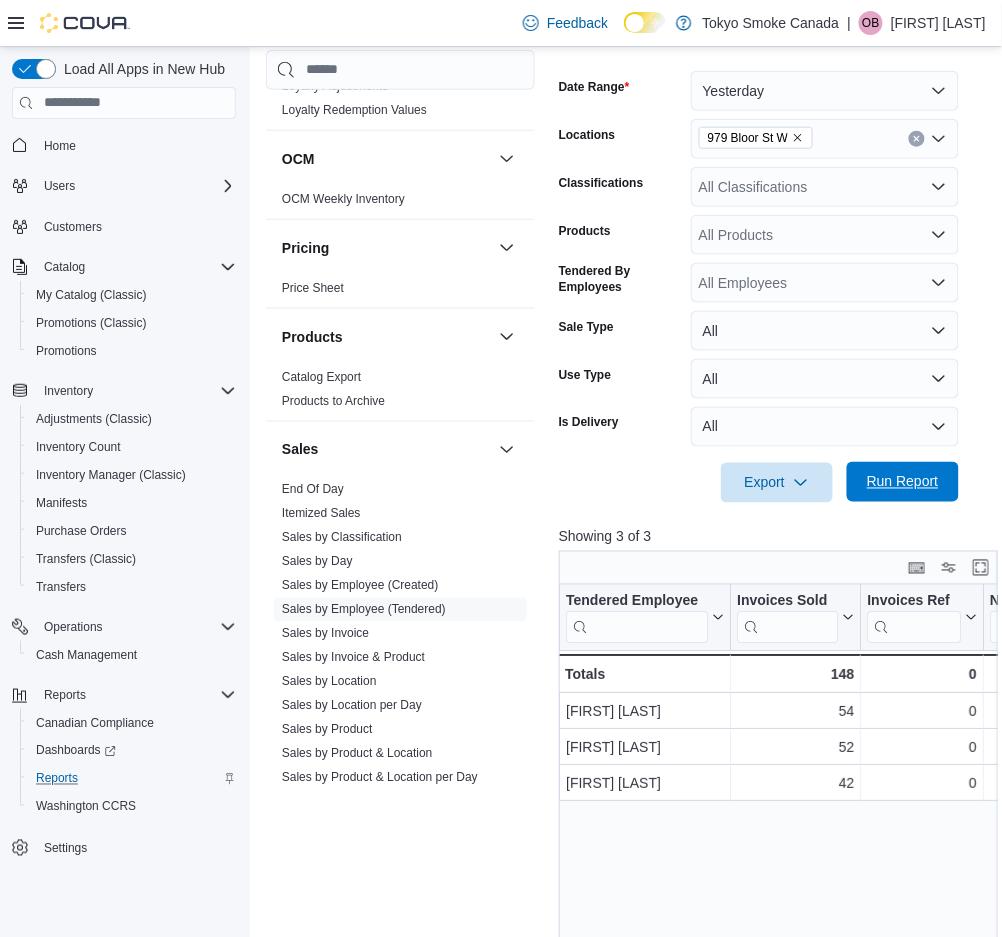 scroll, scrollTop: 522, scrollLeft: 0, axis: vertical 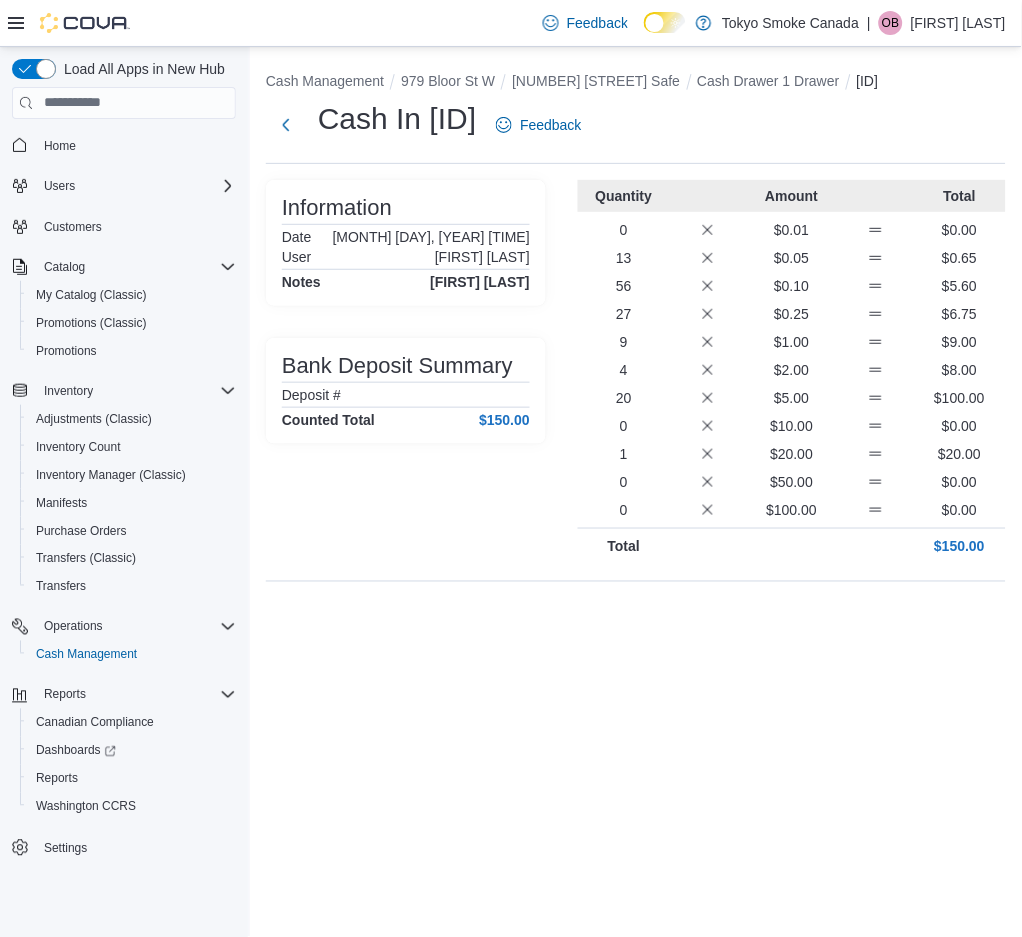 click on "[NUMBER] [STREET] Safe" at bounding box center [604, 81] 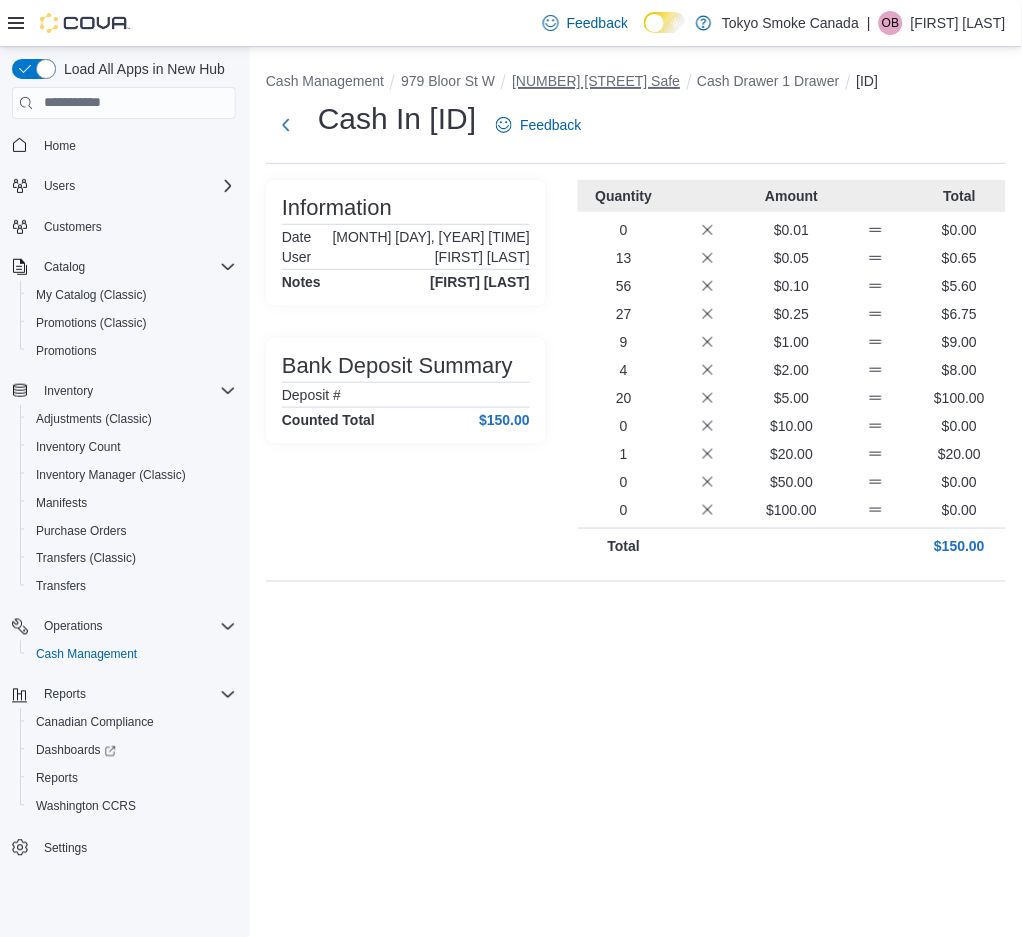 click on "[NUMBER] [STREET] Safe" at bounding box center [596, 81] 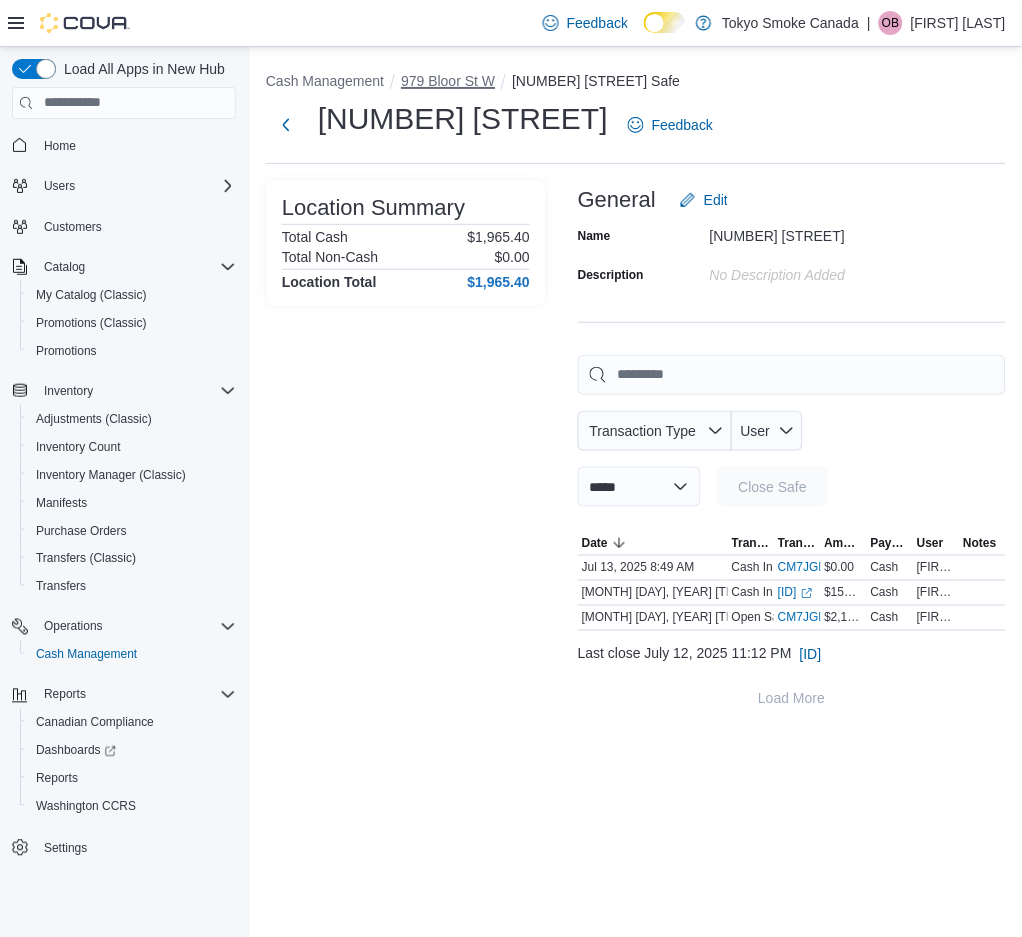click on "979 Bloor St W" at bounding box center (448, 81) 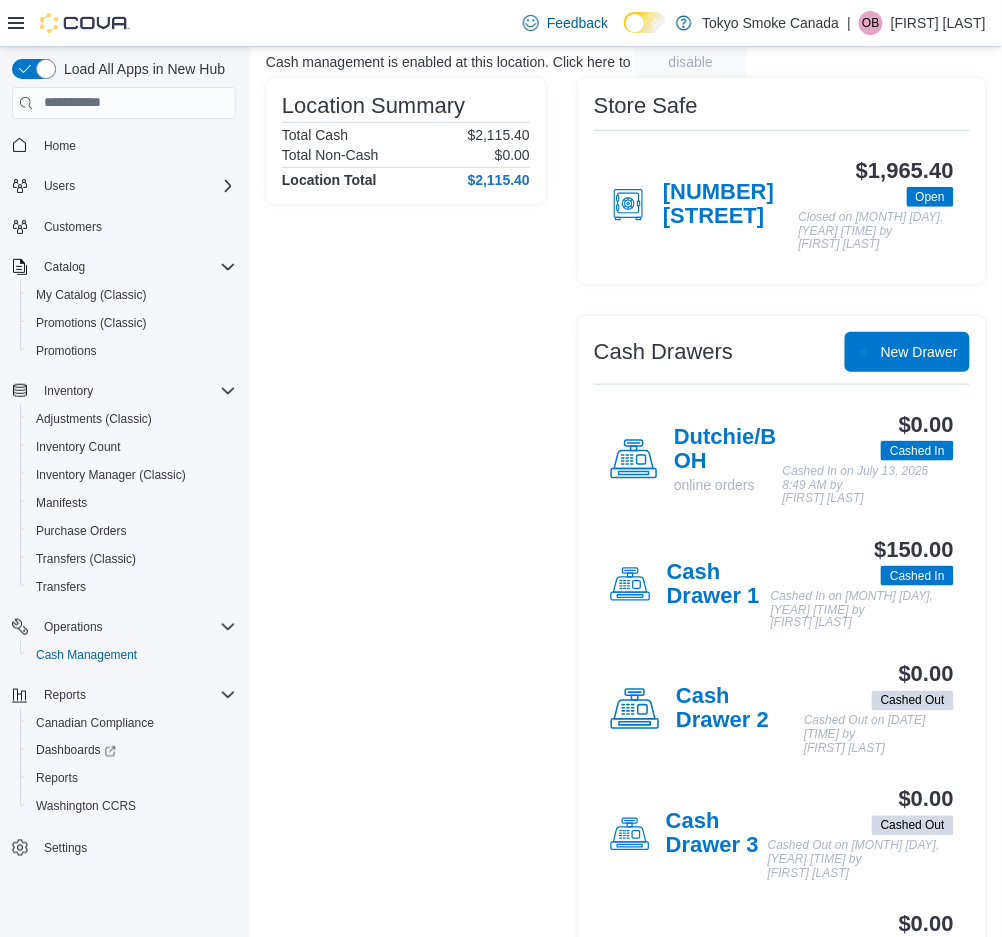 scroll, scrollTop: 136, scrollLeft: 0, axis: vertical 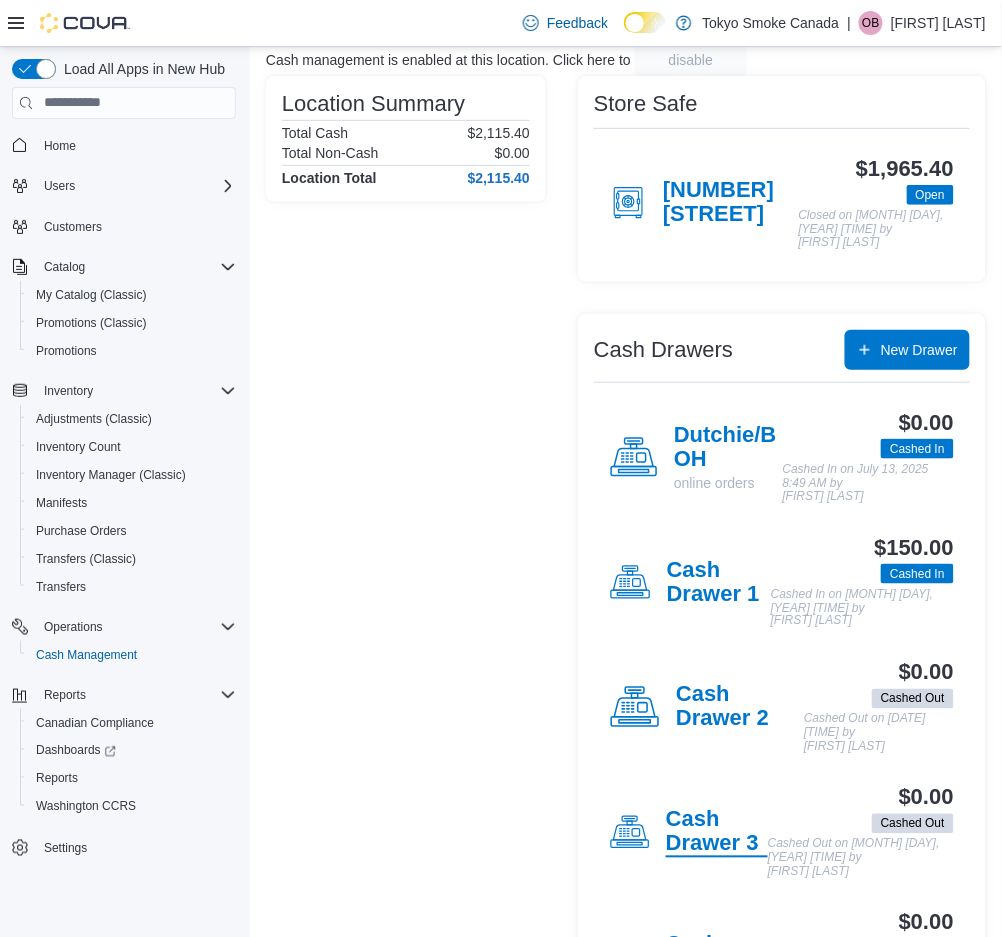 click on "Cash Drawer 3" at bounding box center [717, 833] 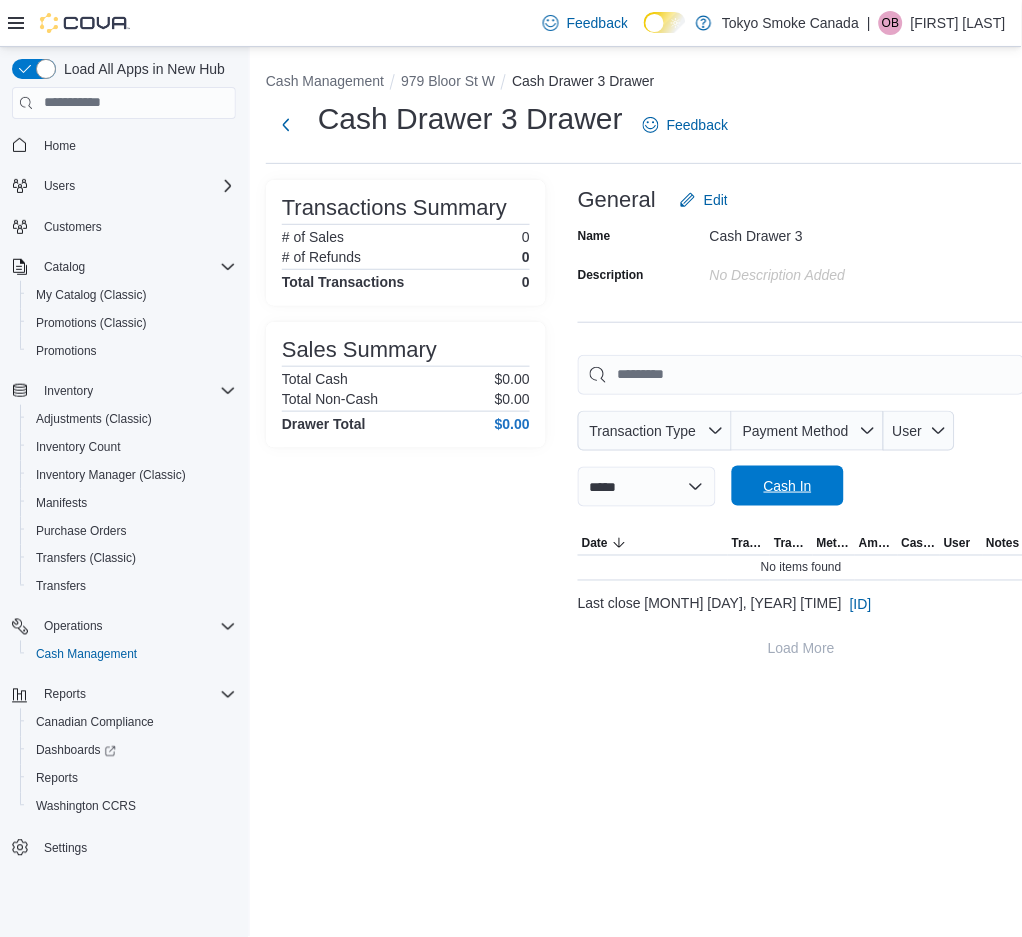 click on "Cash In" at bounding box center (788, 486) 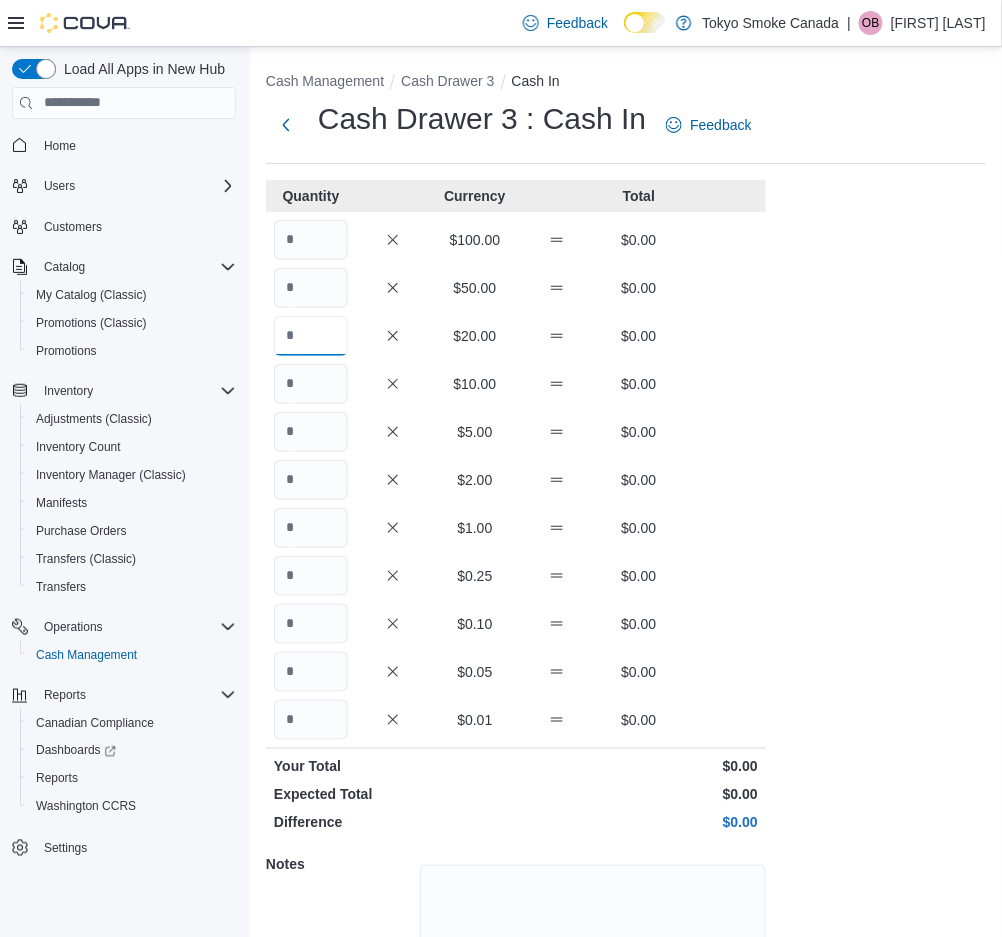 click at bounding box center (311, 336) 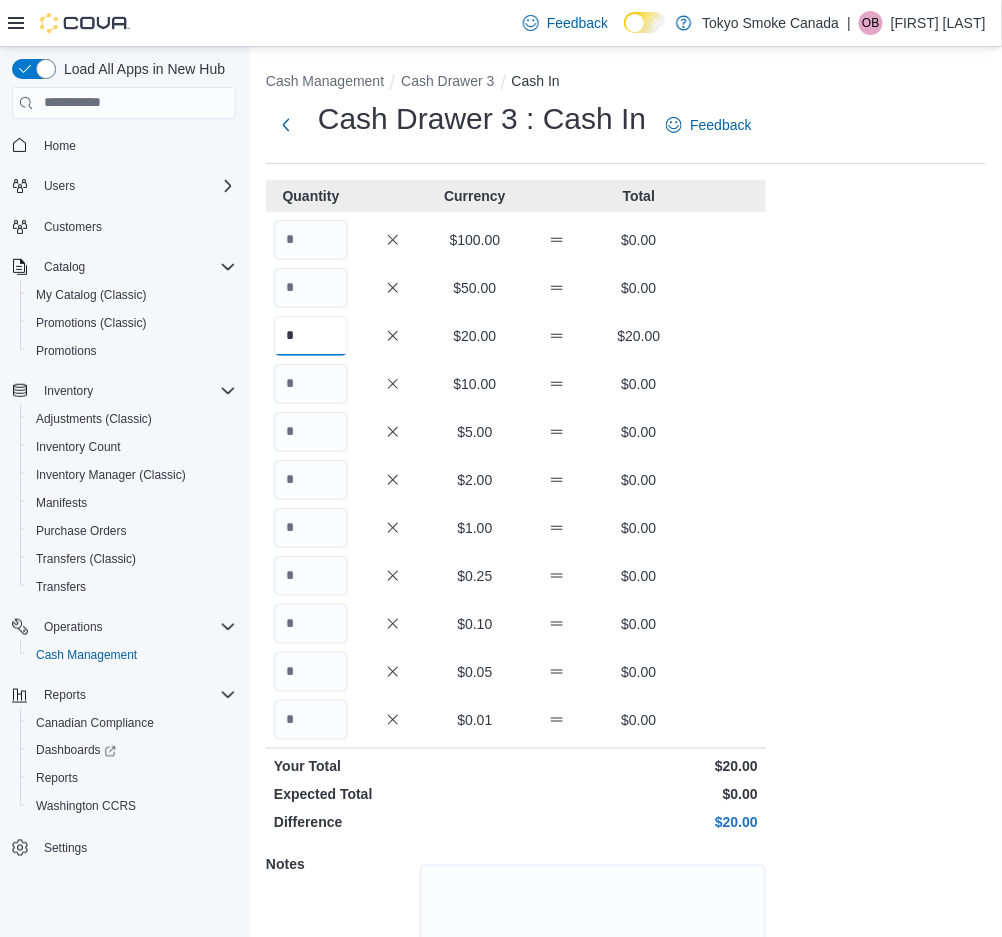 type on "*" 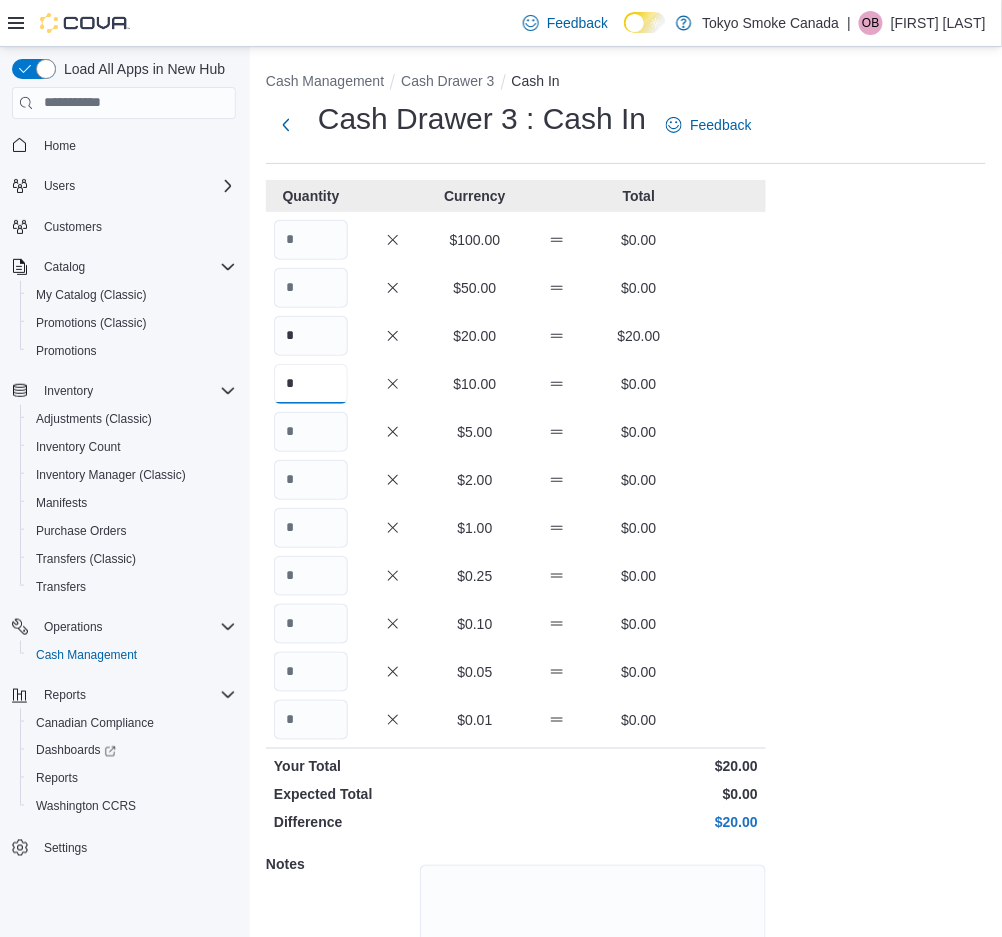 type on "*" 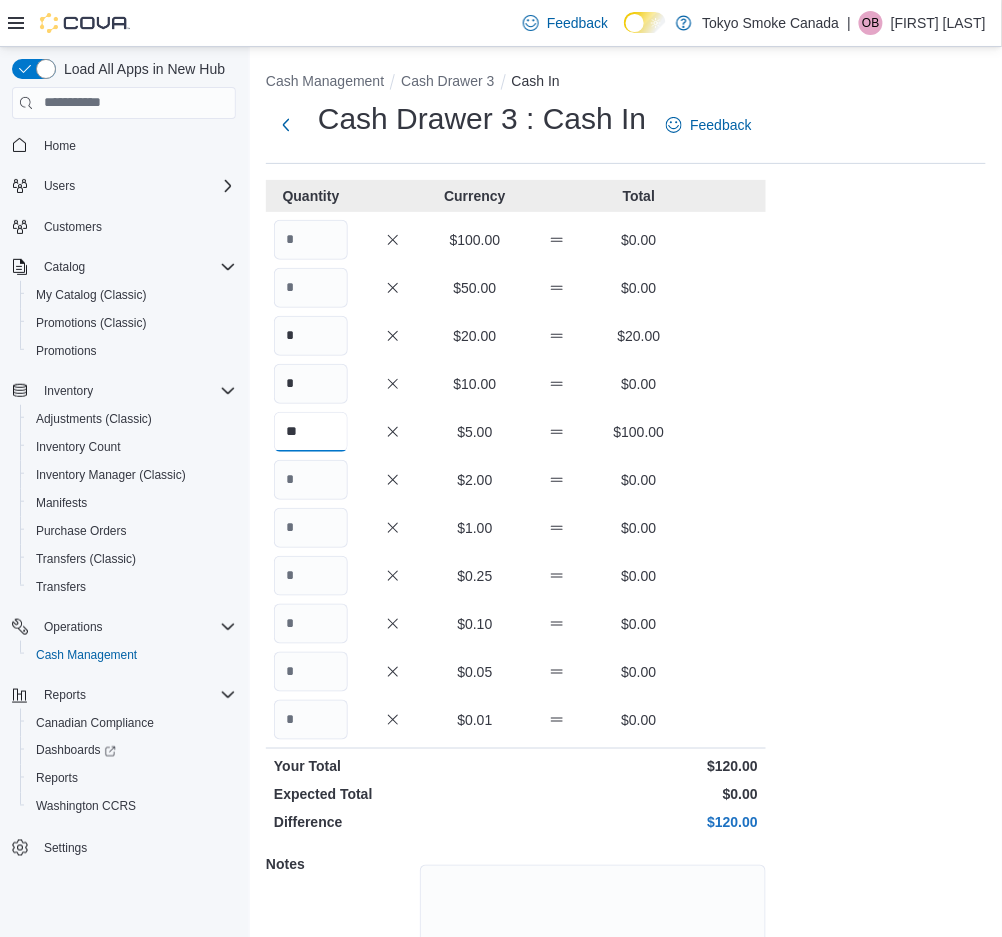 type on "**" 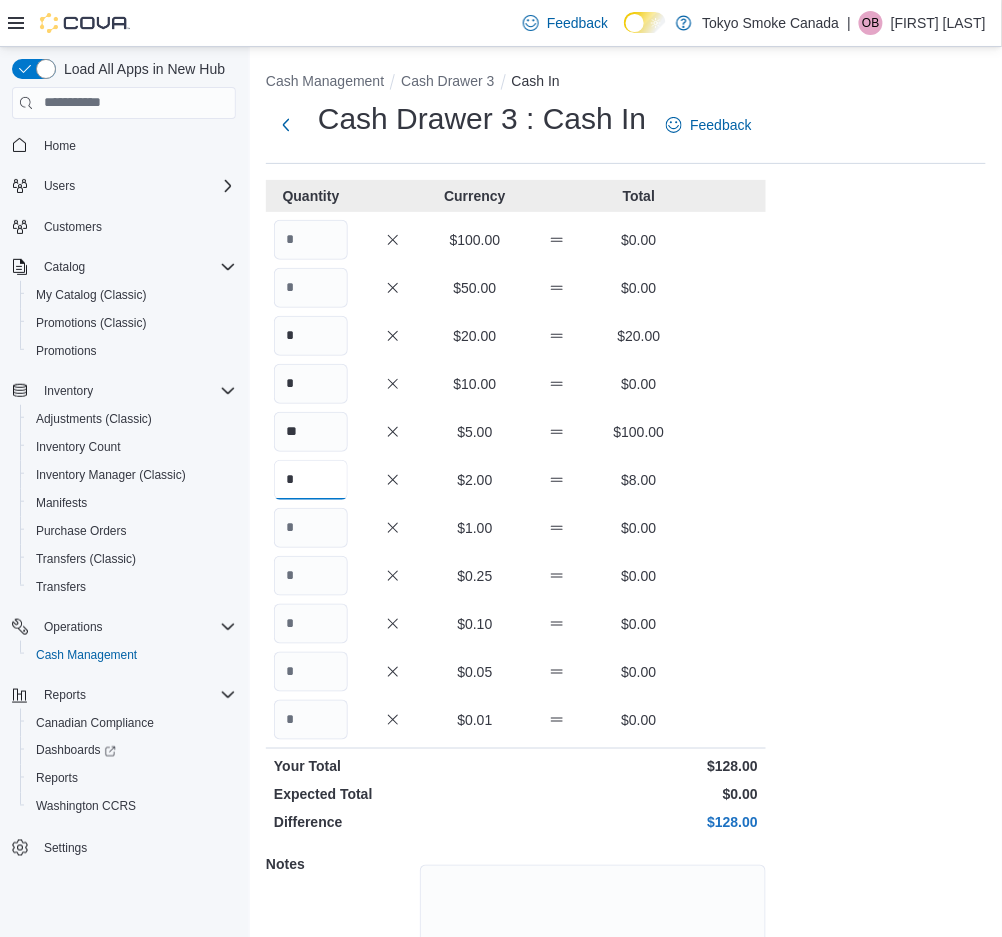 type on "*" 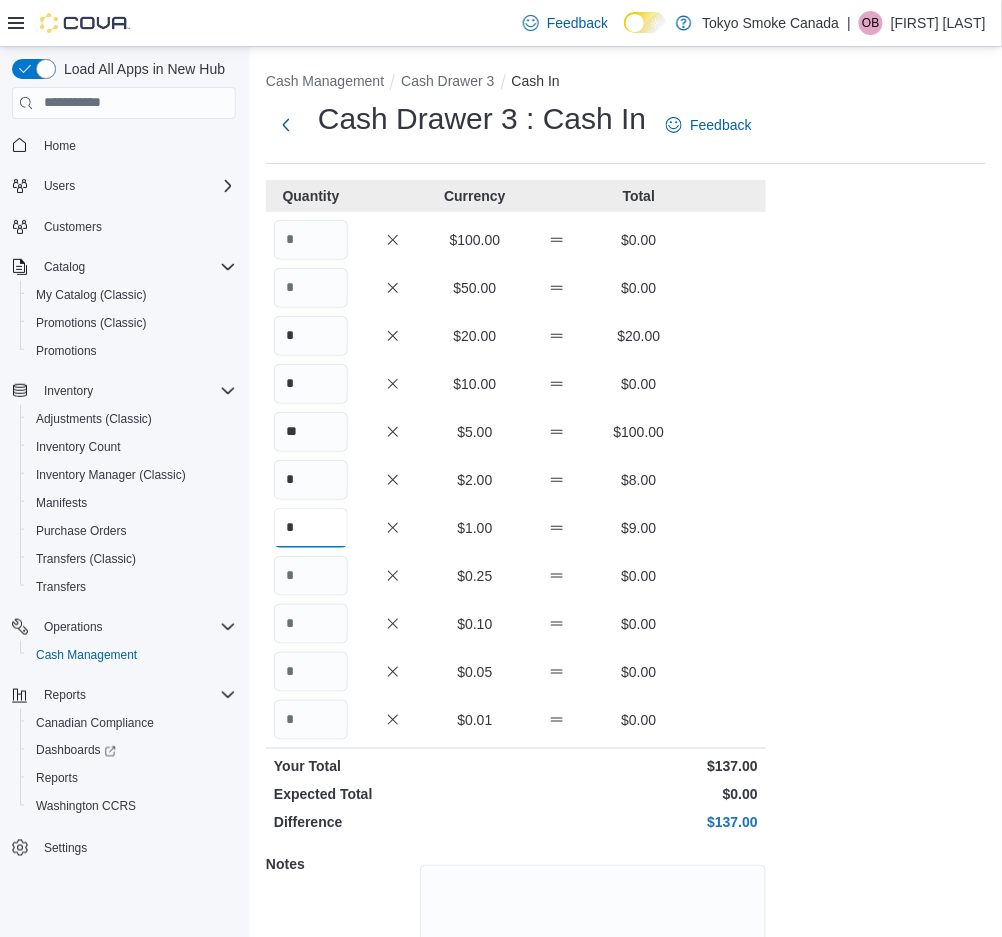 type on "*" 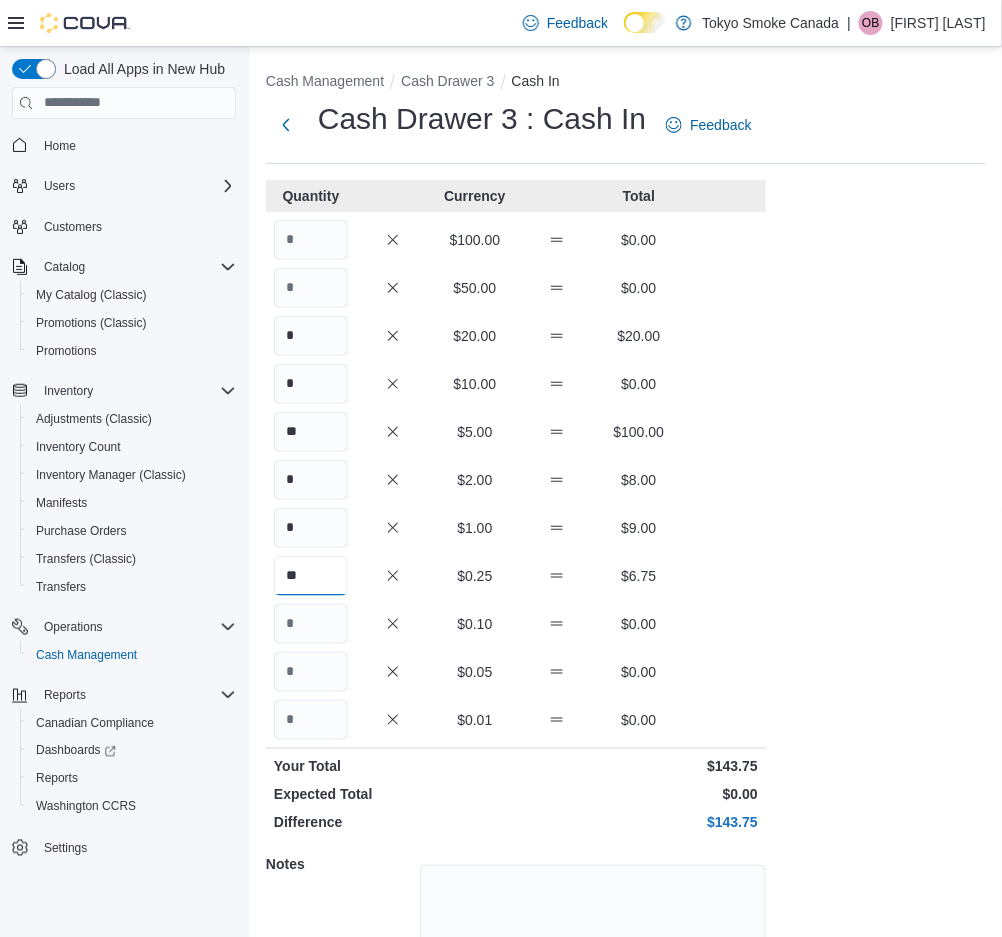 type on "**" 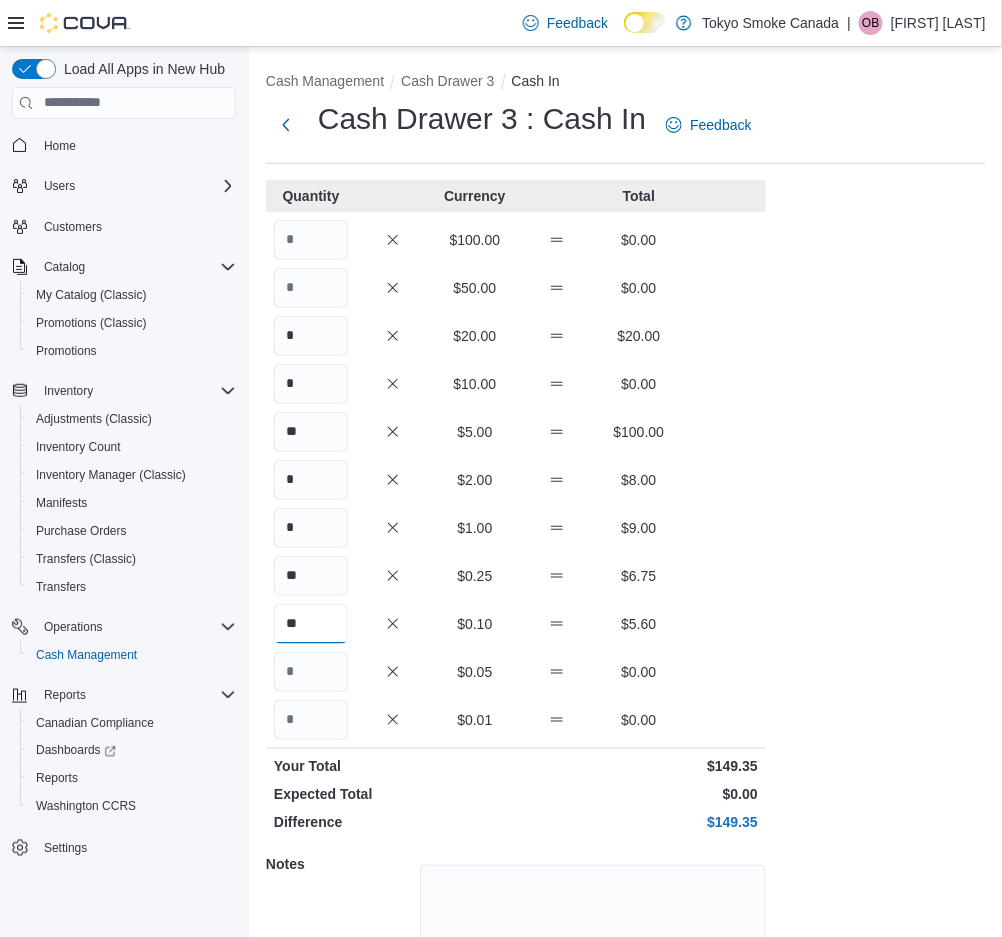 type on "**" 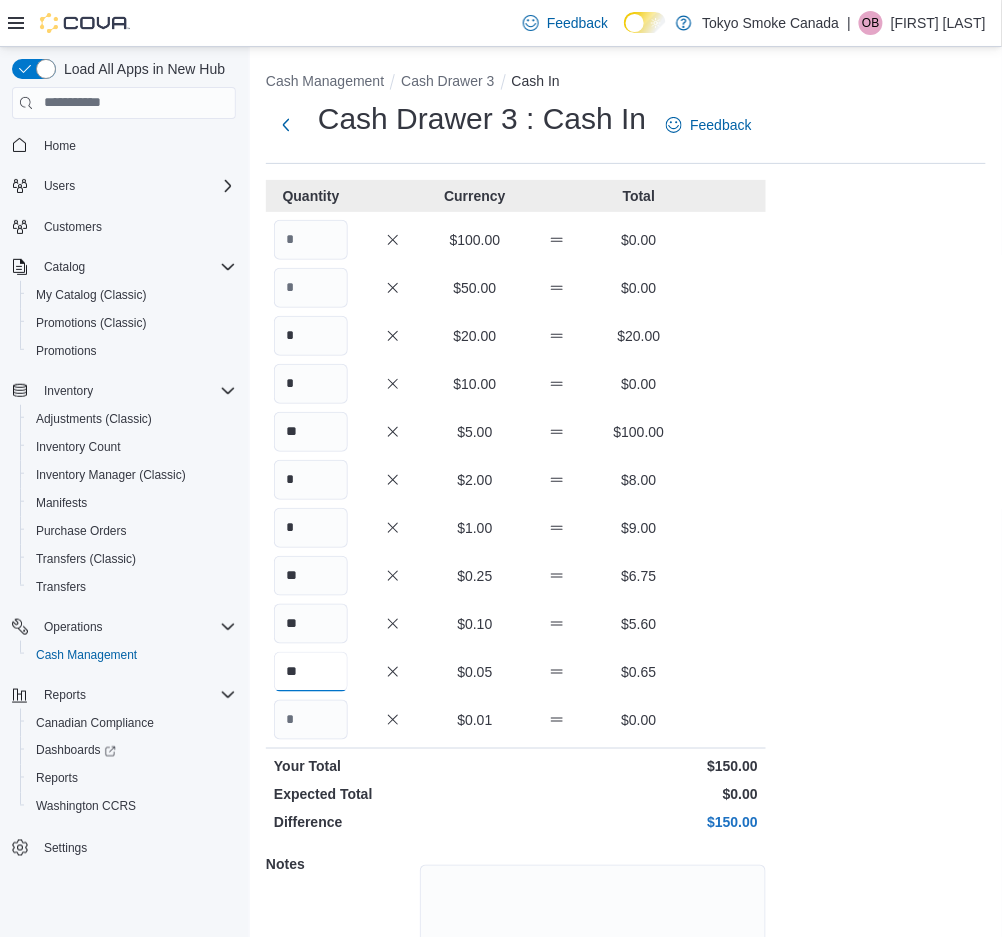 scroll, scrollTop: 152, scrollLeft: 0, axis: vertical 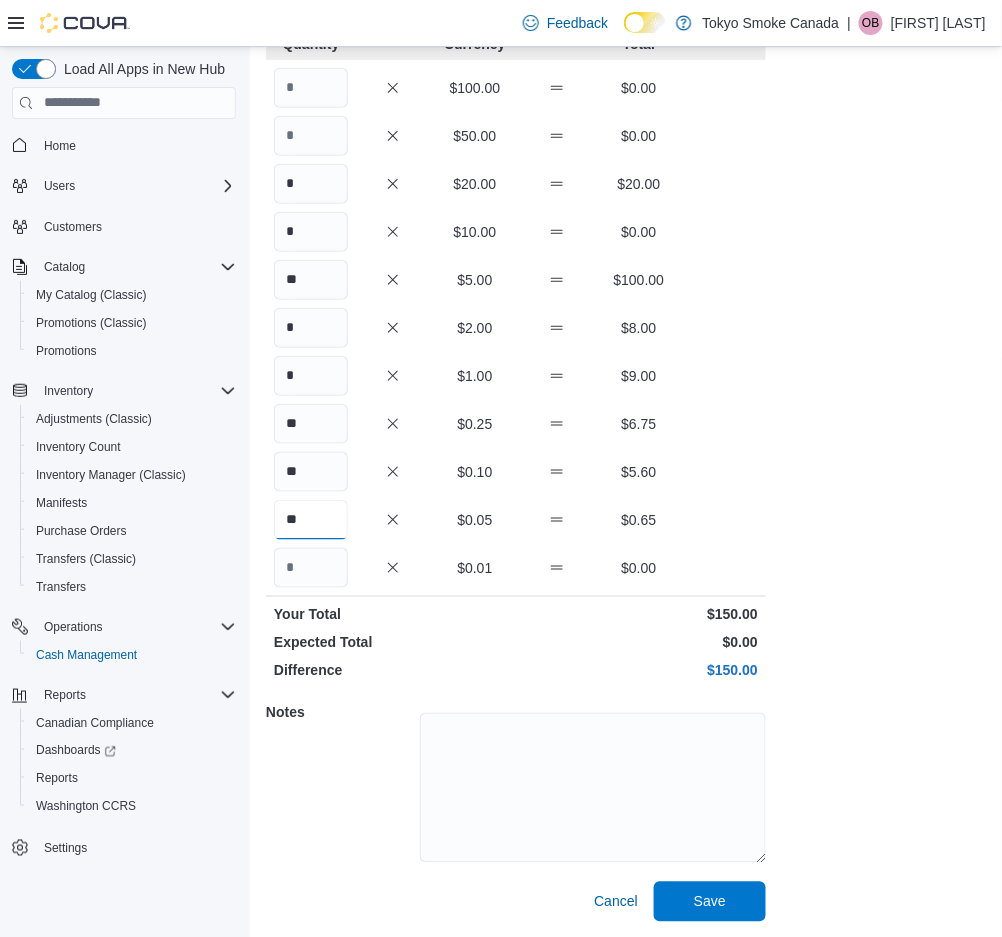 type on "**" 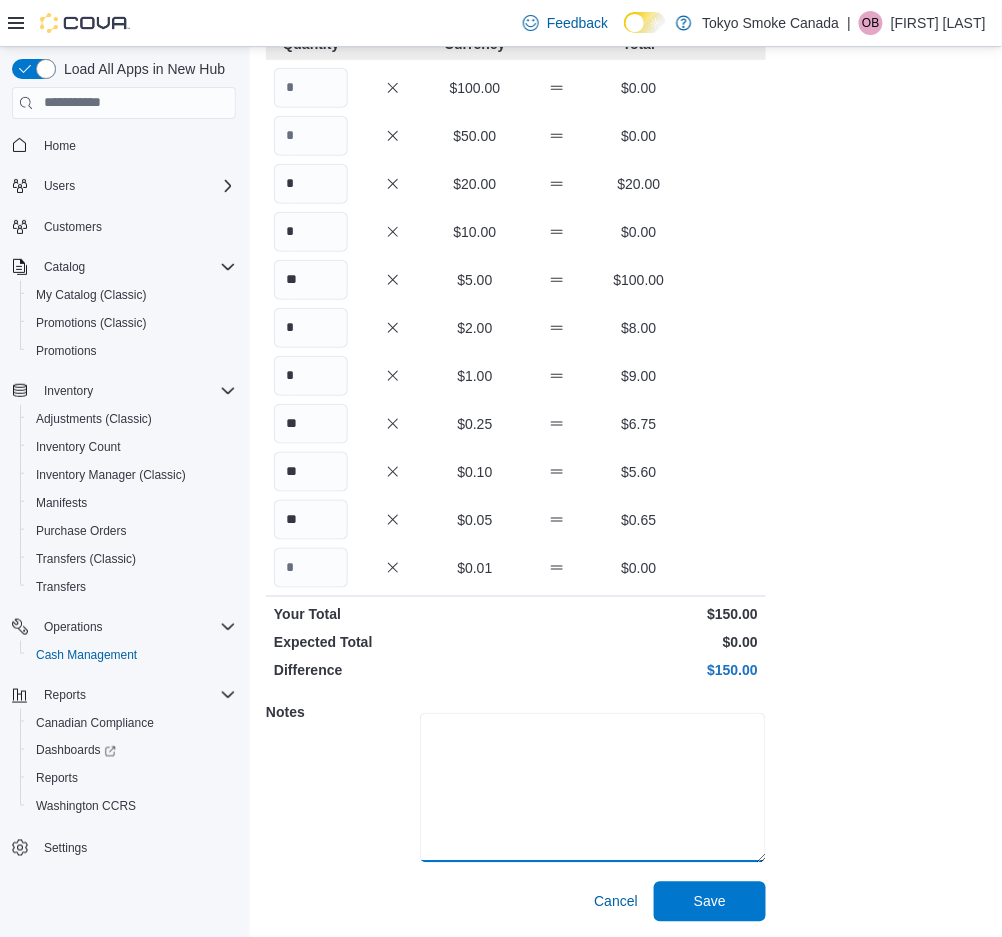 click at bounding box center [593, 788] 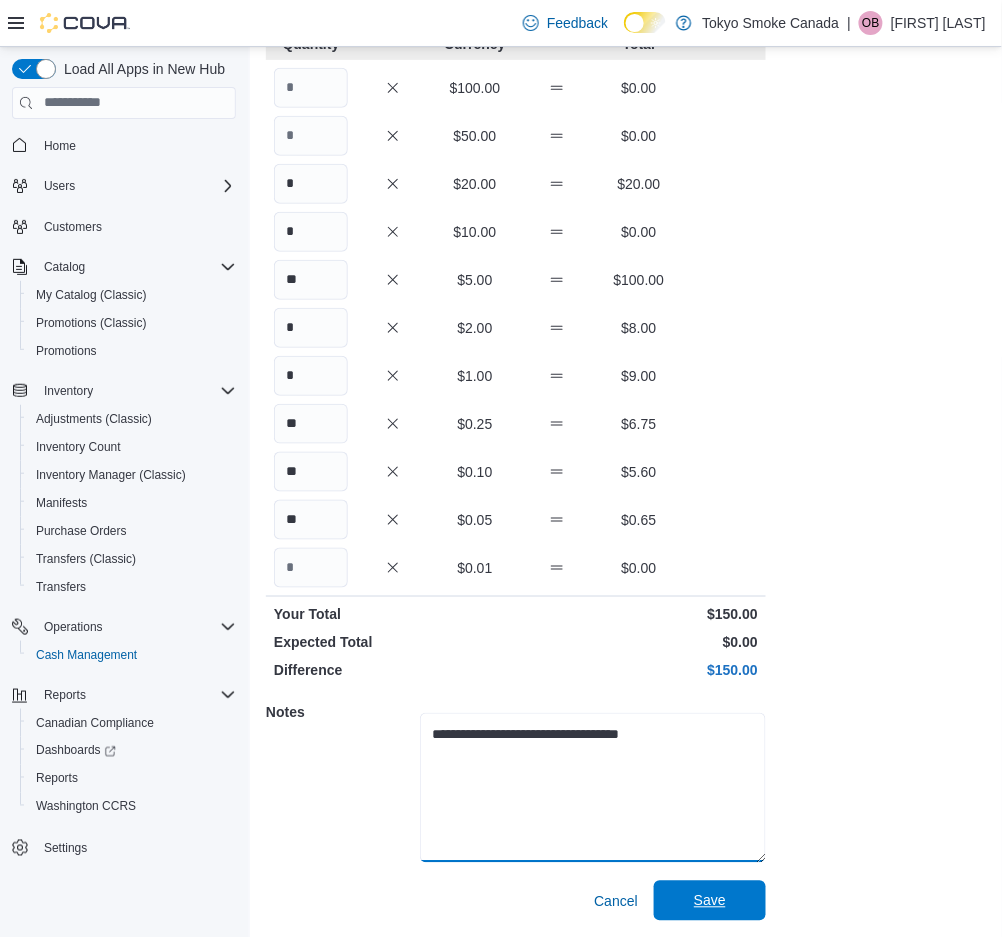 type on "**********" 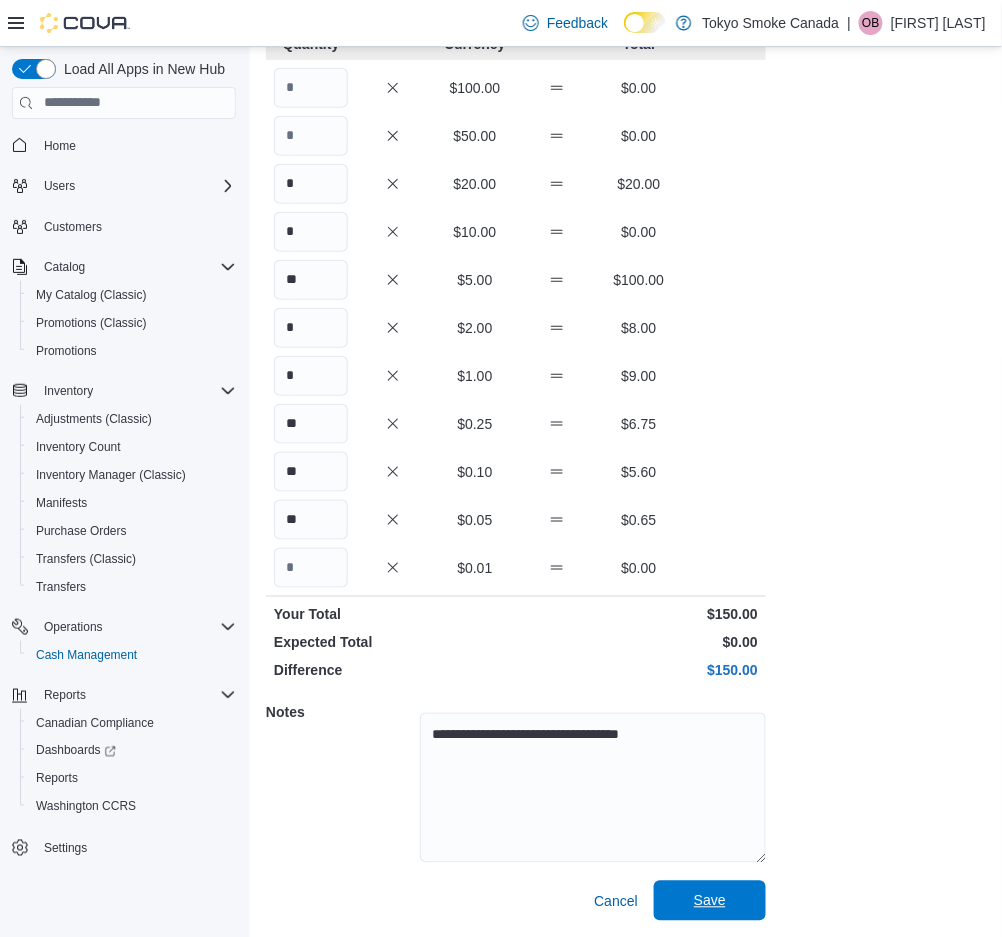 click on "Save" at bounding box center (710, 901) 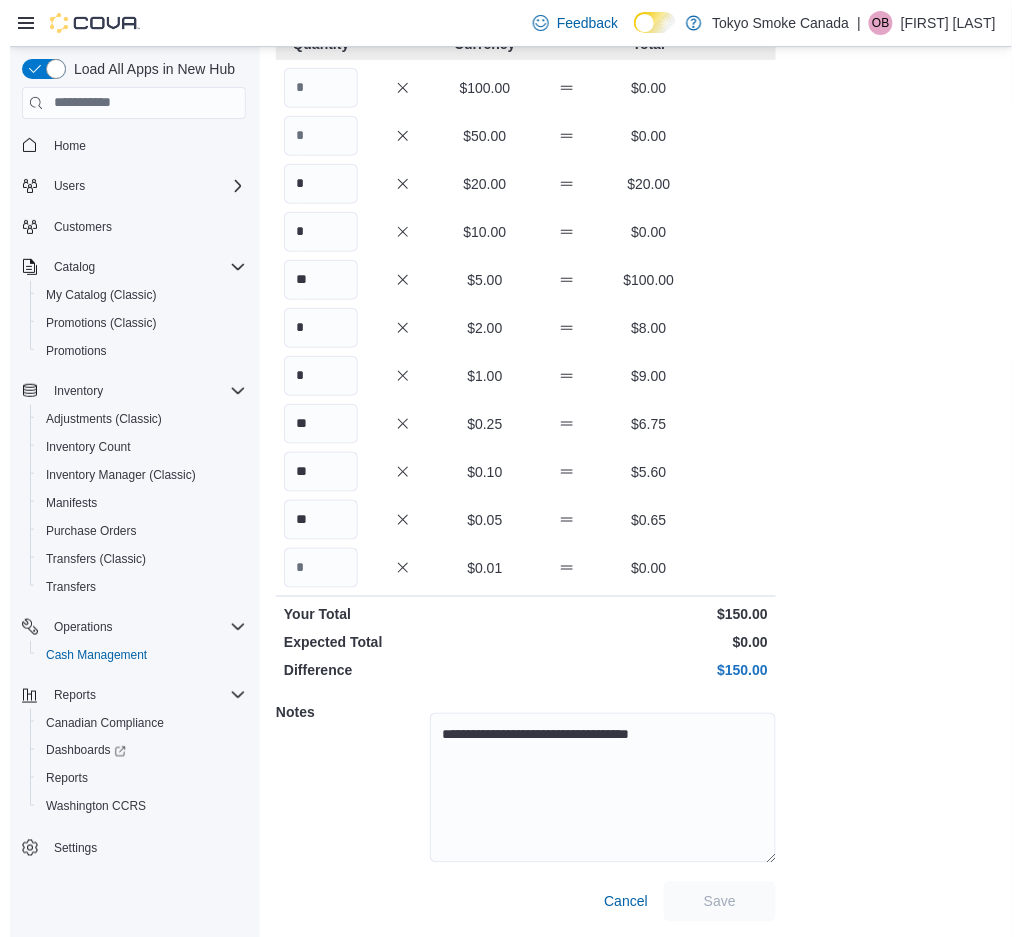 scroll, scrollTop: 0, scrollLeft: 0, axis: both 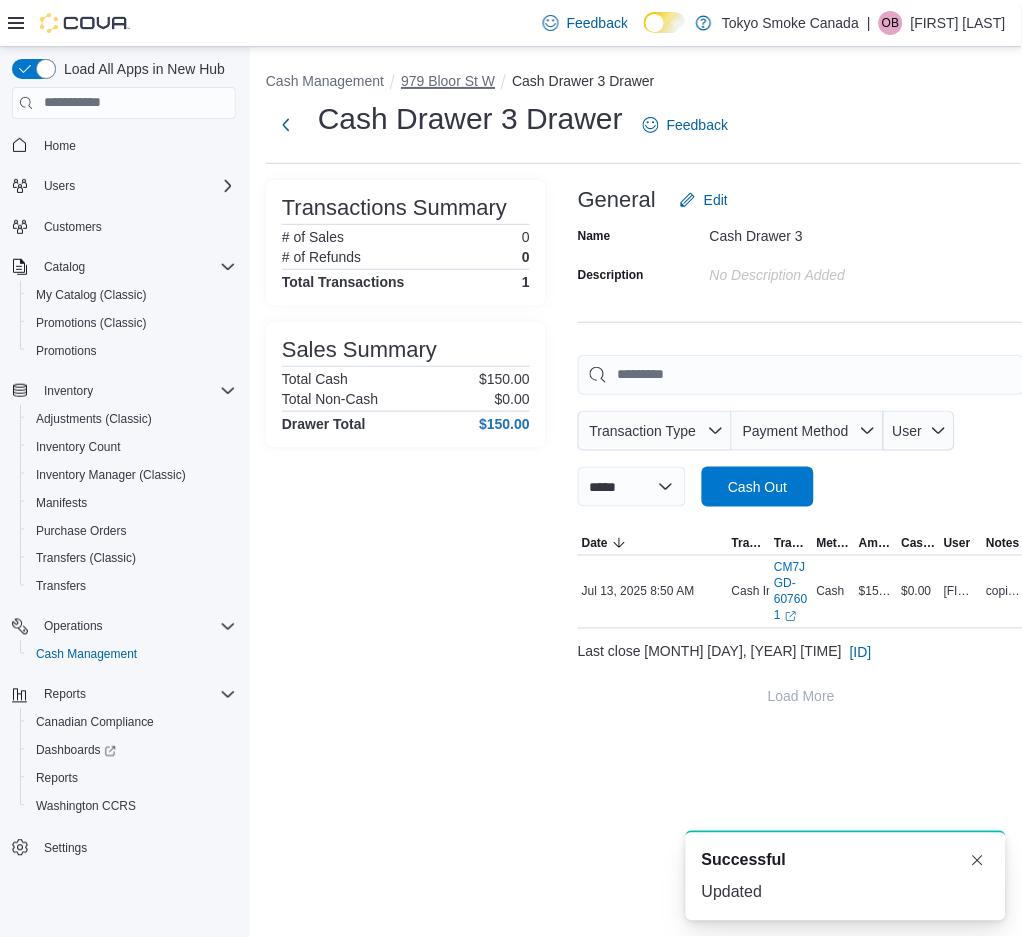 click on "979 Bloor St W" at bounding box center [448, 81] 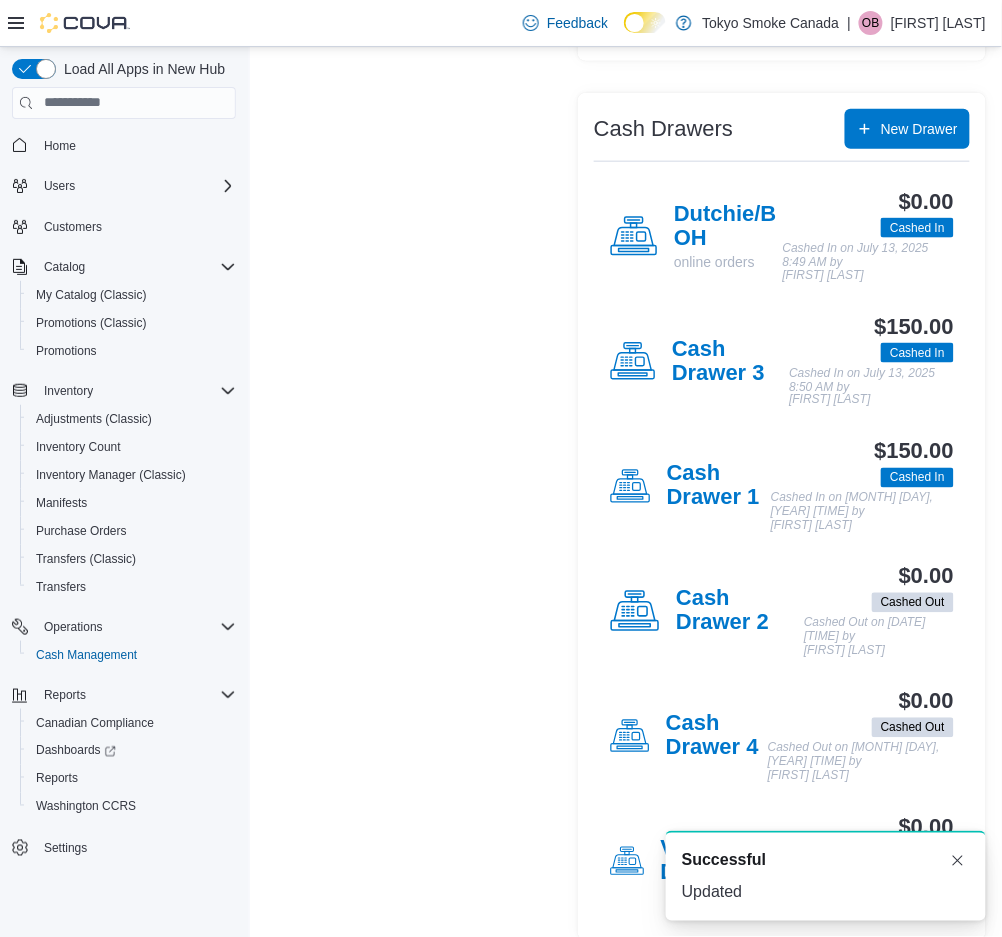 scroll, scrollTop: 361, scrollLeft: 0, axis: vertical 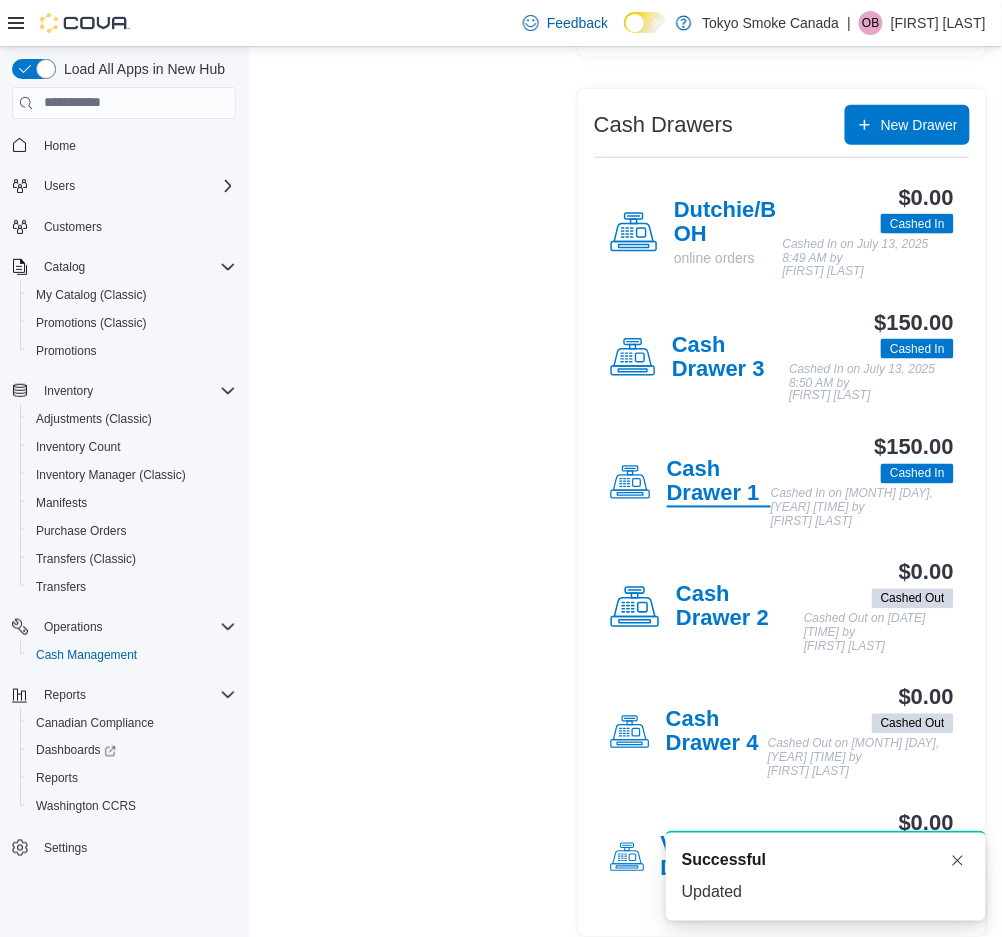 click on "Cash Drawer 1" at bounding box center [719, 483] 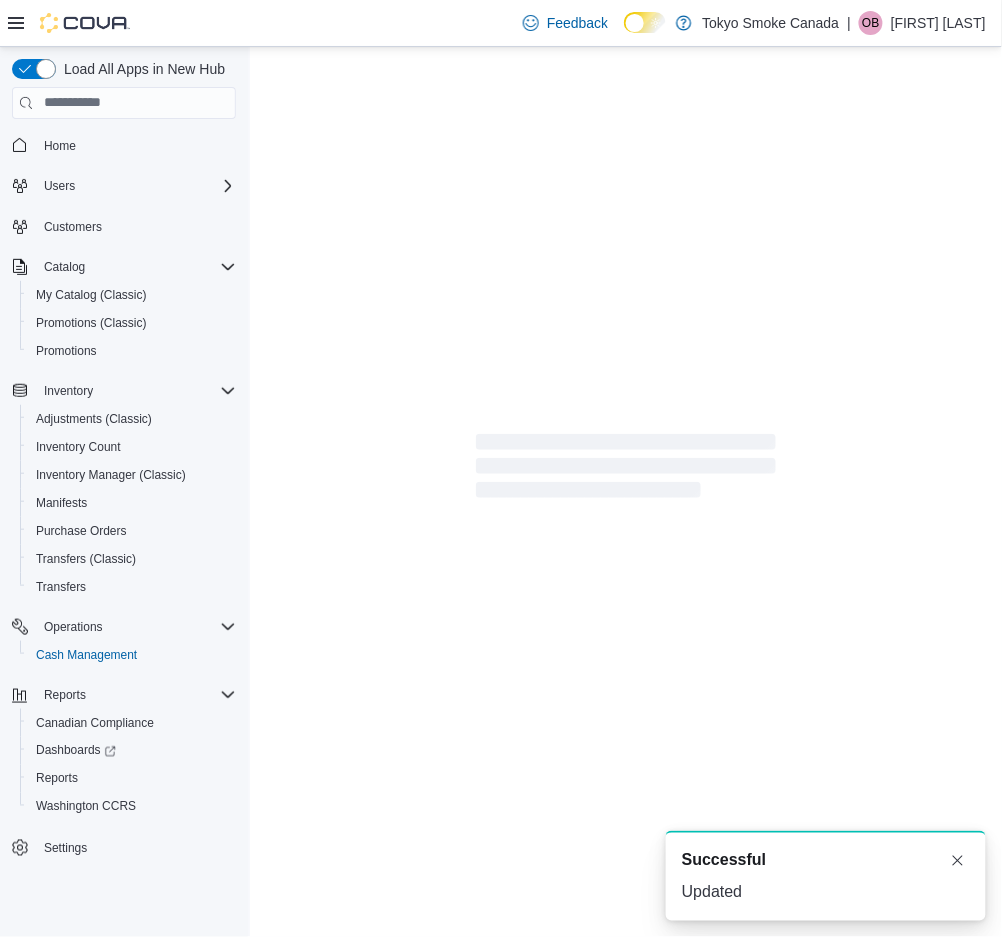 scroll, scrollTop: 0, scrollLeft: 0, axis: both 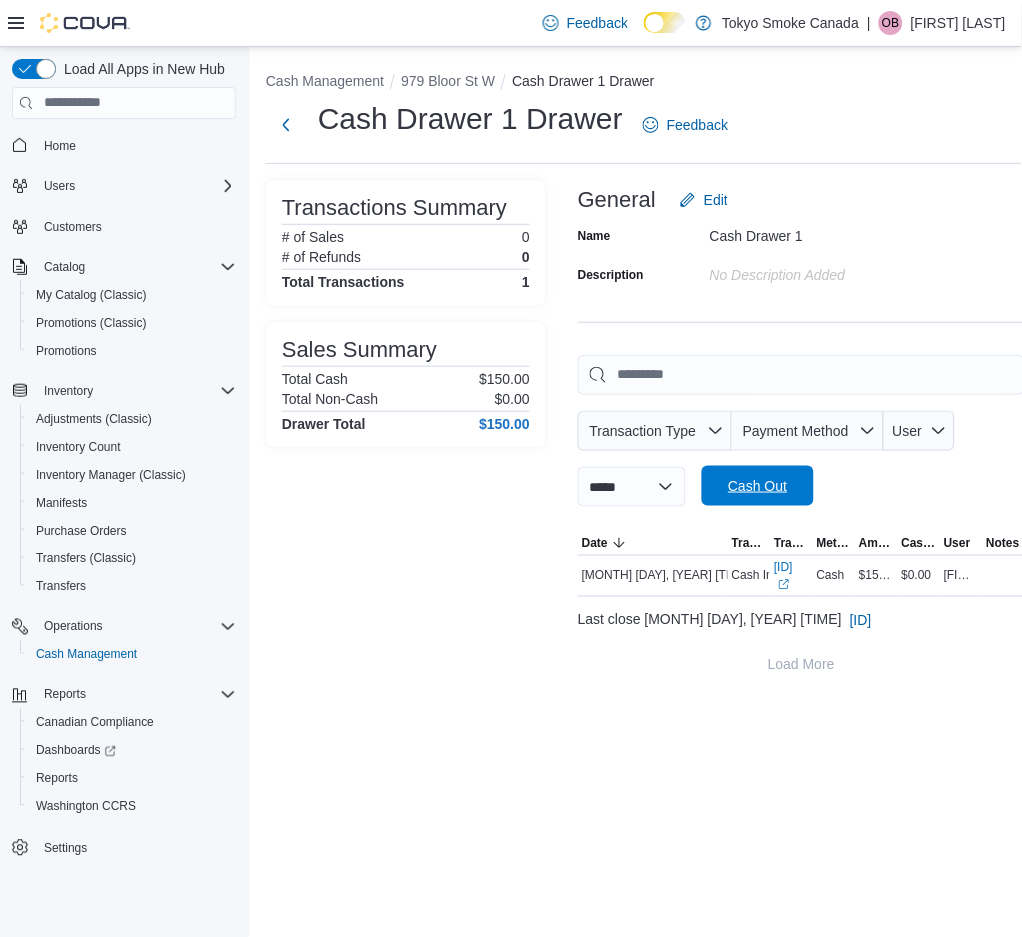 click on "Cash Out" at bounding box center (758, 486) 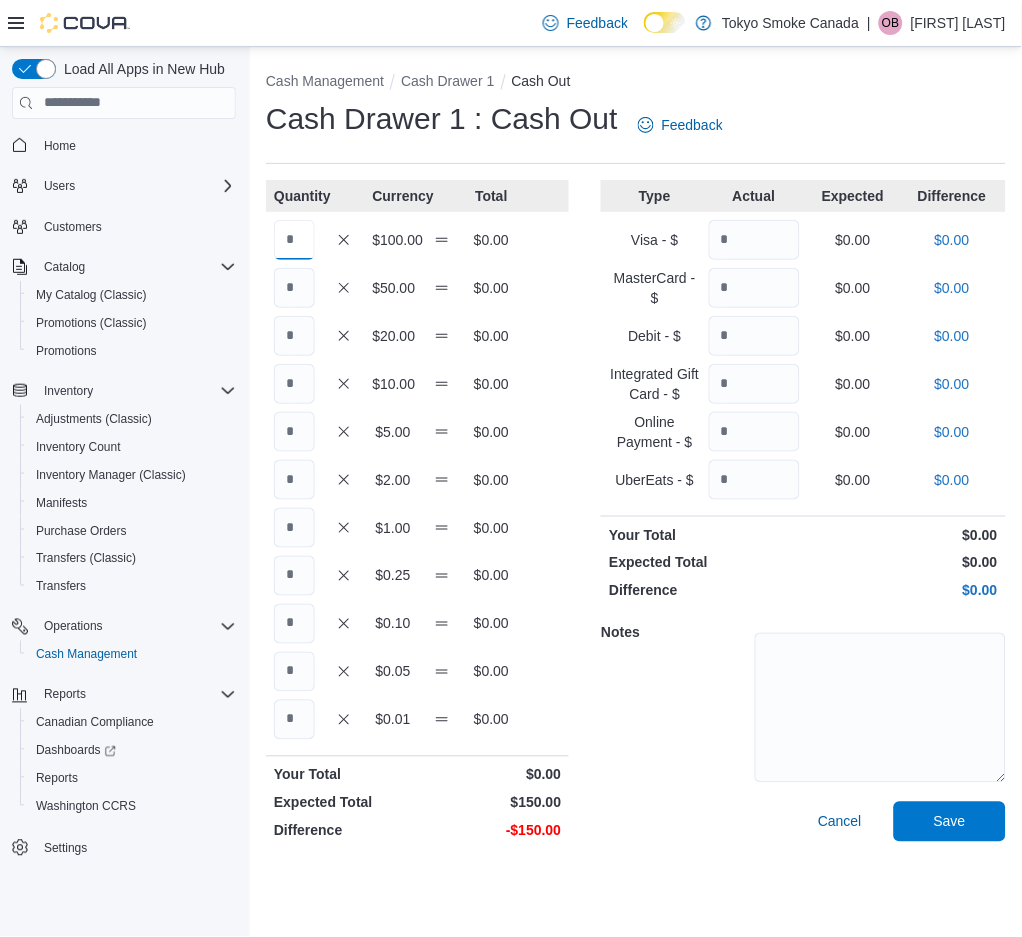 click at bounding box center (294, 240) 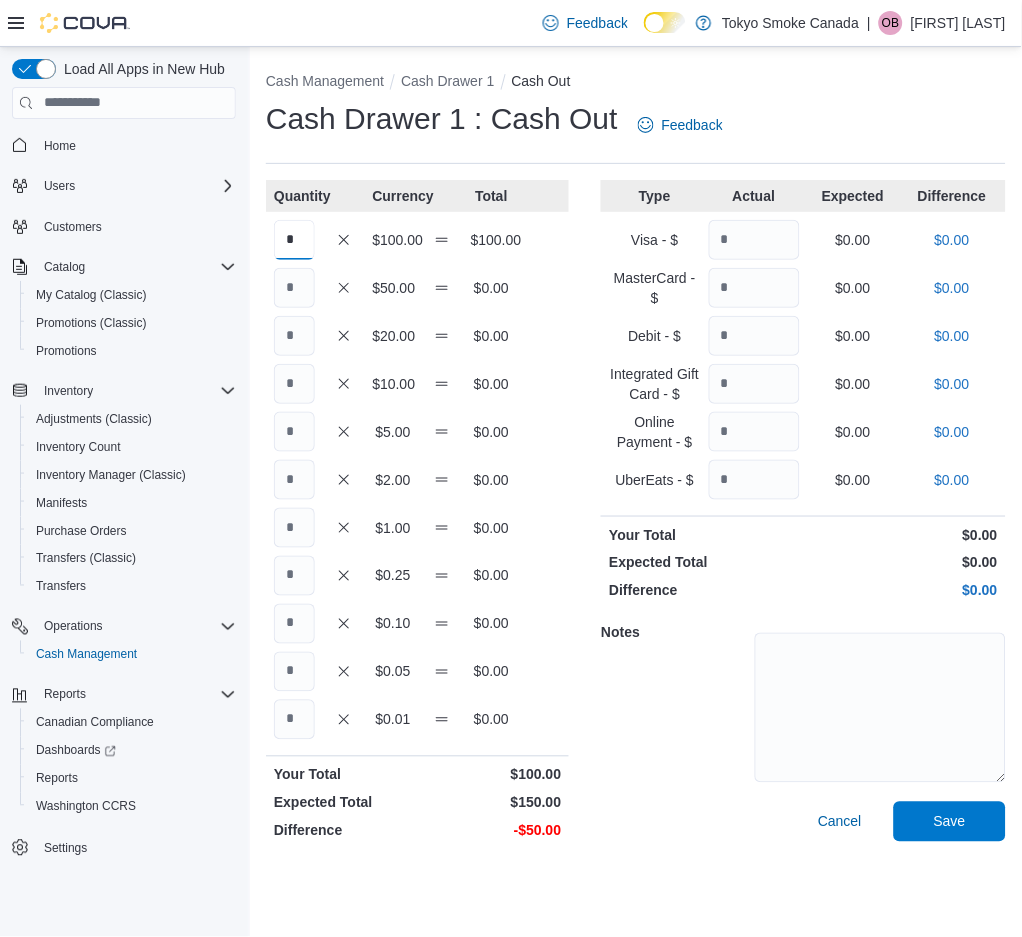type on "*" 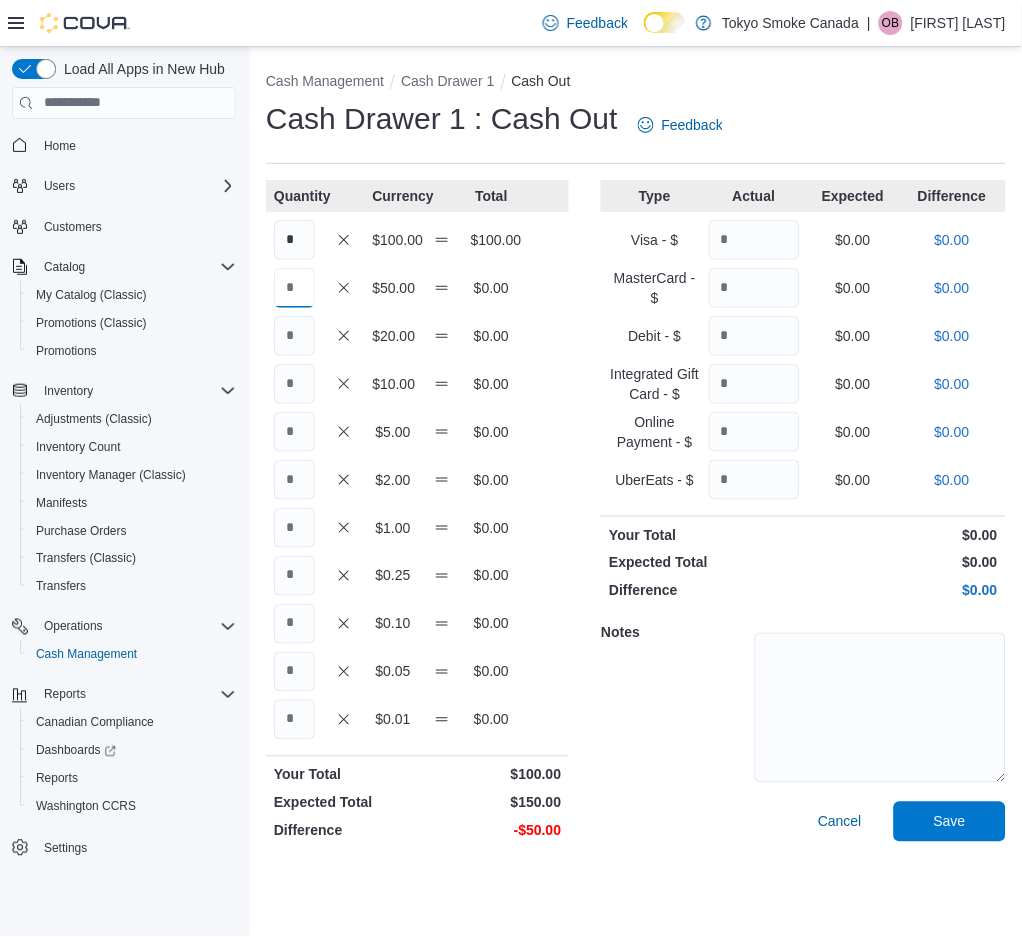 click at bounding box center (294, 288) 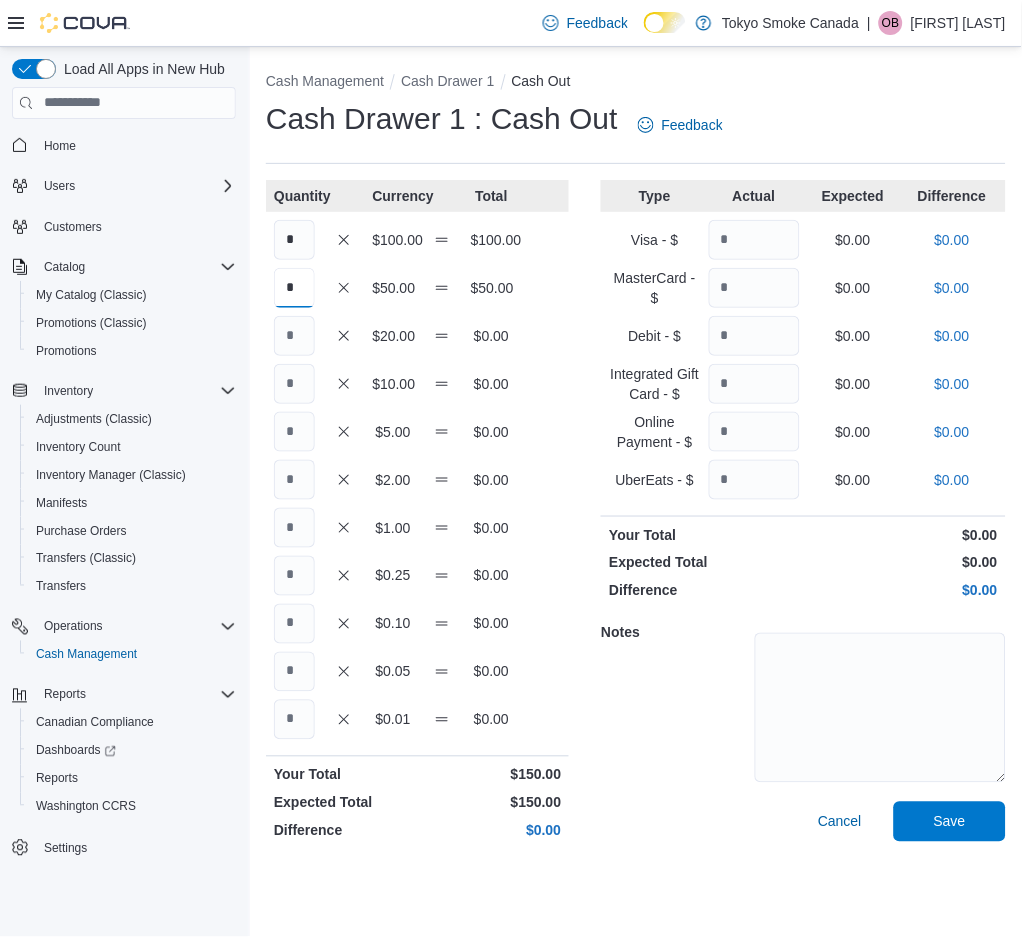 type on "*" 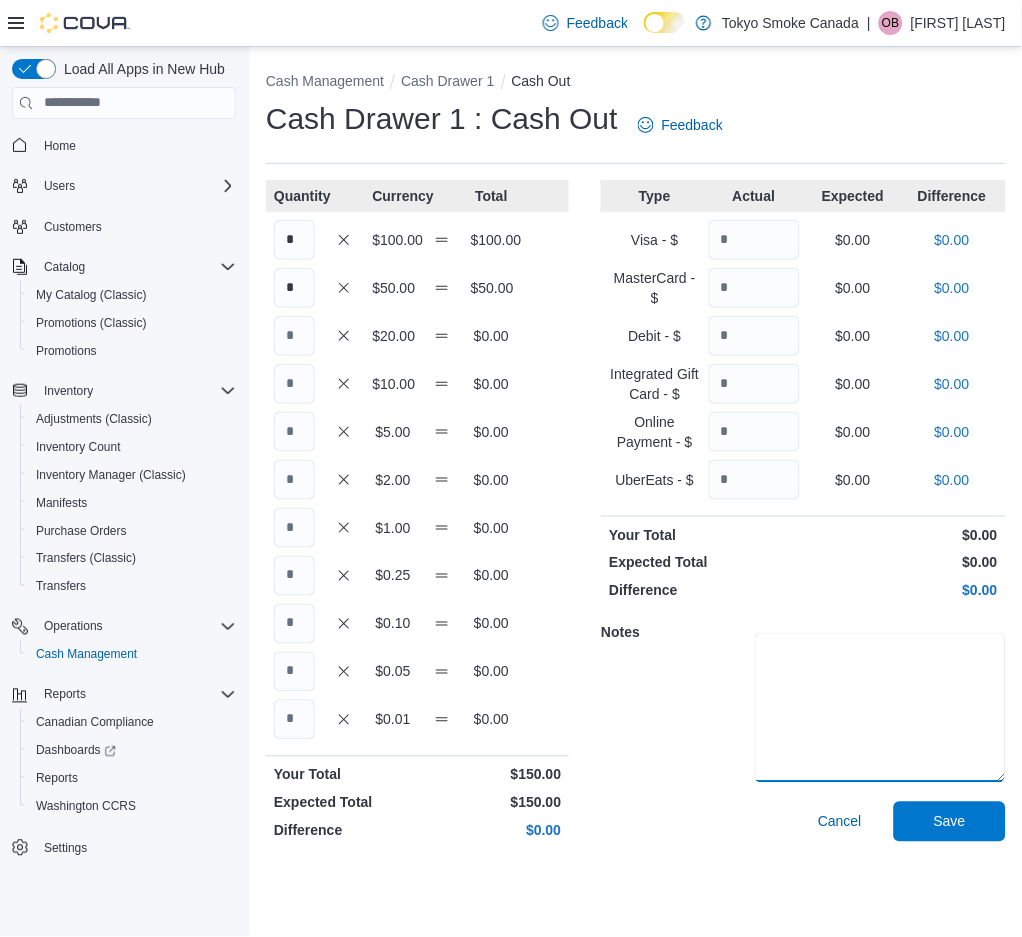 click at bounding box center [880, 708] 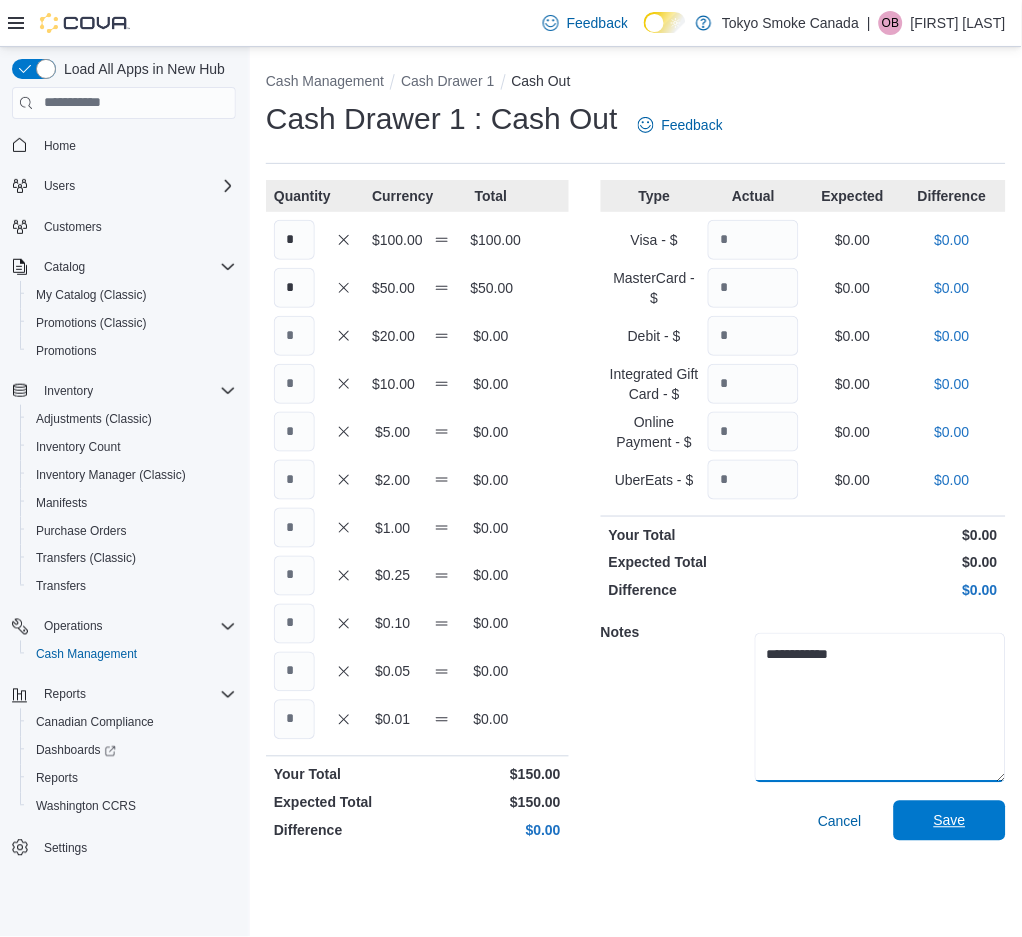 type on "**********" 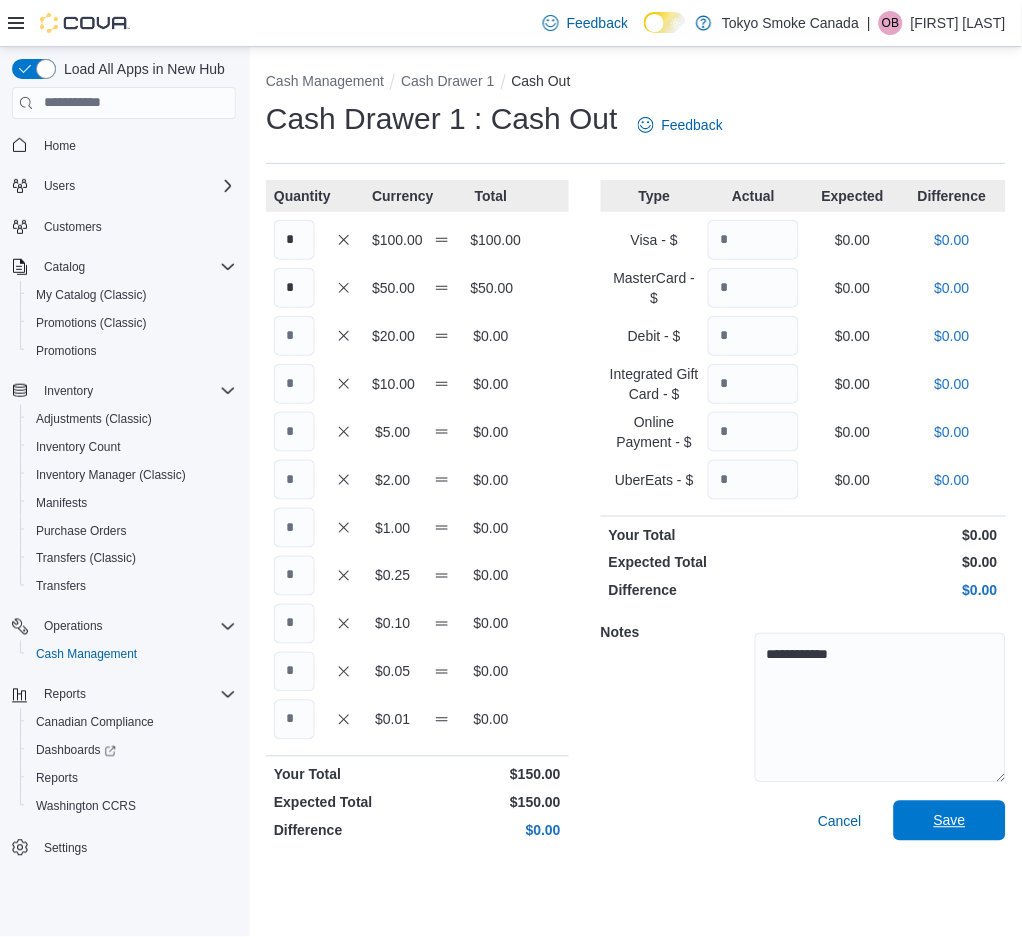 click on "Save" at bounding box center [950, 821] 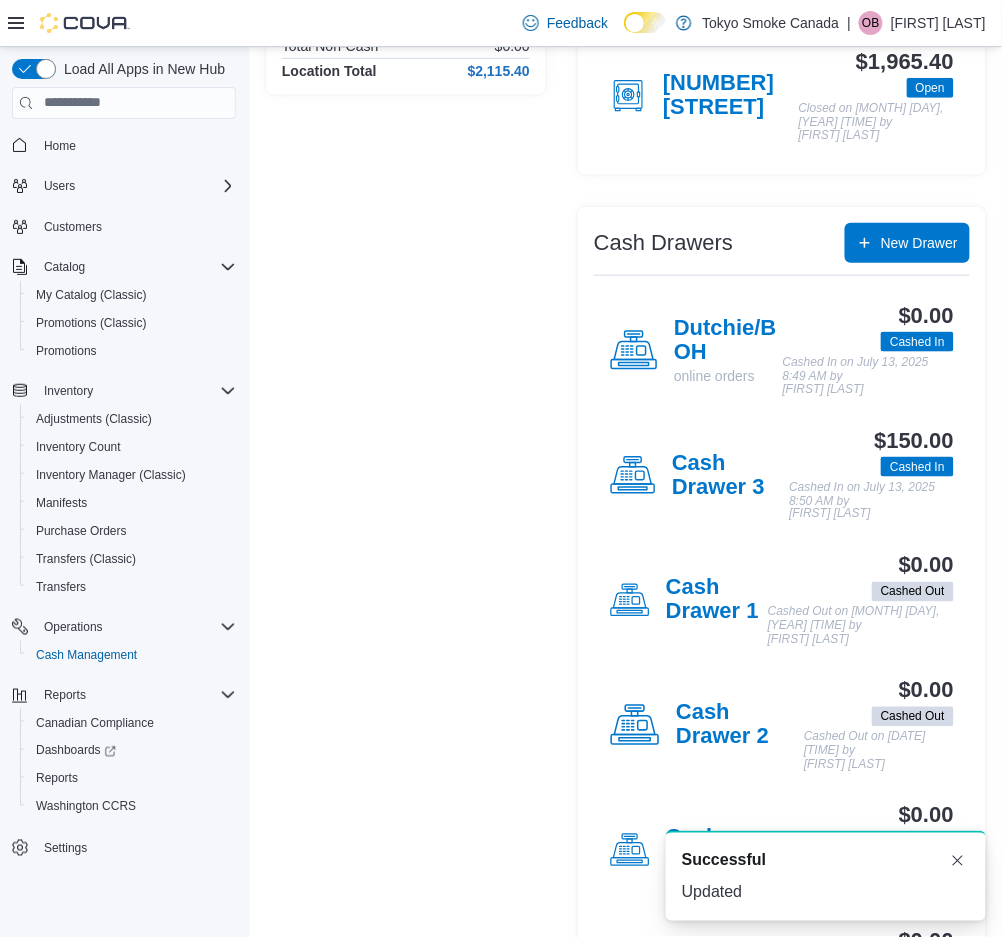 scroll, scrollTop: 253, scrollLeft: 0, axis: vertical 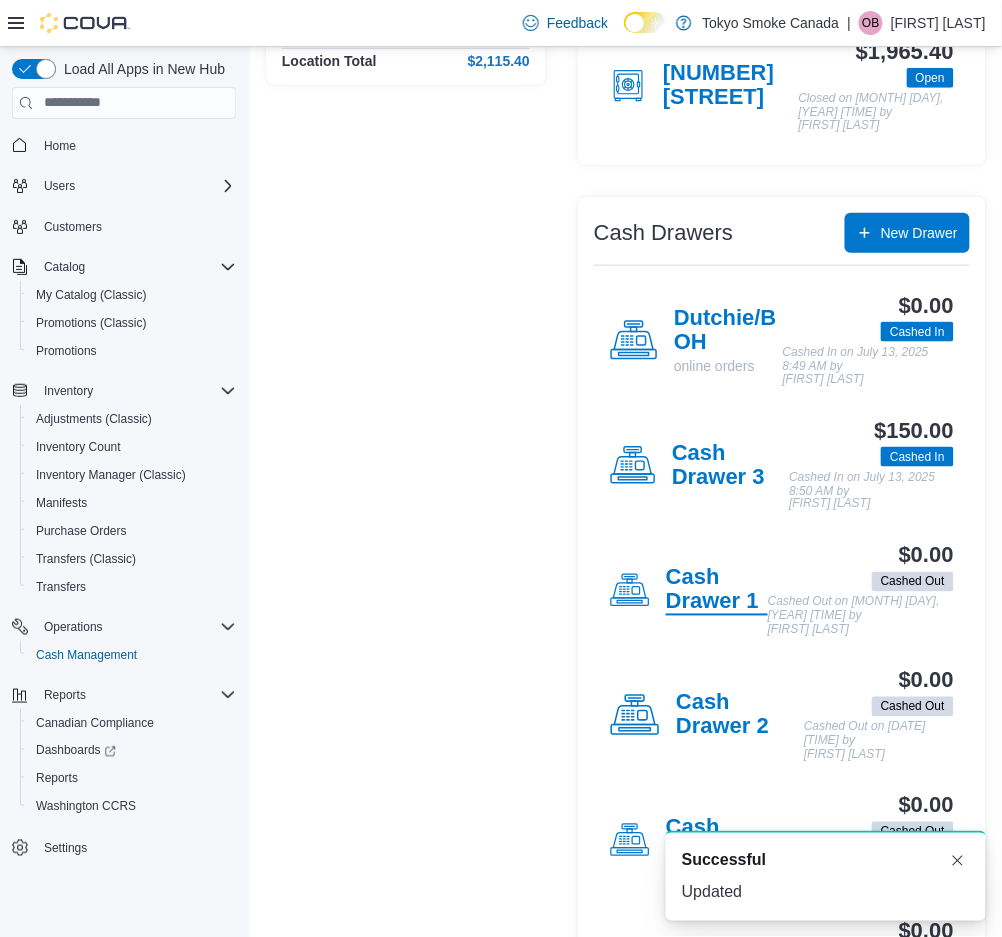 click on "Cash Drawer 1" at bounding box center (717, 591) 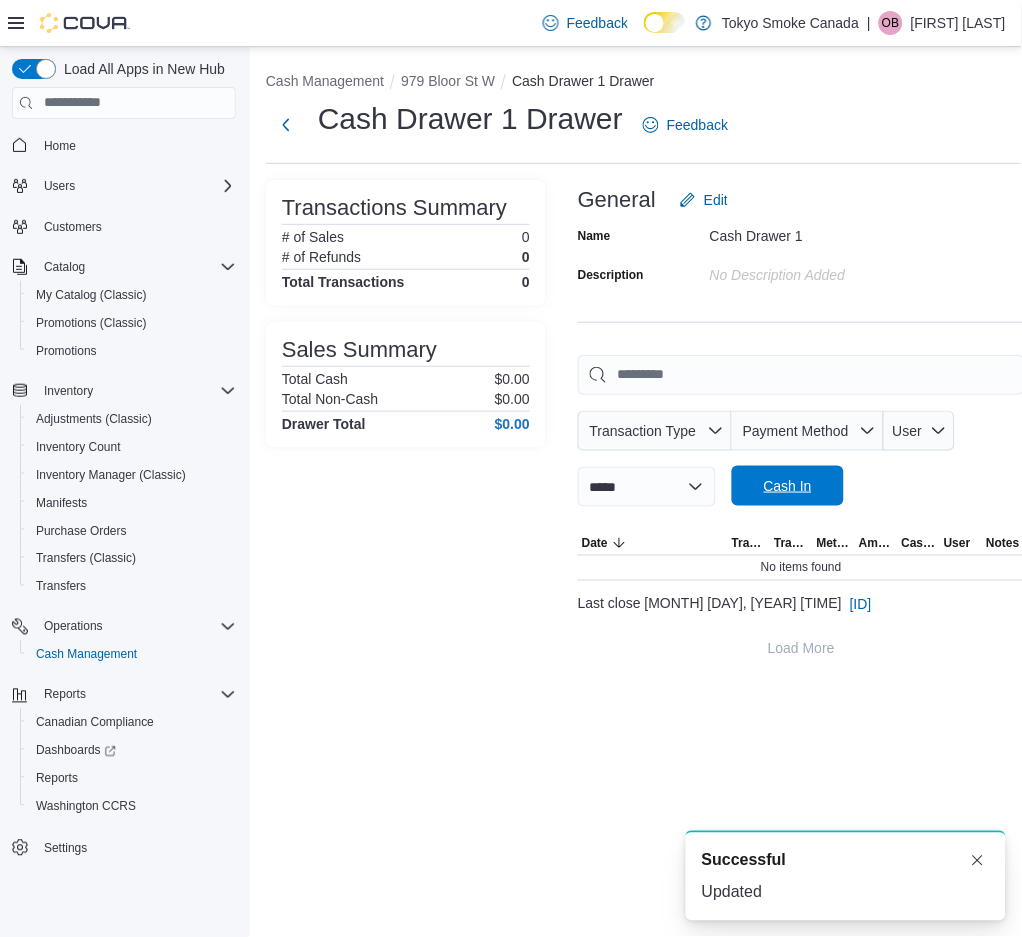 click on "Cash In" at bounding box center [788, 486] 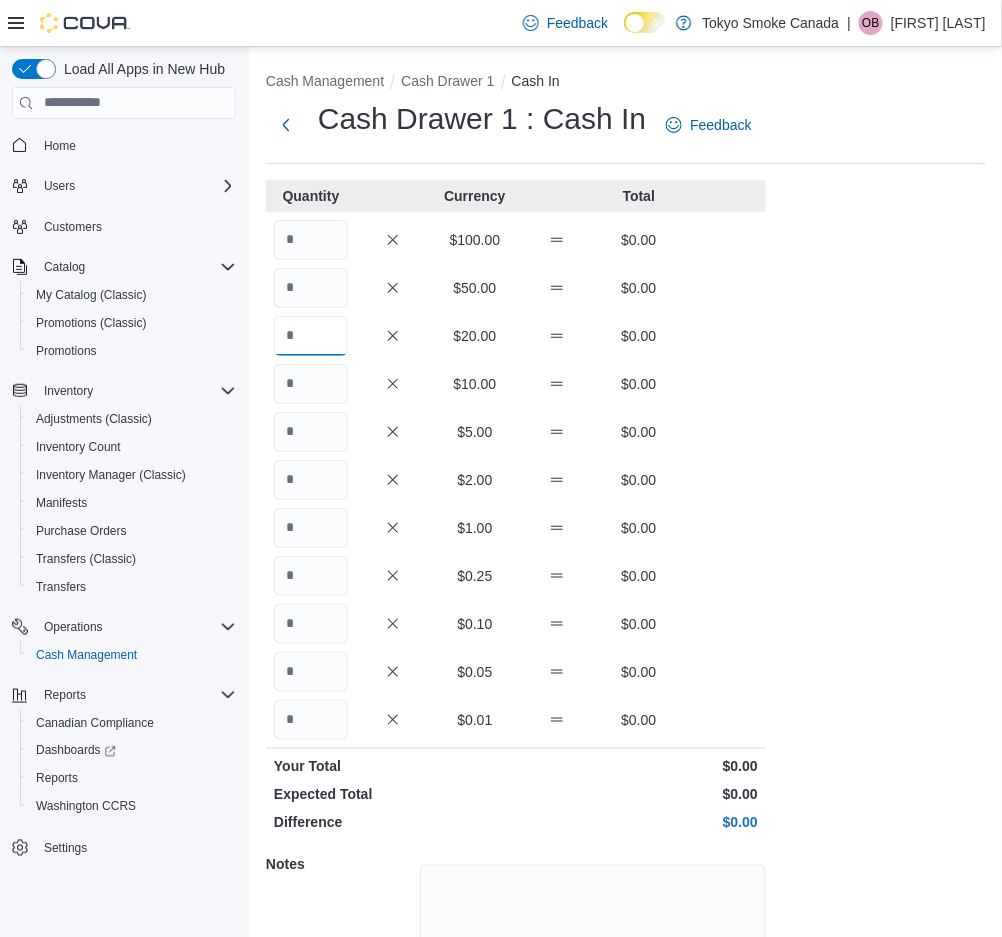 click at bounding box center [311, 336] 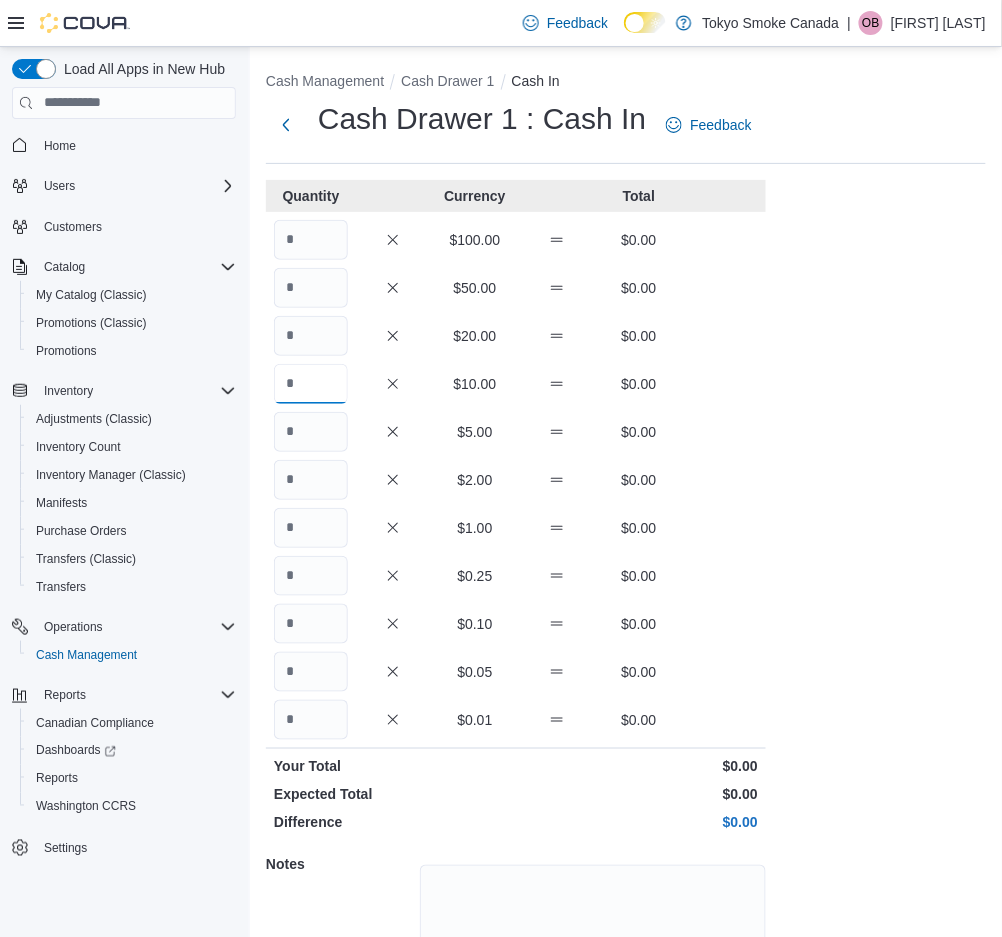 click at bounding box center (311, 384) 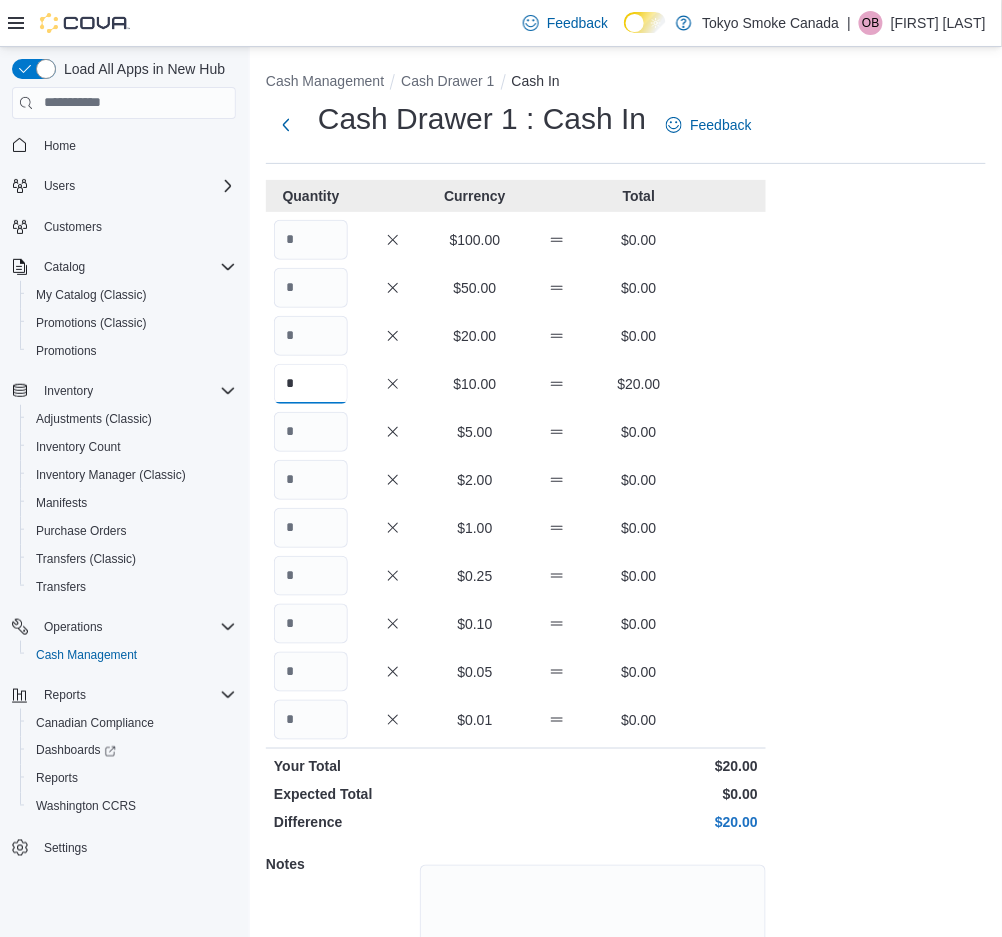 type on "*" 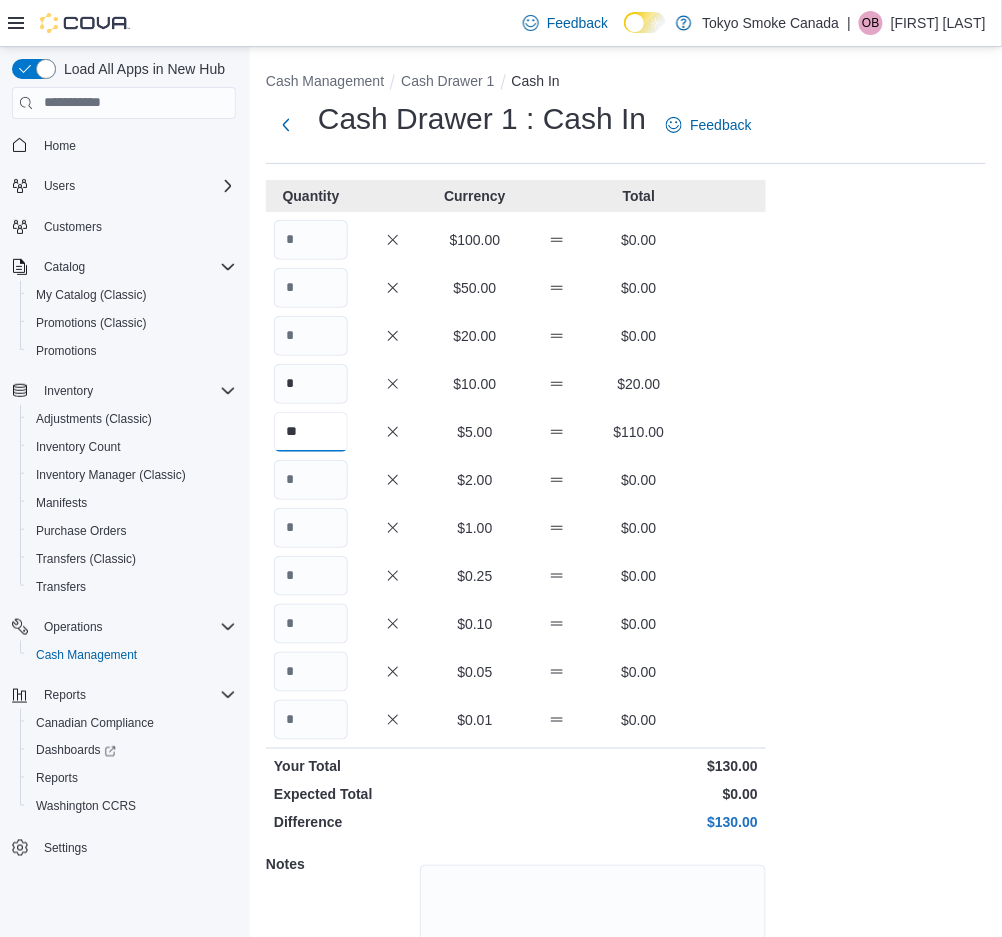 type on "**" 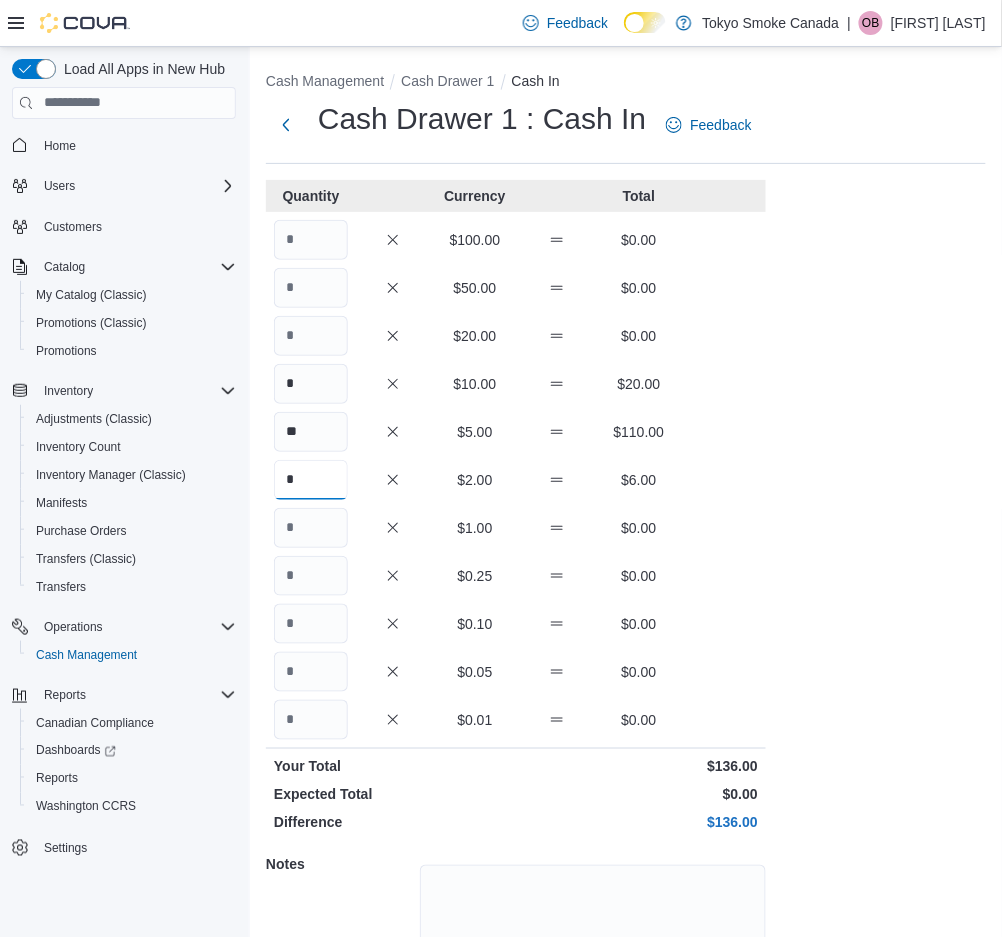 type on "*" 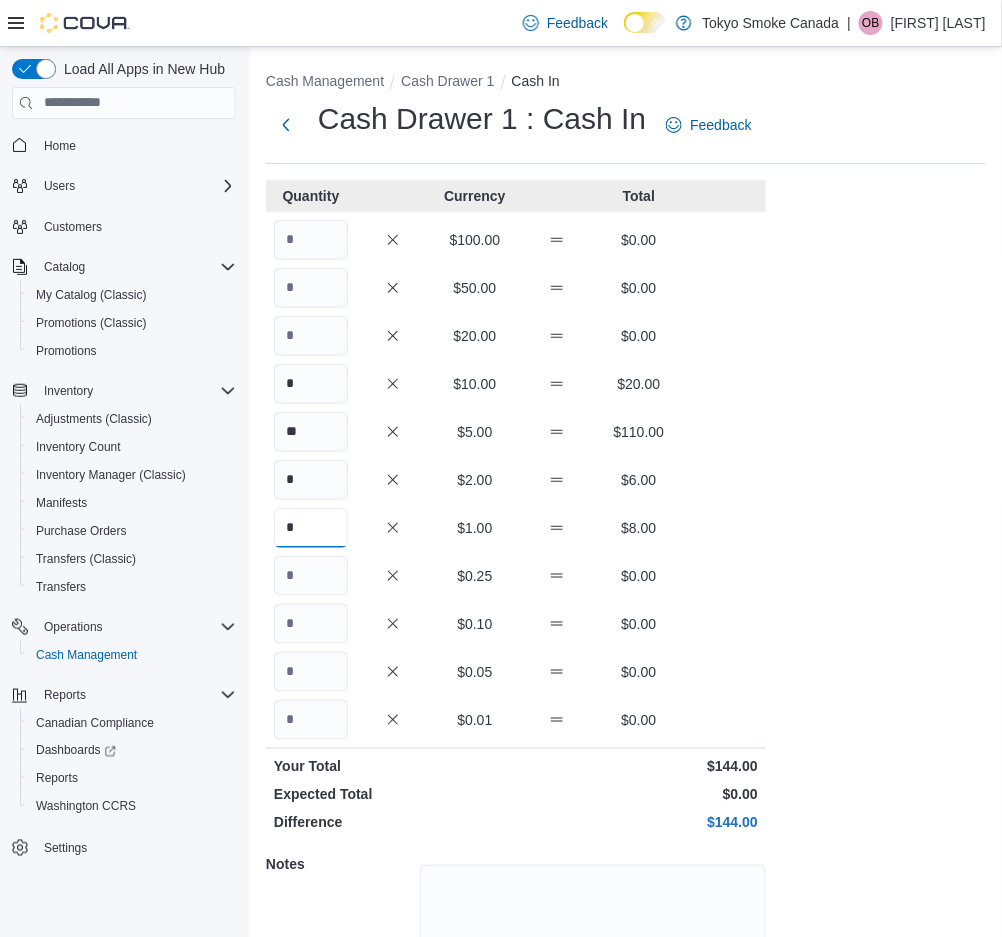 type on "*" 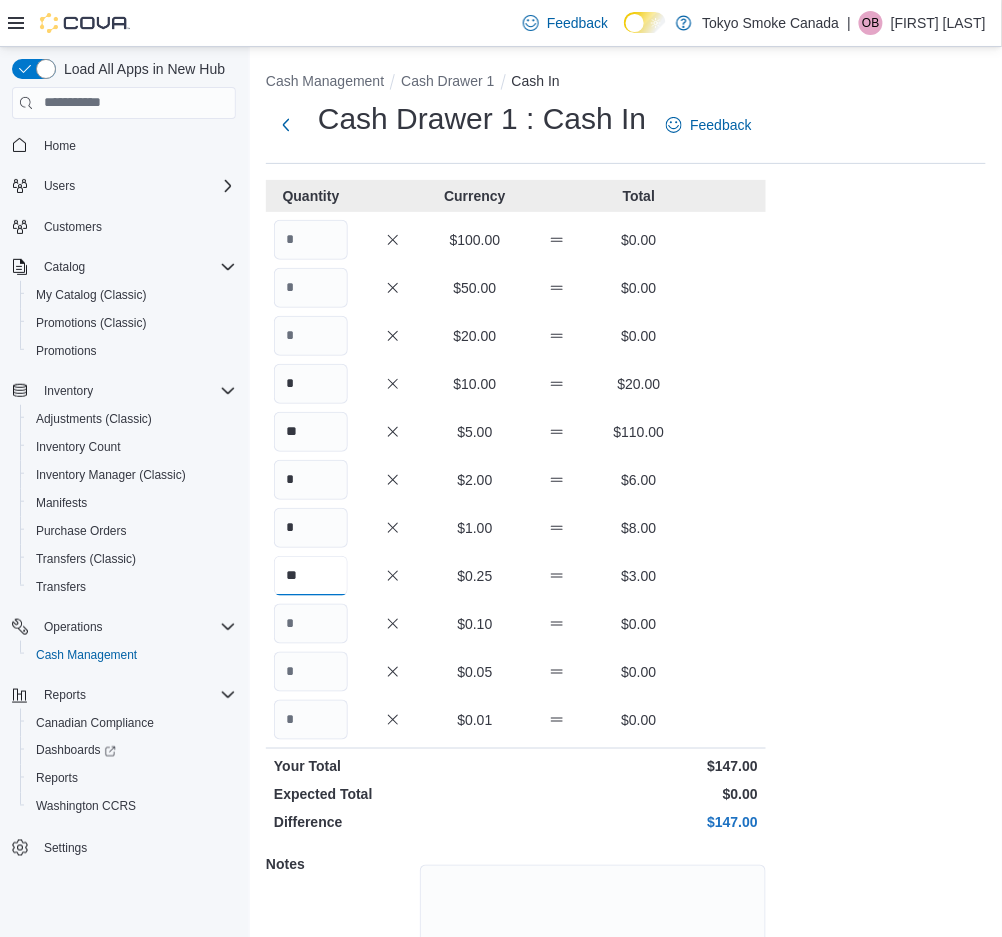 type on "**" 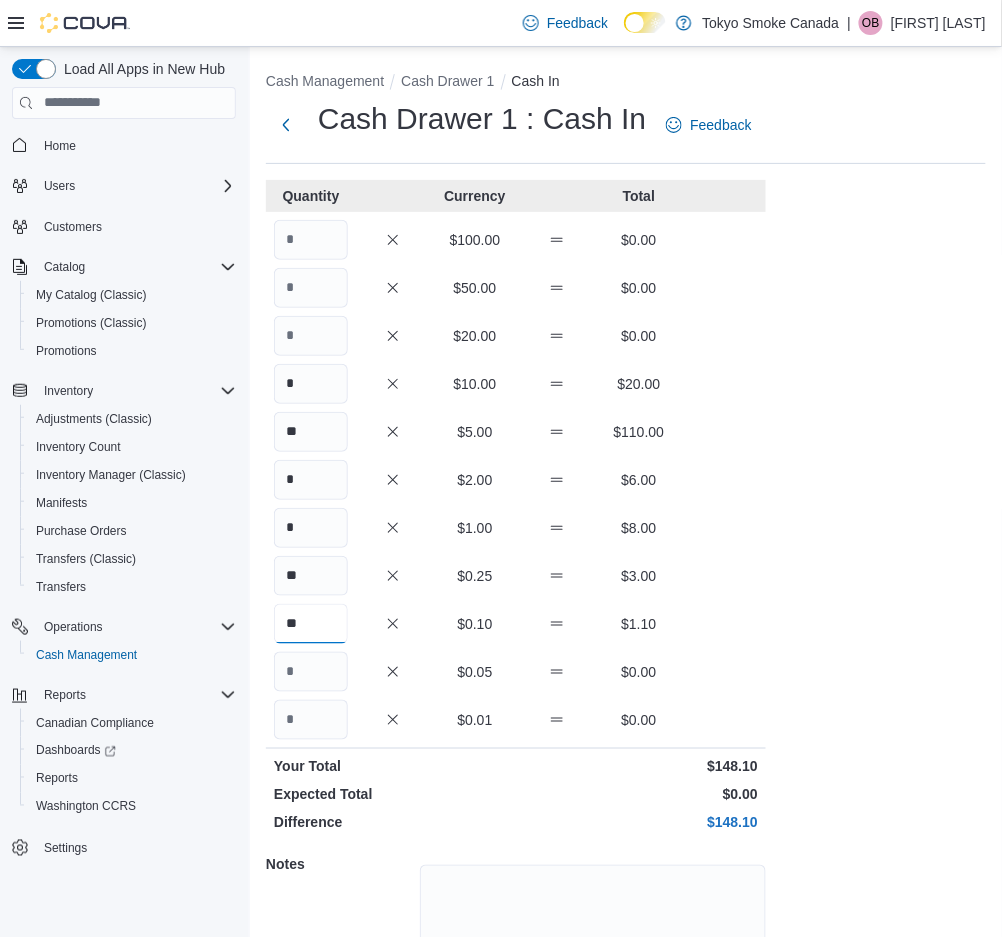 type on "**" 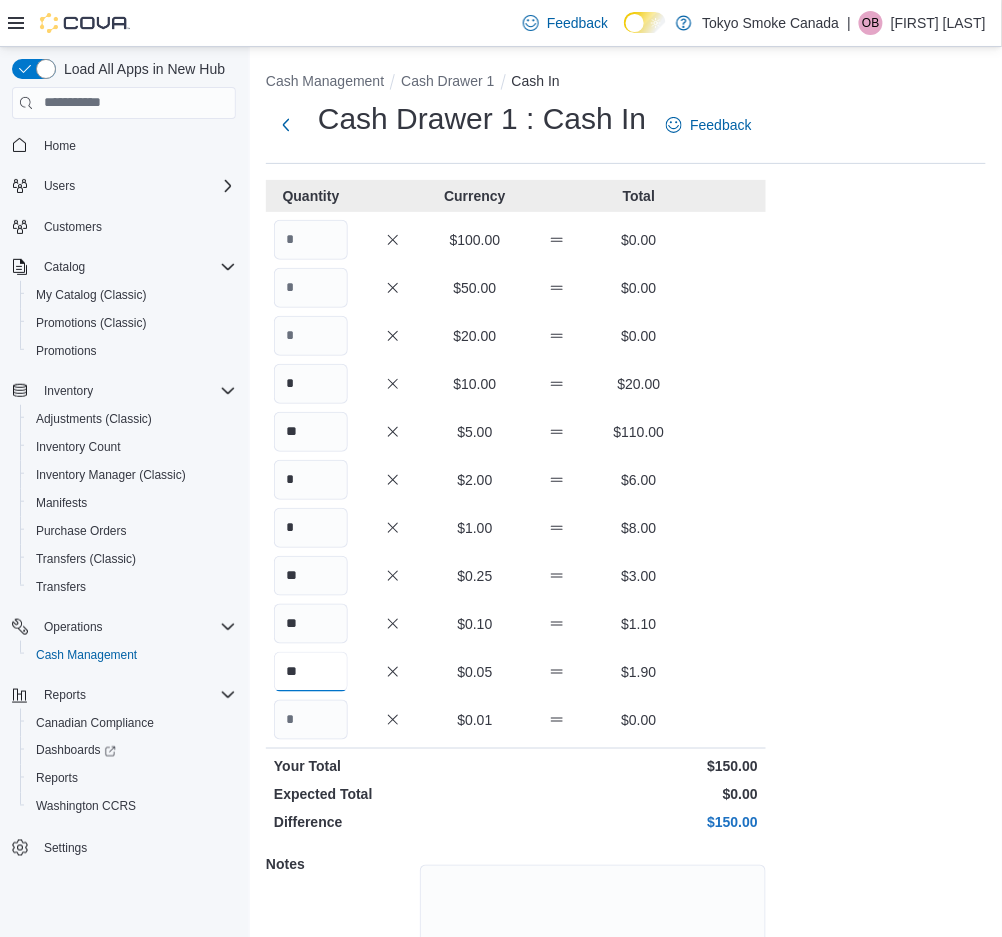 scroll, scrollTop: 152, scrollLeft: 0, axis: vertical 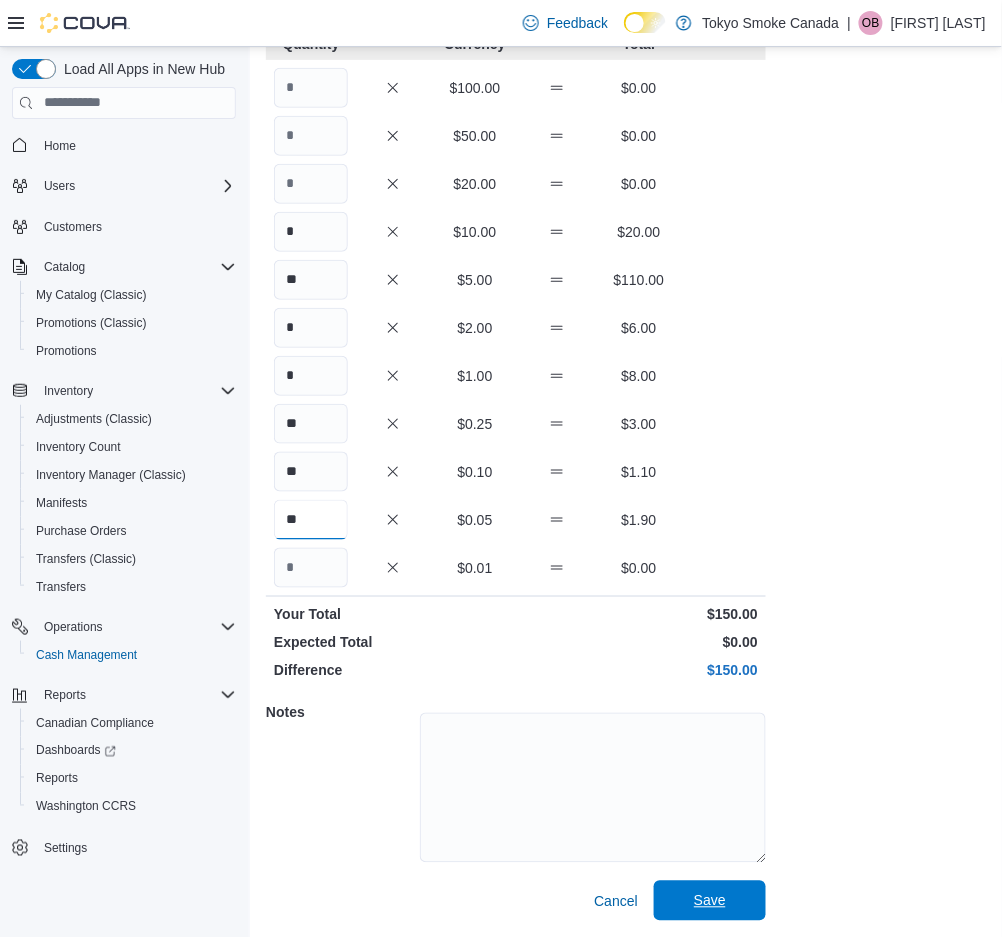 type on "**" 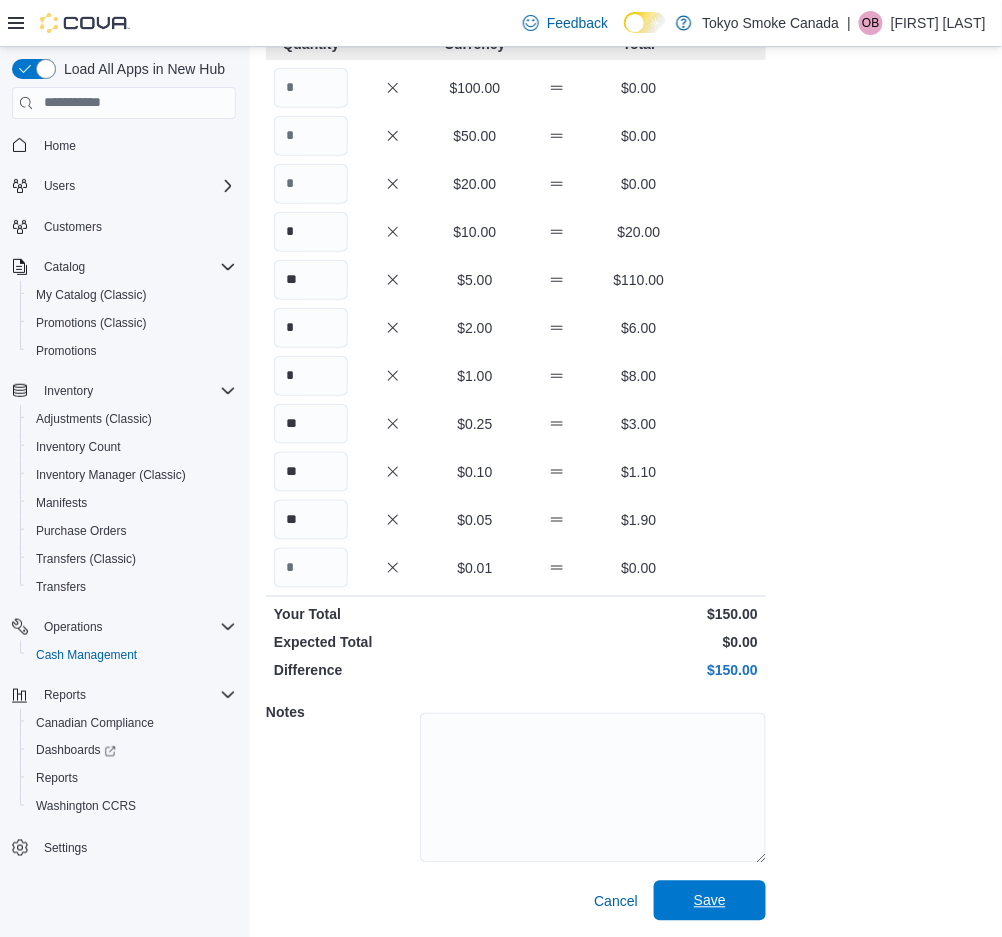 click on "Save" at bounding box center [710, 901] 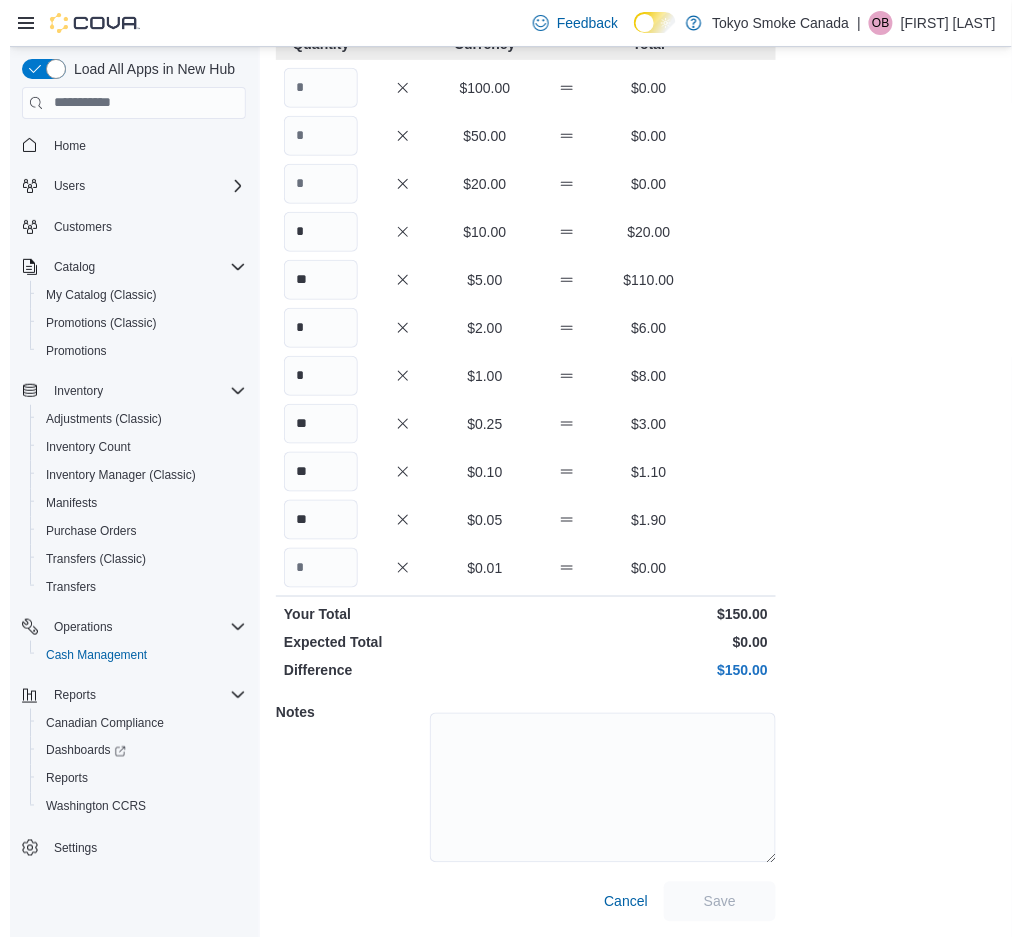 scroll, scrollTop: 0, scrollLeft: 0, axis: both 